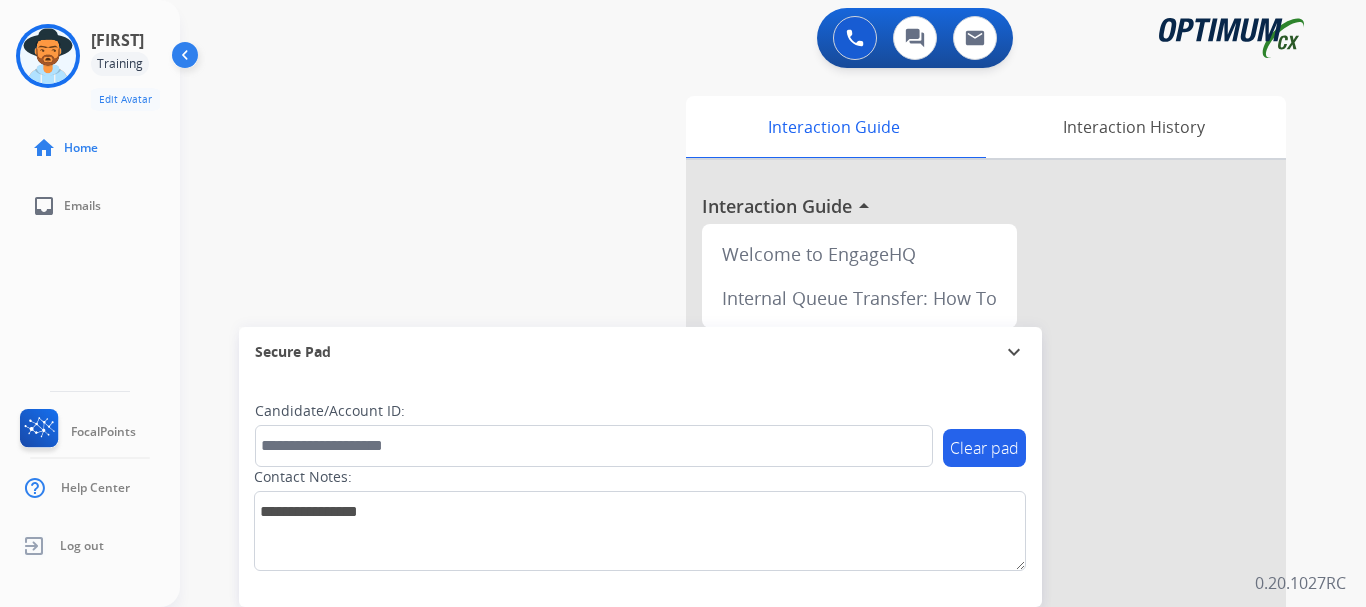 scroll, scrollTop: 0, scrollLeft: 0, axis: both 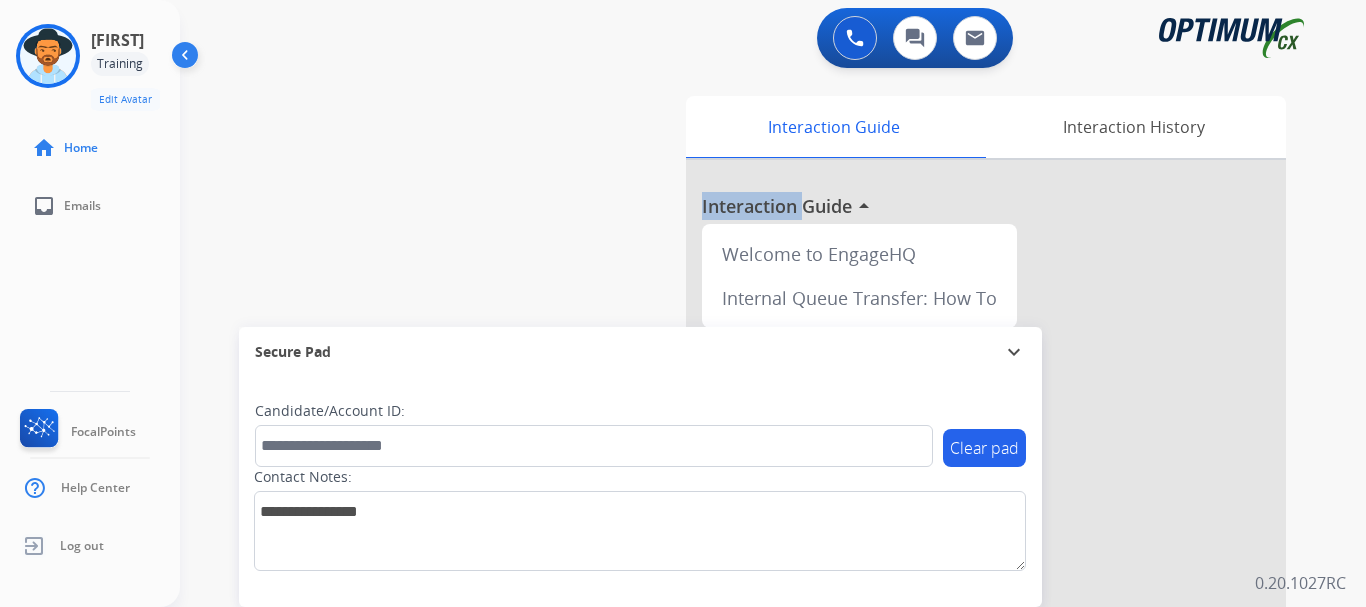 drag, startPoint x: 0, startPoint y: 0, endPoint x: 44, endPoint y: 55, distance: 70.434364 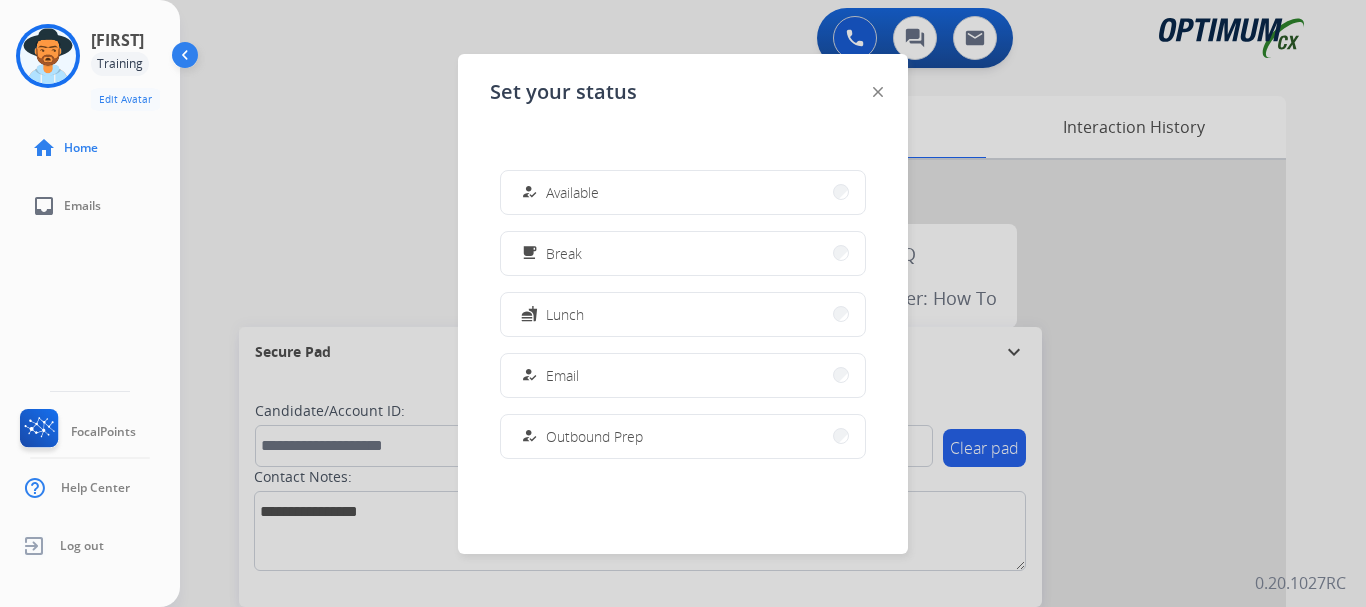 click on "Available" at bounding box center [572, 192] 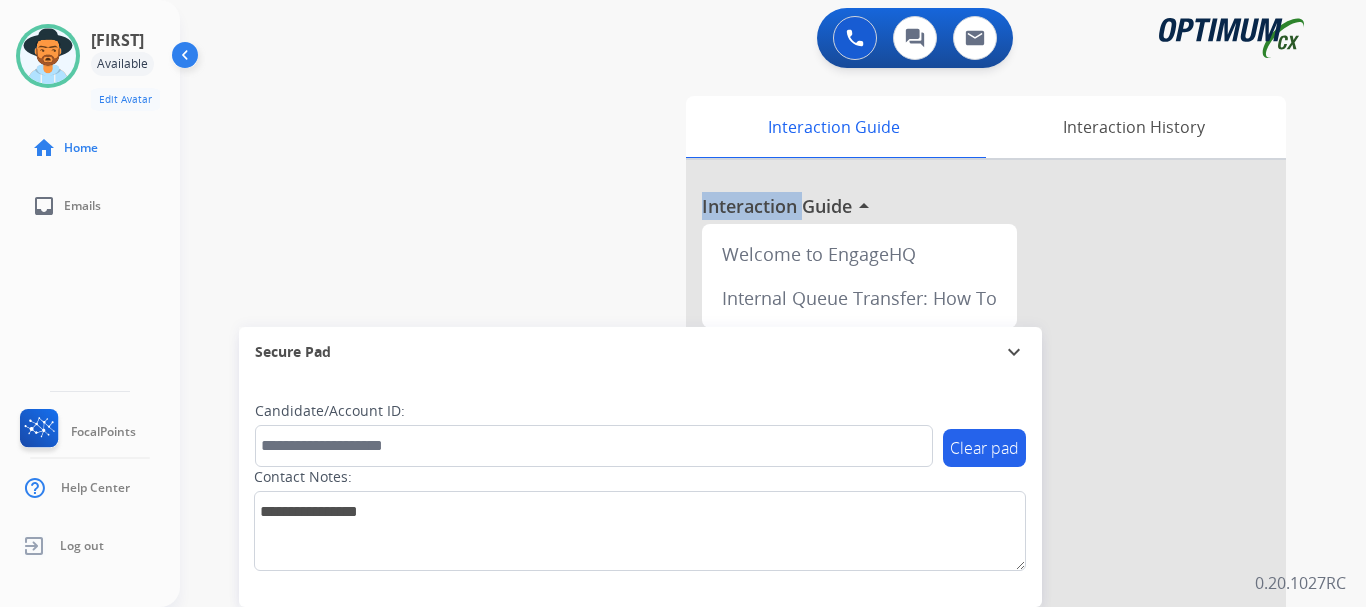 click on "0 Voice Interactions  0  Chat Interactions   0  Email Interactions" at bounding box center [761, 40] 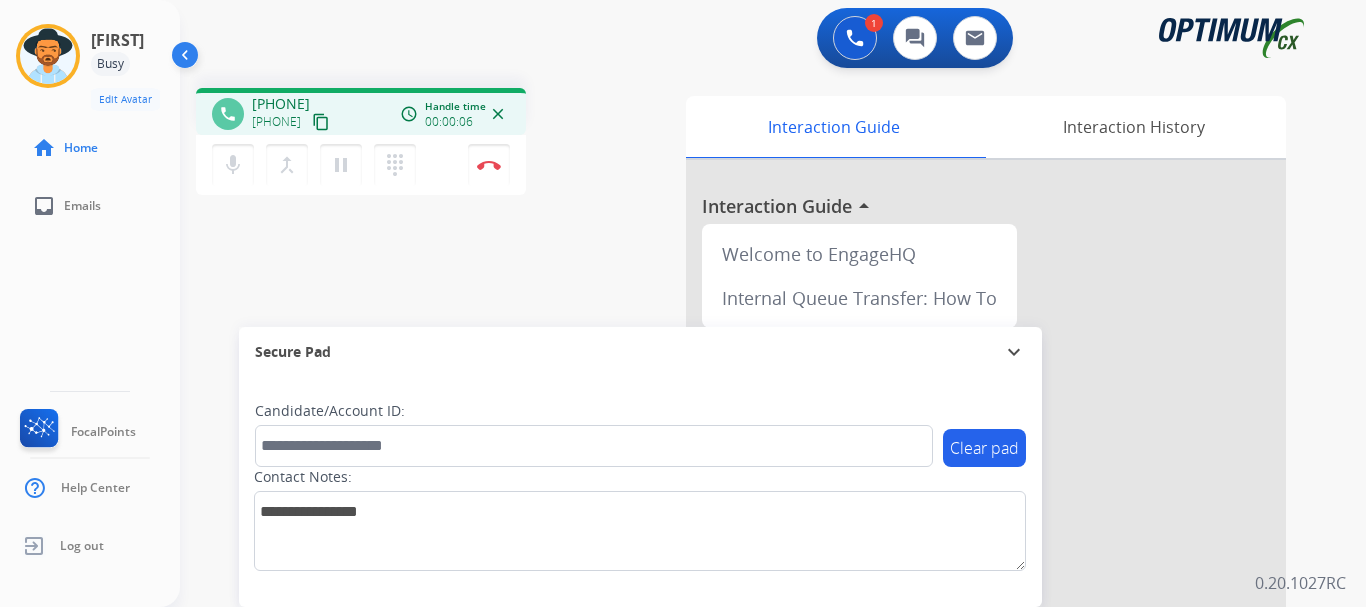 drag, startPoint x: 385, startPoint y: 12, endPoint x: 565, endPoint y: 208, distance: 266.11276 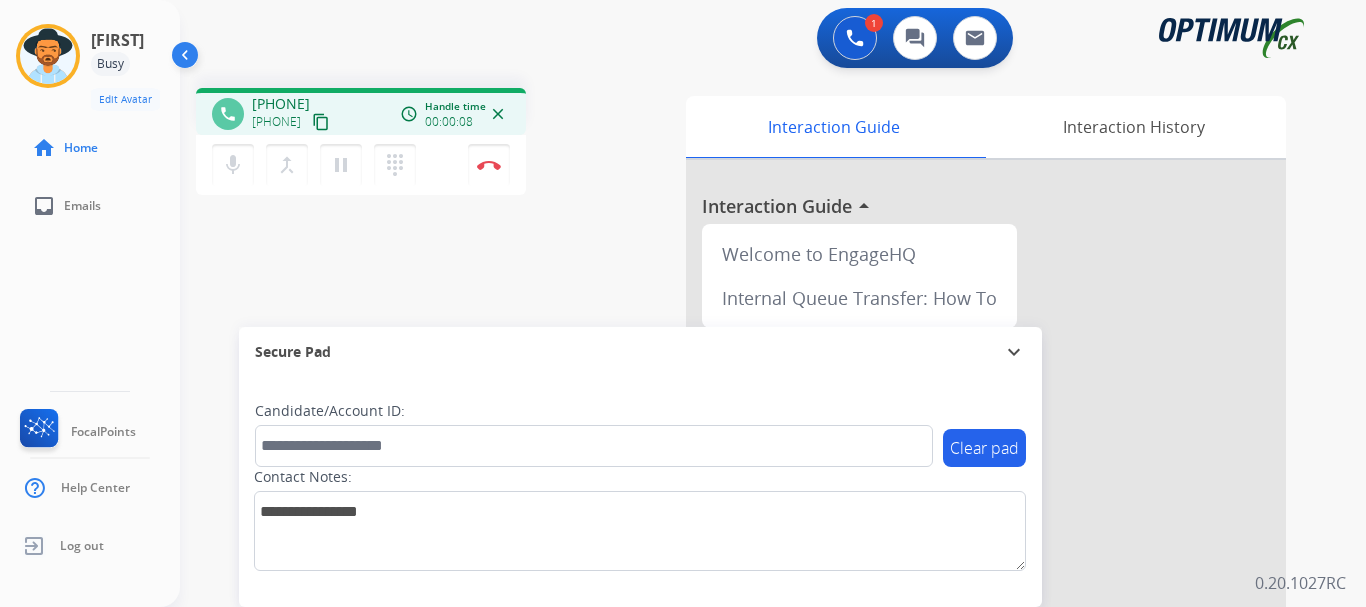 drag, startPoint x: 262, startPoint y: 97, endPoint x: 314, endPoint y: 103, distance: 52.34501 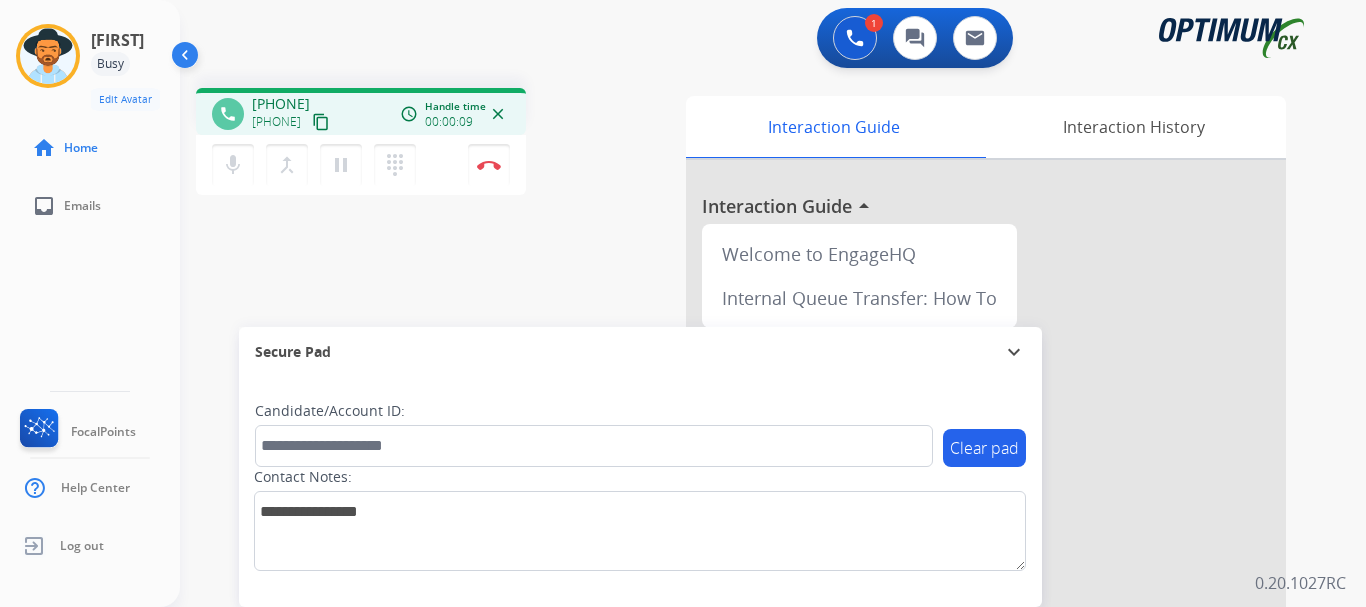 drag, startPoint x: 343, startPoint y: 103, endPoint x: 308, endPoint y: 99, distance: 35.22783 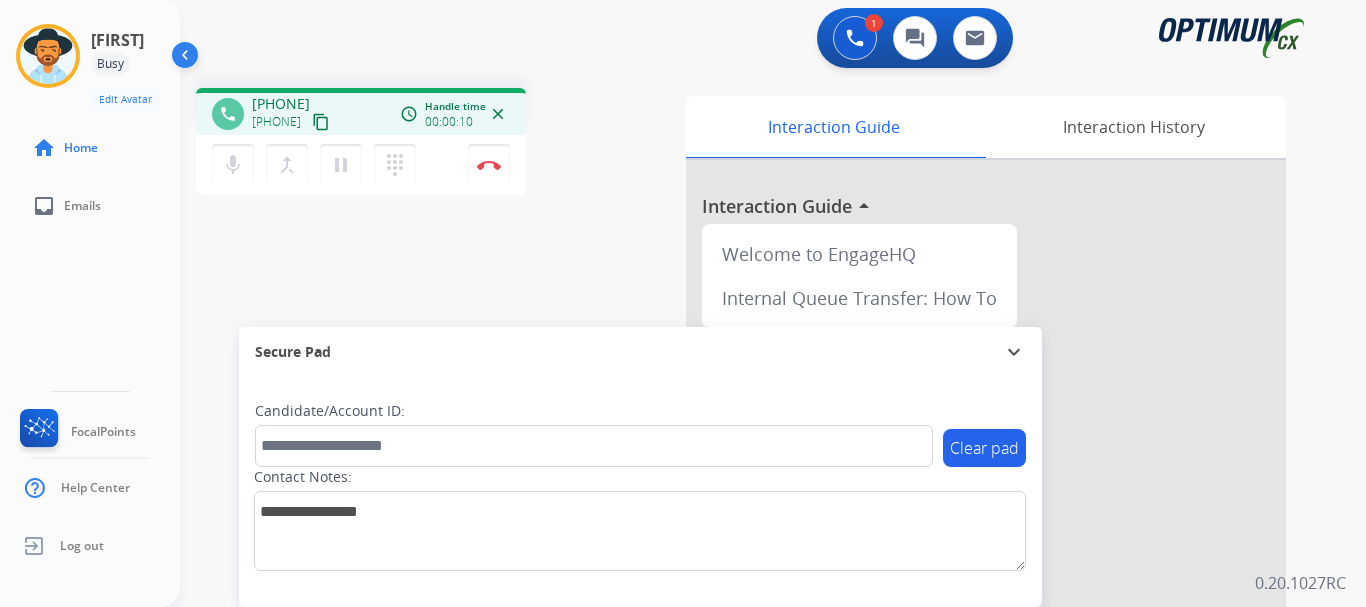 drag, startPoint x: 366, startPoint y: 91, endPoint x: 324, endPoint y: 90, distance: 42.0119 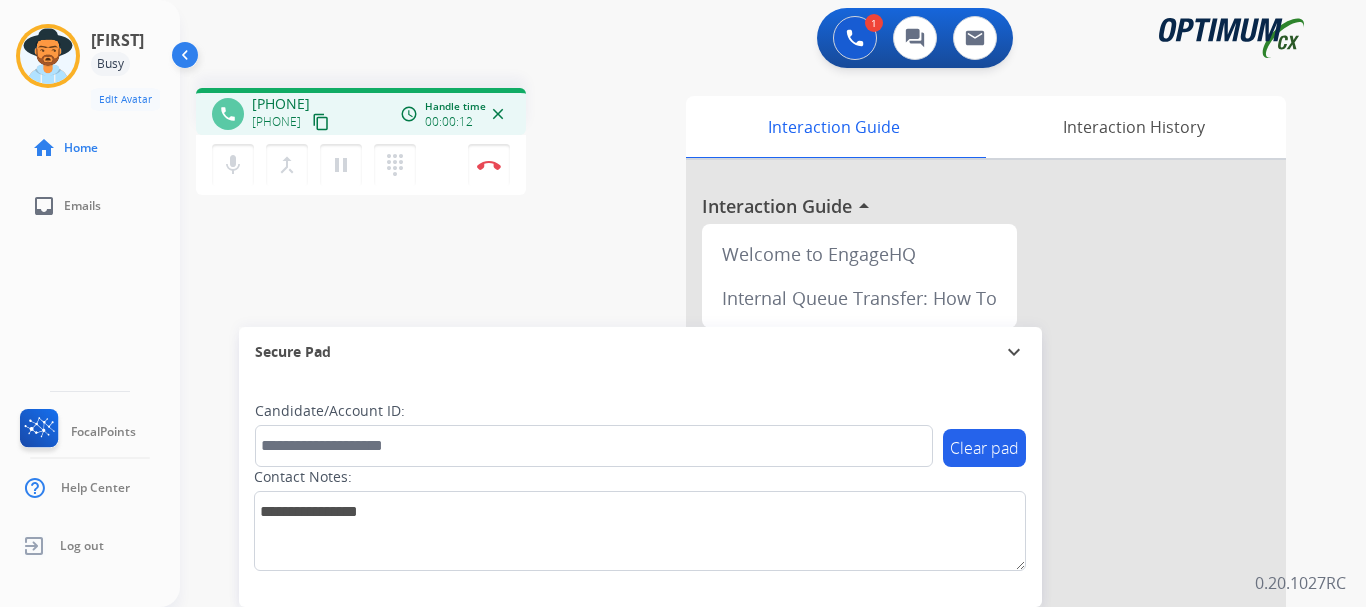 drag, startPoint x: 268, startPoint y: 104, endPoint x: 355, endPoint y: 95, distance: 87.46428 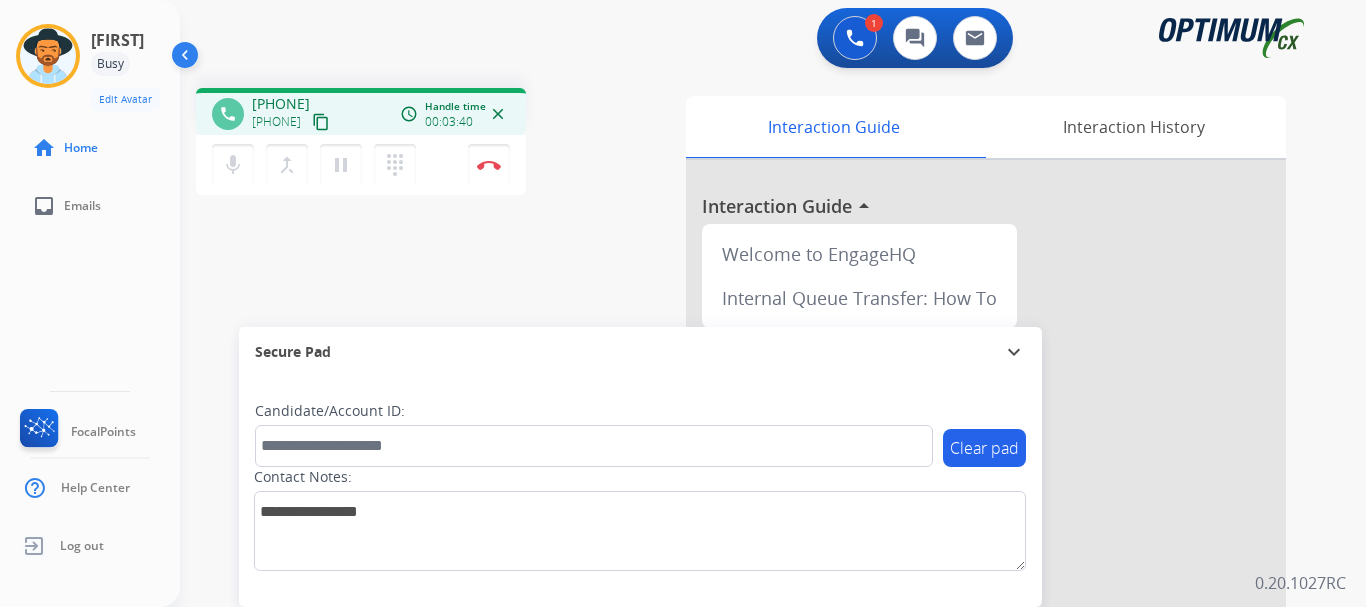 click on "1 Voice Interactions  0  Chat Interactions   0  Email Interactions" at bounding box center (761, 40) 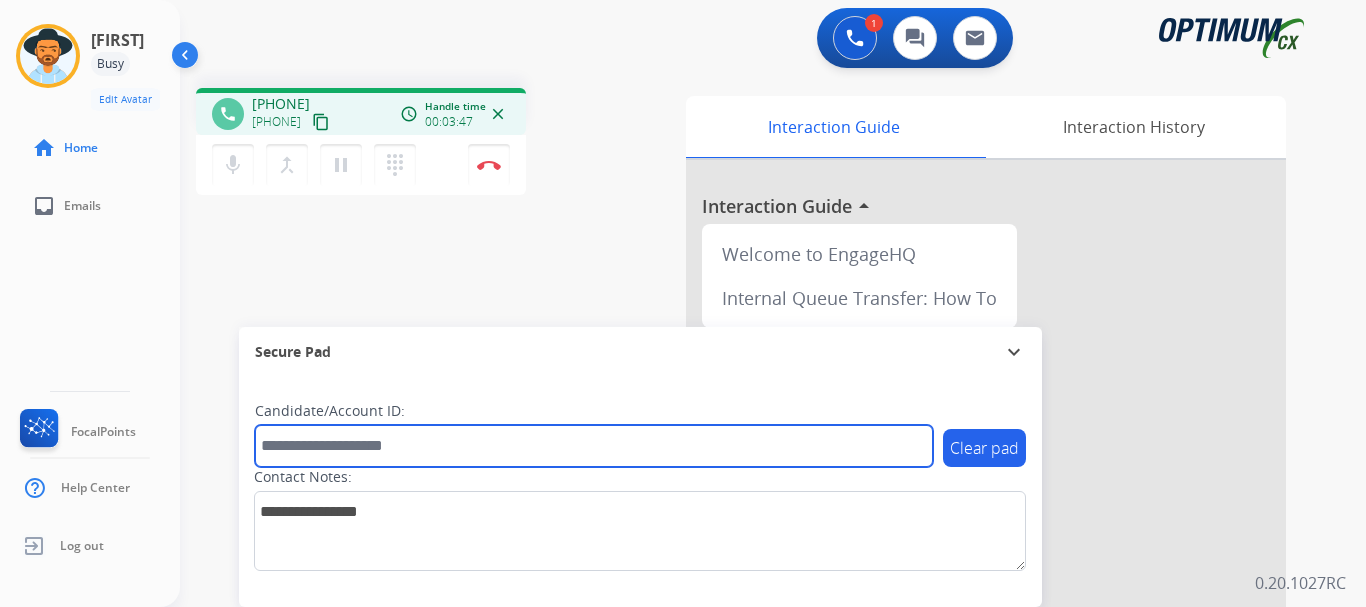 click at bounding box center (594, 446) 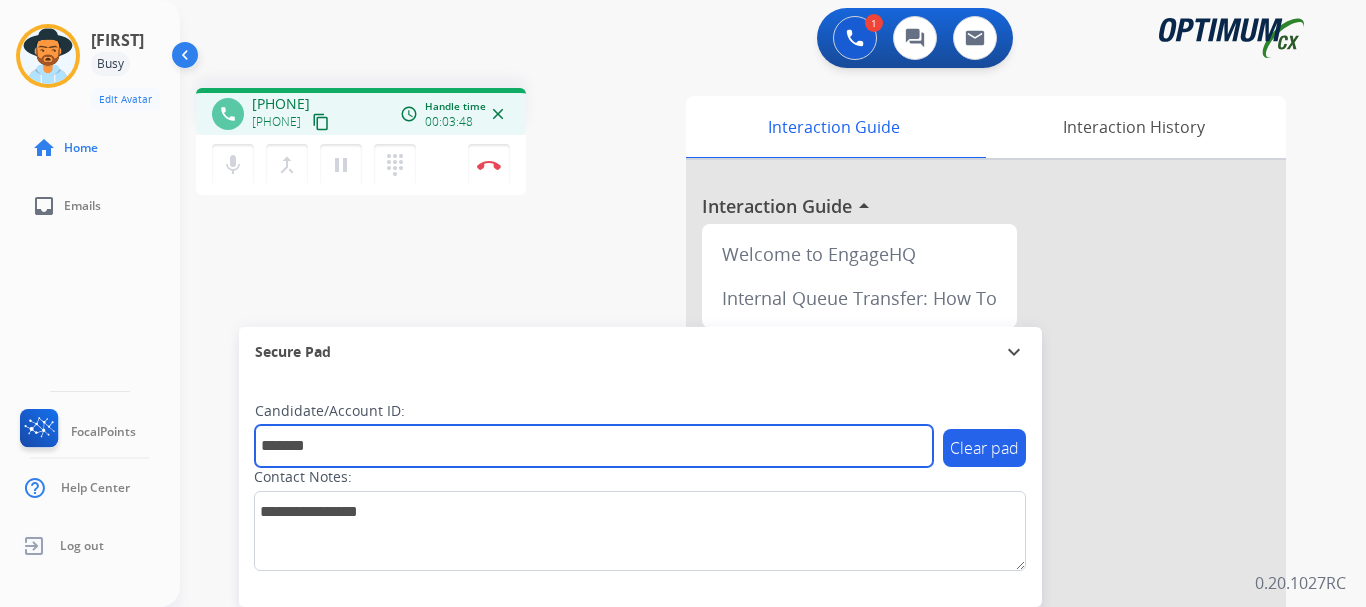 type on "*******" 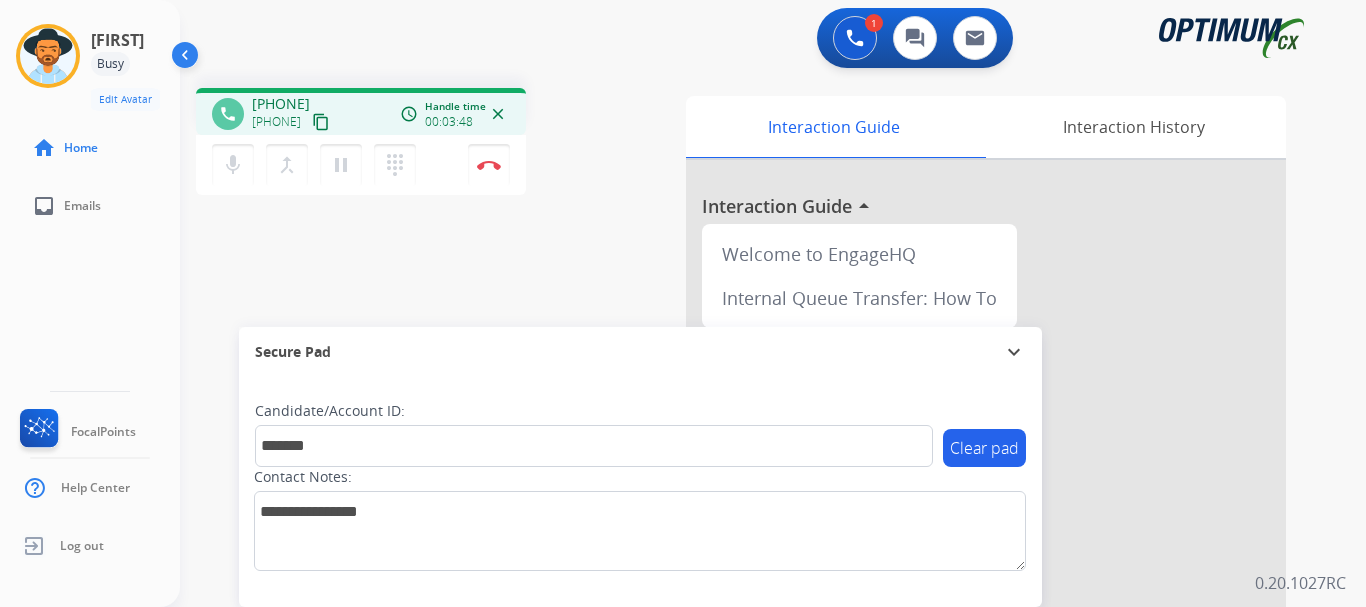 click on "Disconnect" at bounding box center (489, 165) 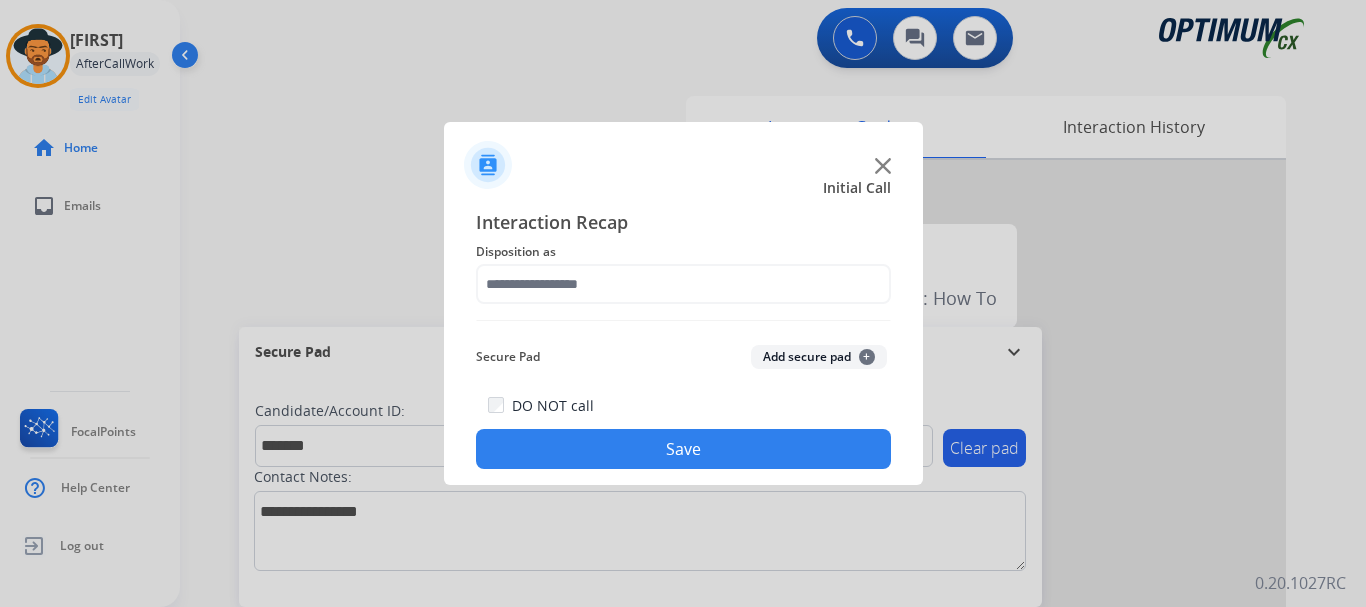 click on "Add secure pad  +" 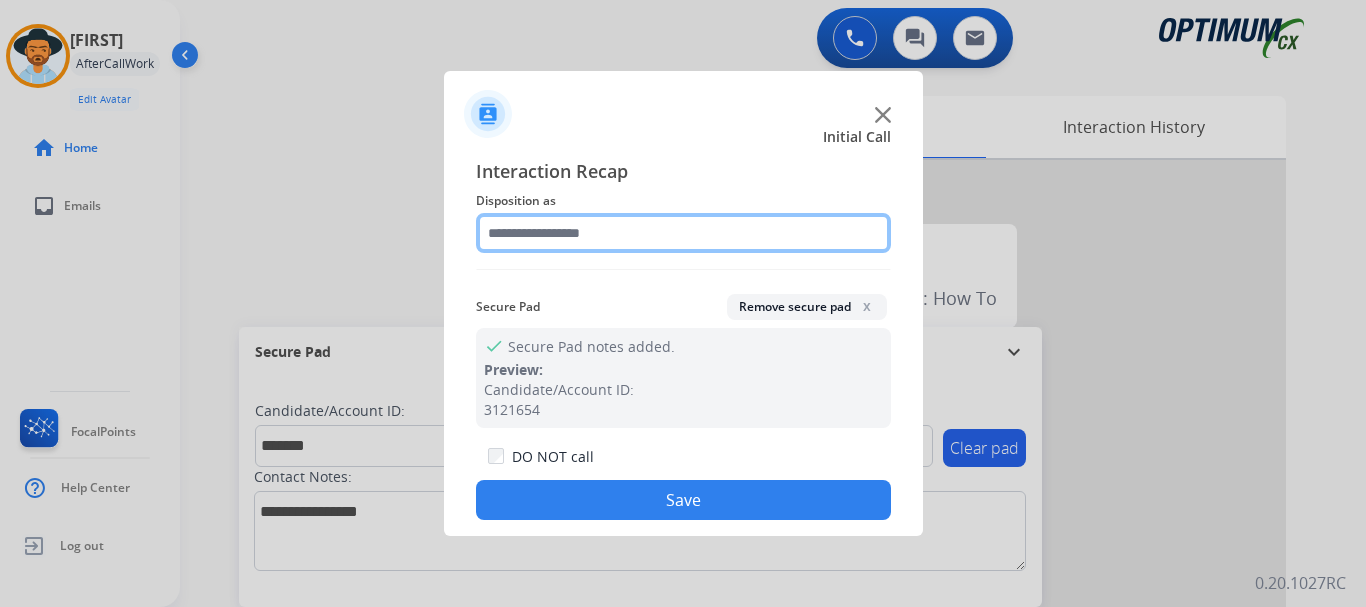 click 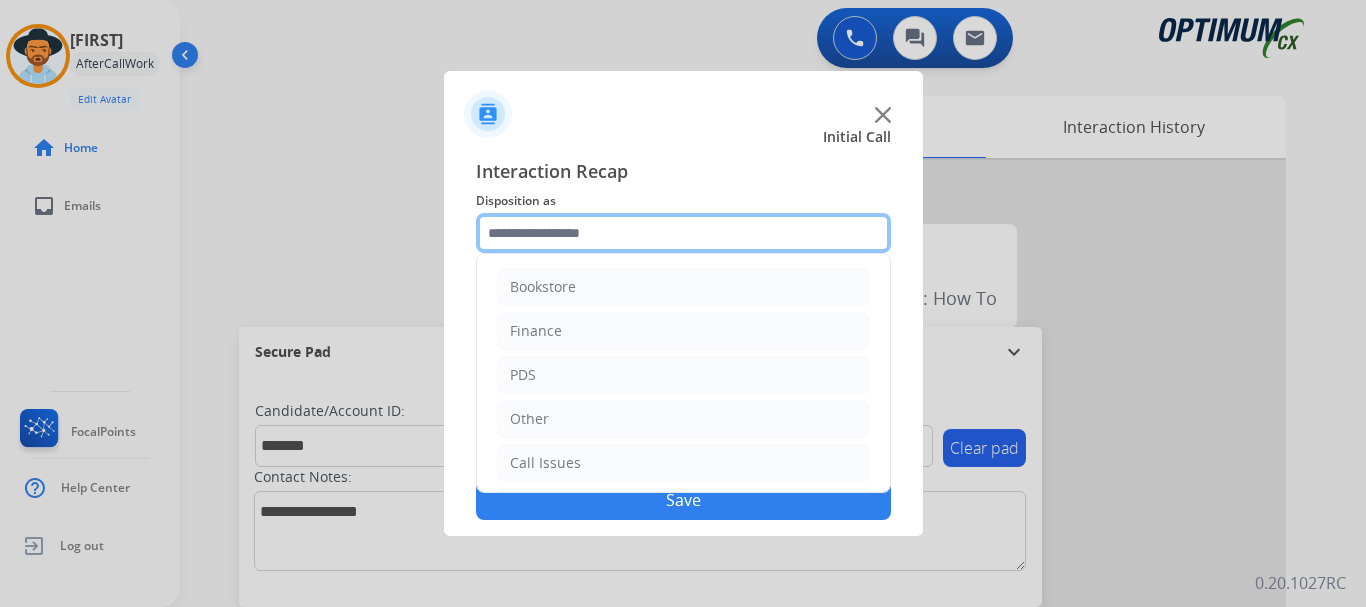 scroll, scrollTop: 136, scrollLeft: 0, axis: vertical 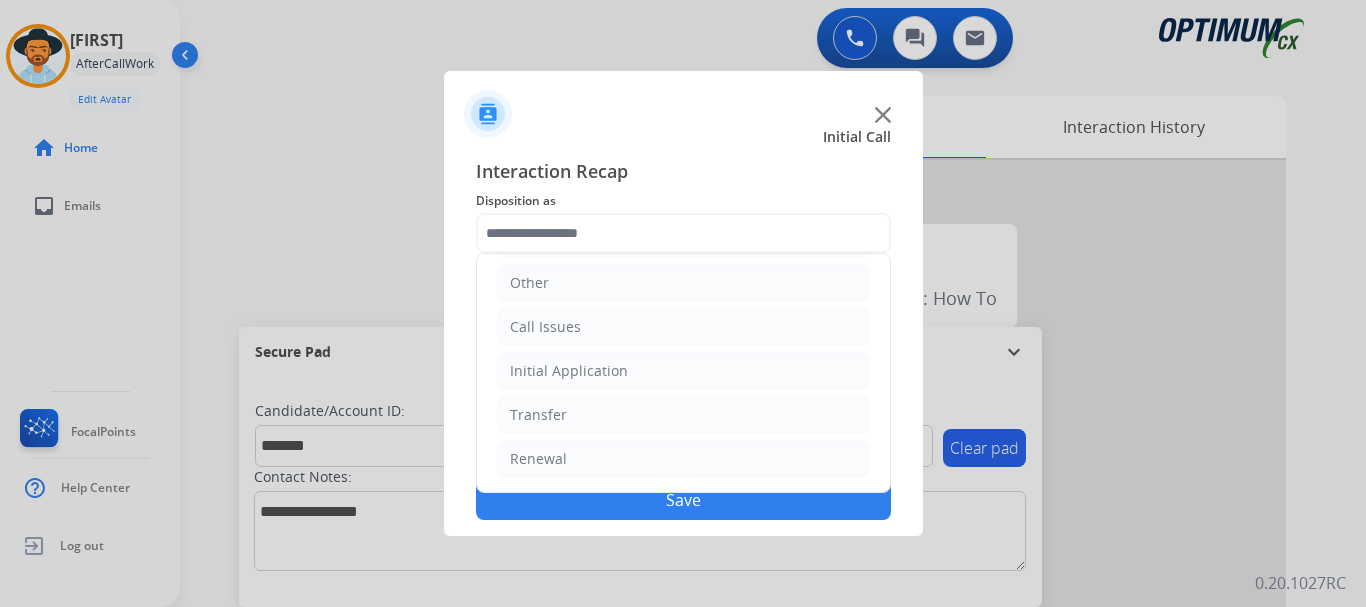 click on "Initial Application" 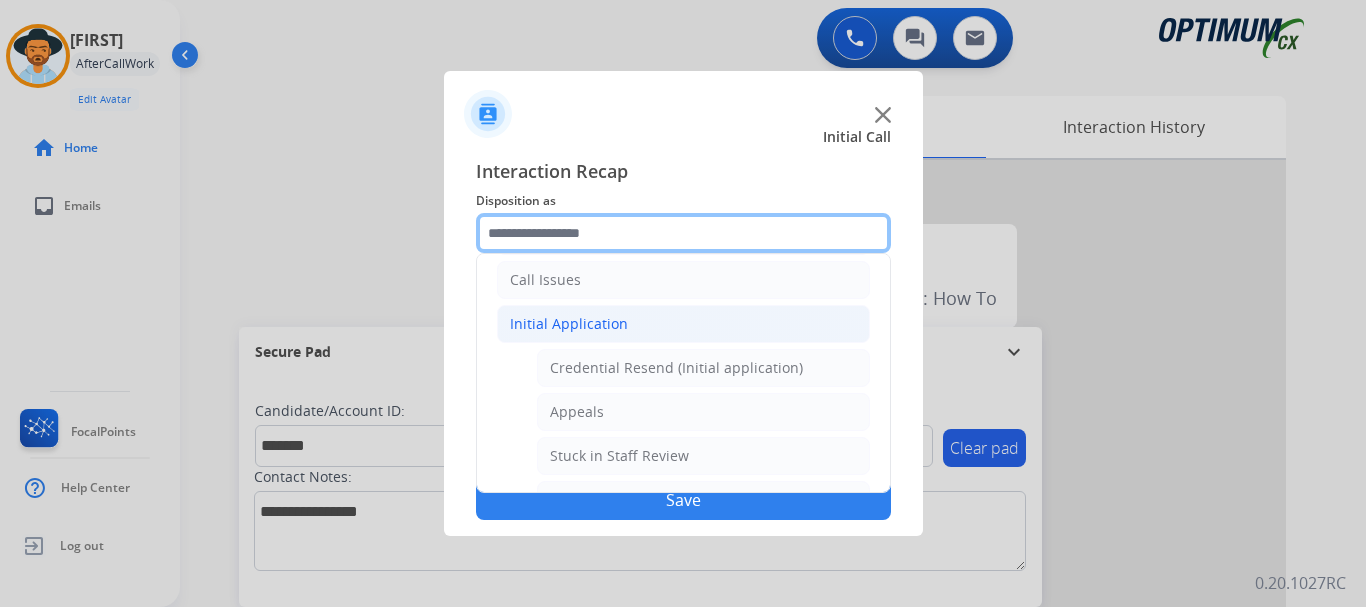 scroll, scrollTop: 180, scrollLeft: 0, axis: vertical 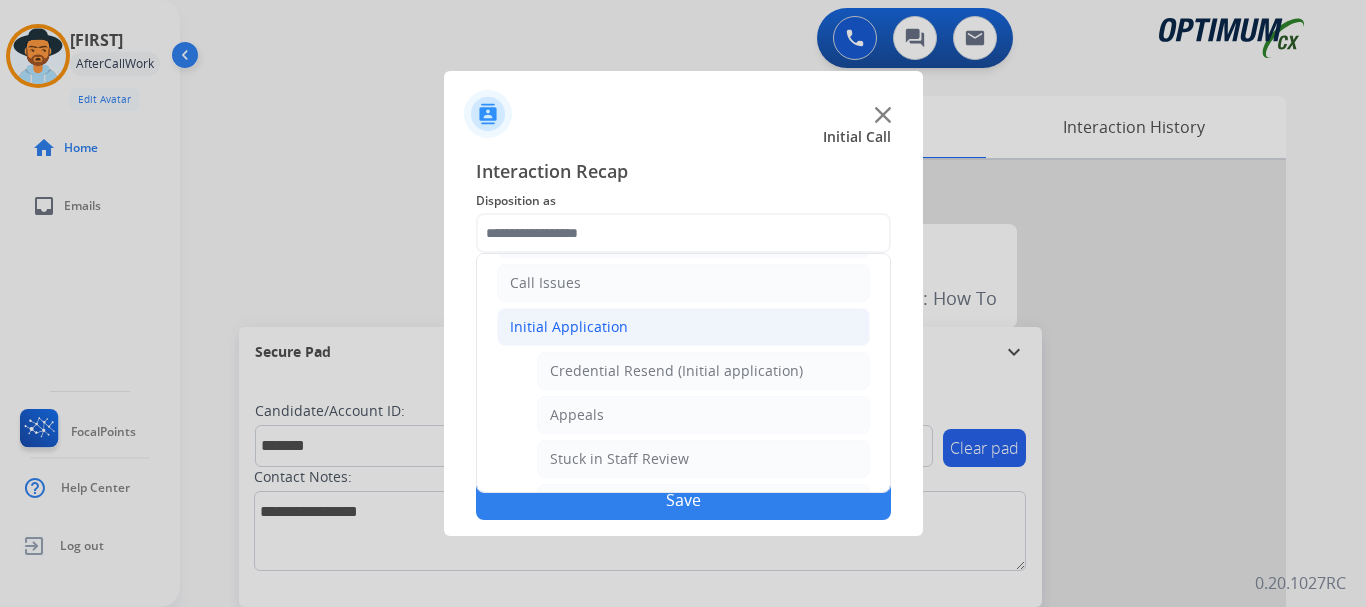 click on "Appeals" 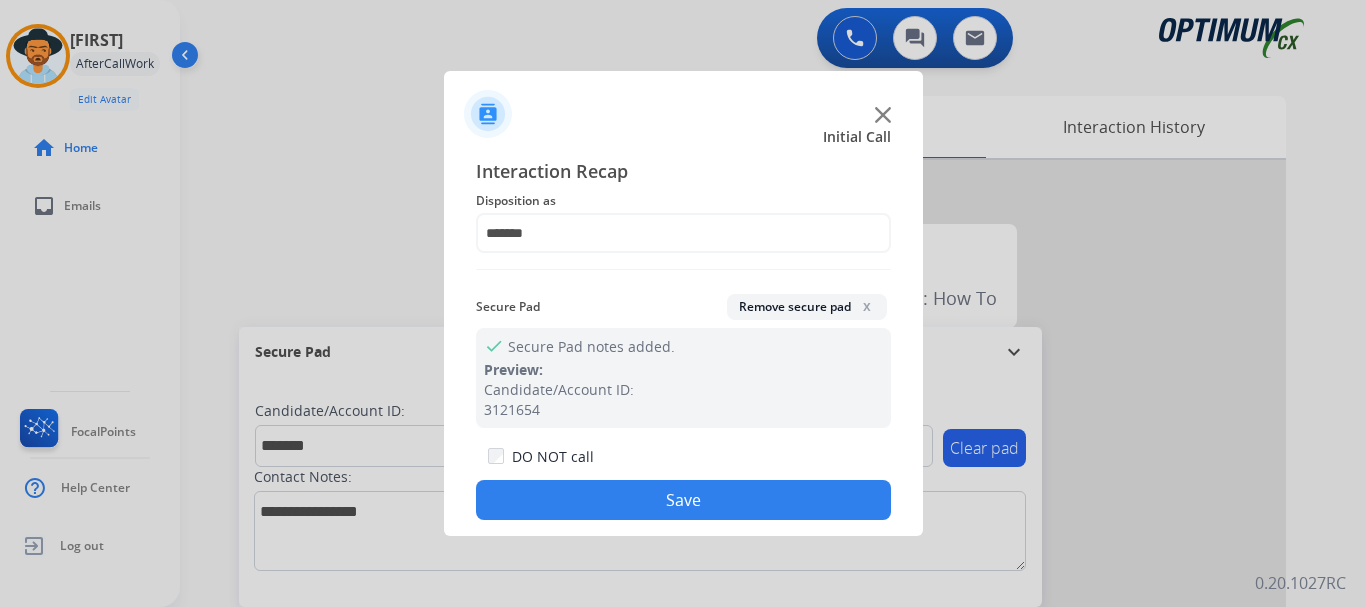 click on "Save" 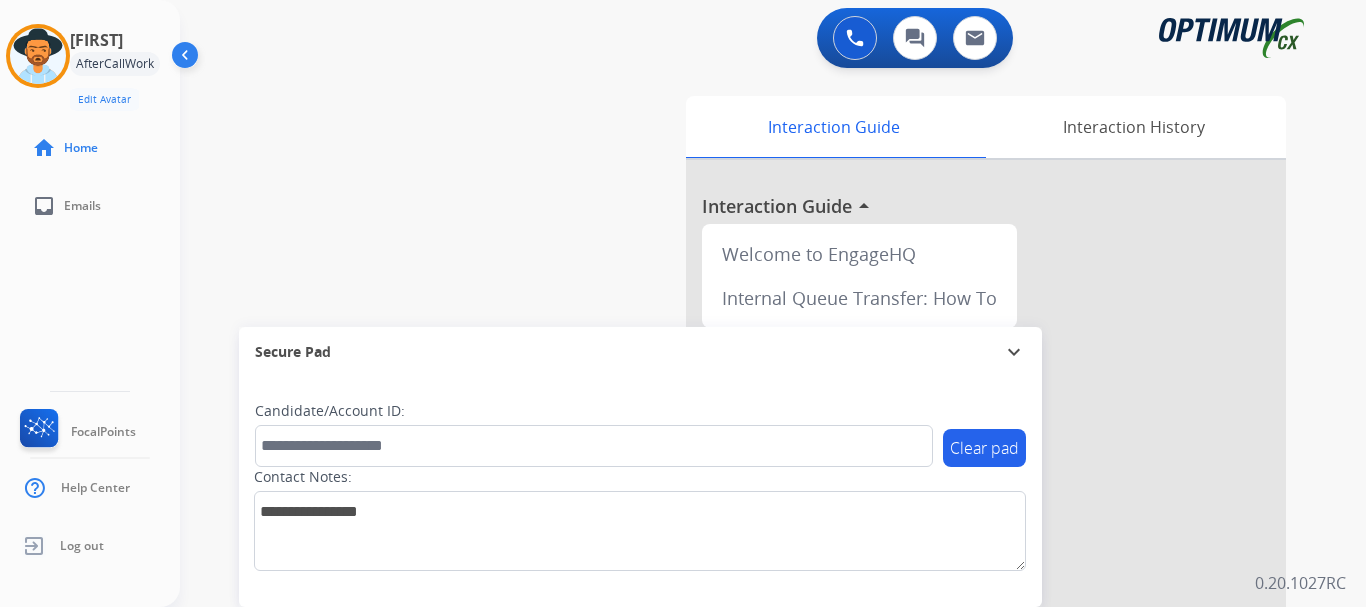 click on "swap_horiz Break voice bridge close_fullscreen Connect 3-Way Call merge_type Separate 3-Way Call  Interaction Guide   Interaction History  Interaction Guide arrow_drop_up  Welcome to EngageHQ   Internal Queue Transfer: How To  Secure Pad expand_more Clear pad Candidate/Account ID: Contact Notes:" at bounding box center [749, 489] 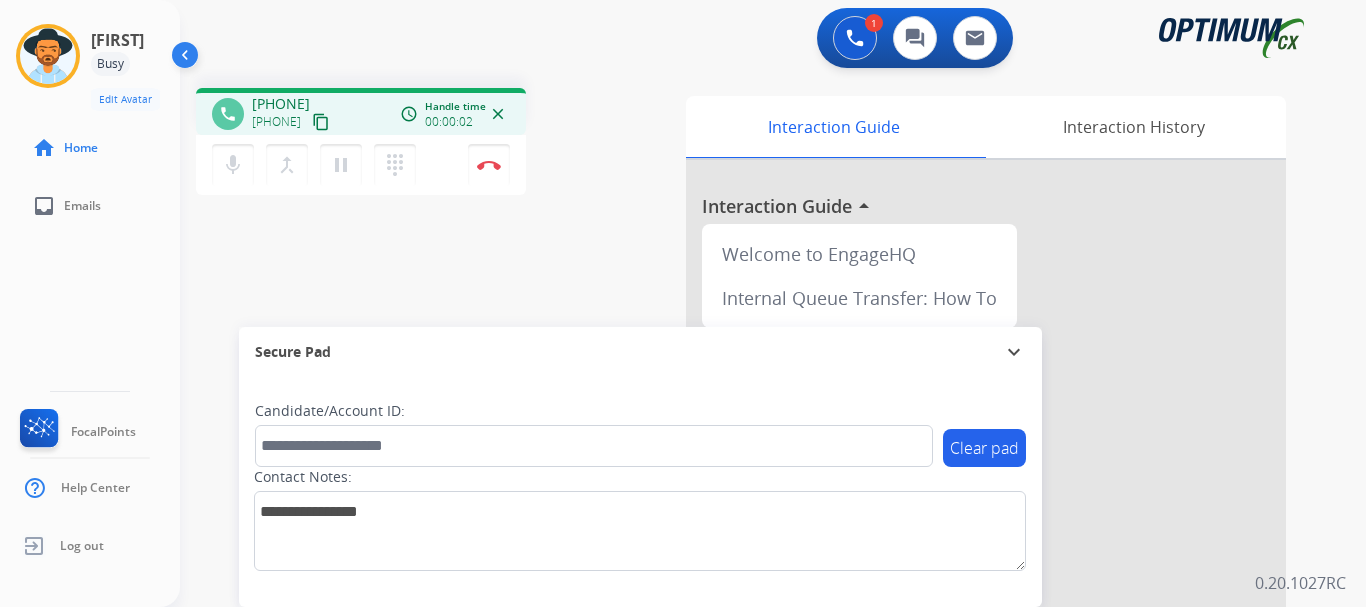 drag, startPoint x: 268, startPoint y: 100, endPoint x: 356, endPoint y: 90, distance: 88.56636 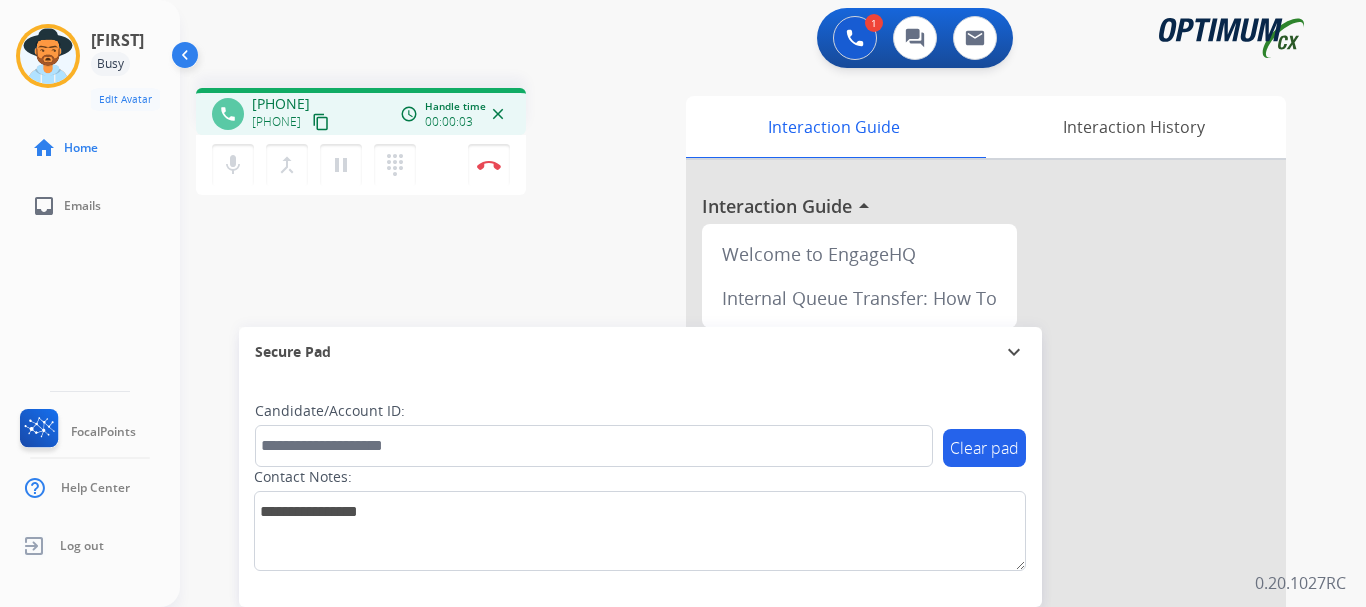 copy on "[PHONE]" 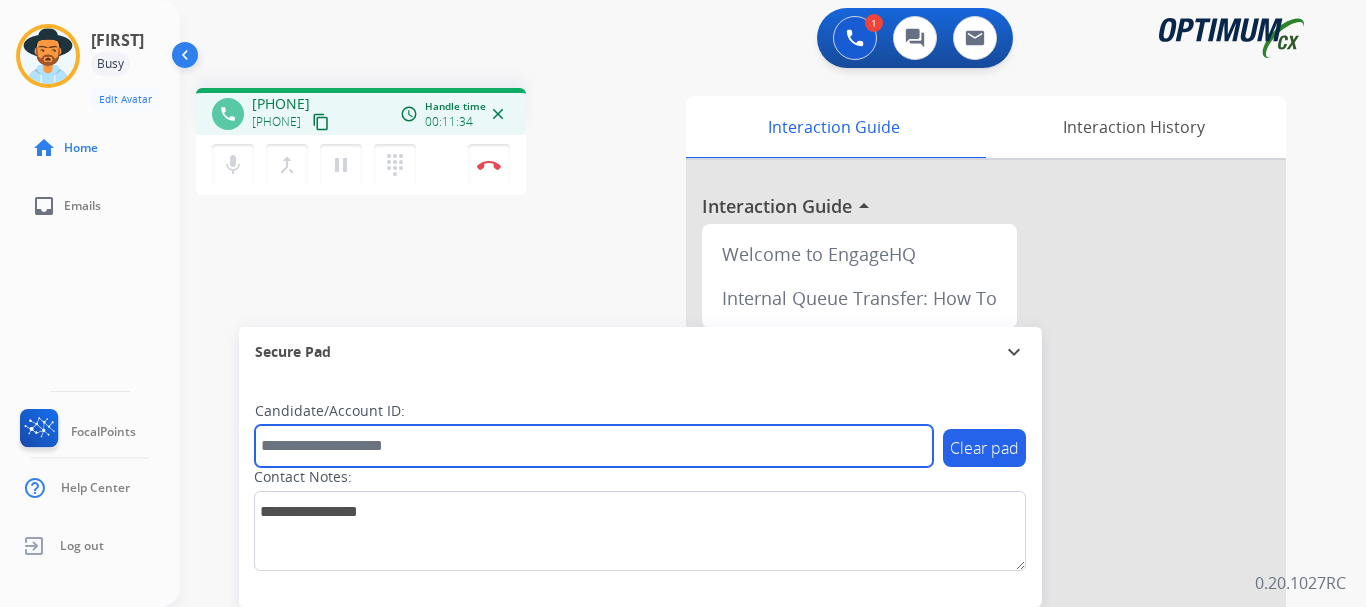 click at bounding box center (594, 446) 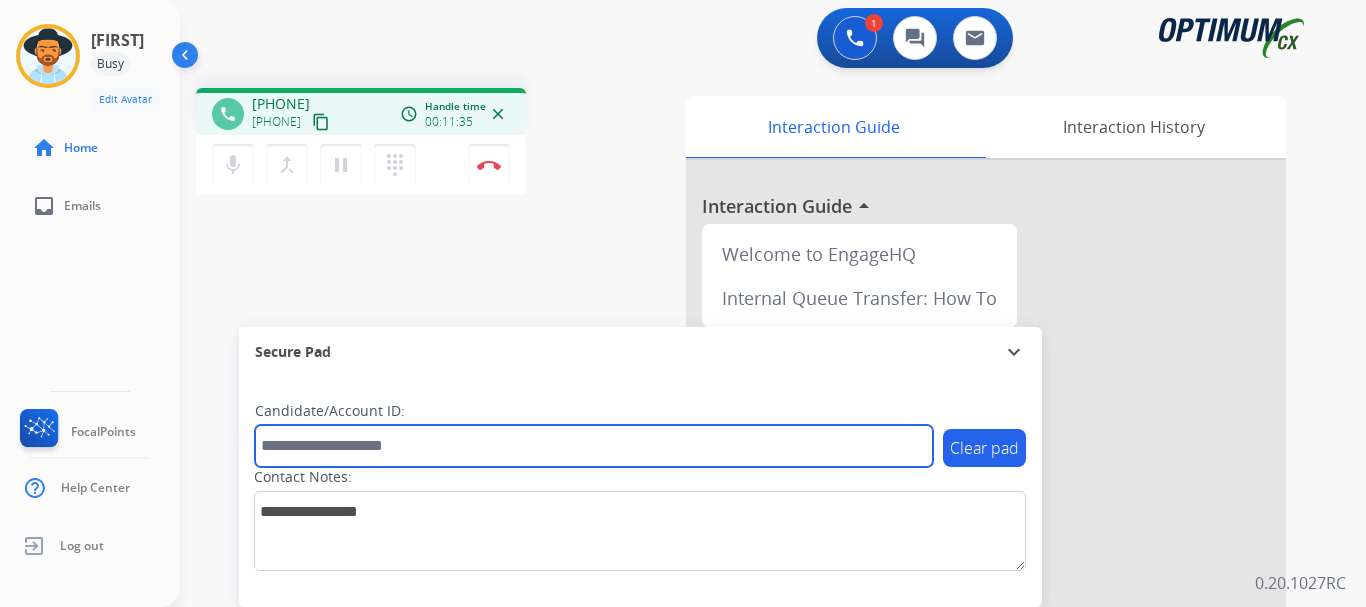 paste on "*******" 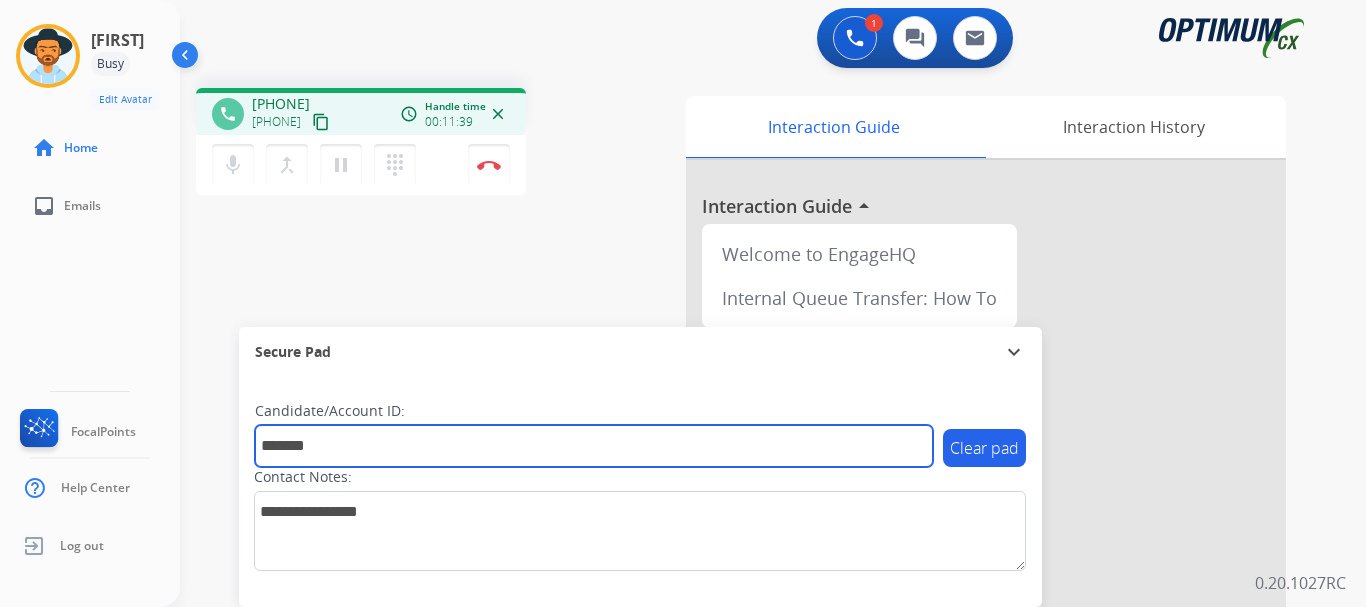 type 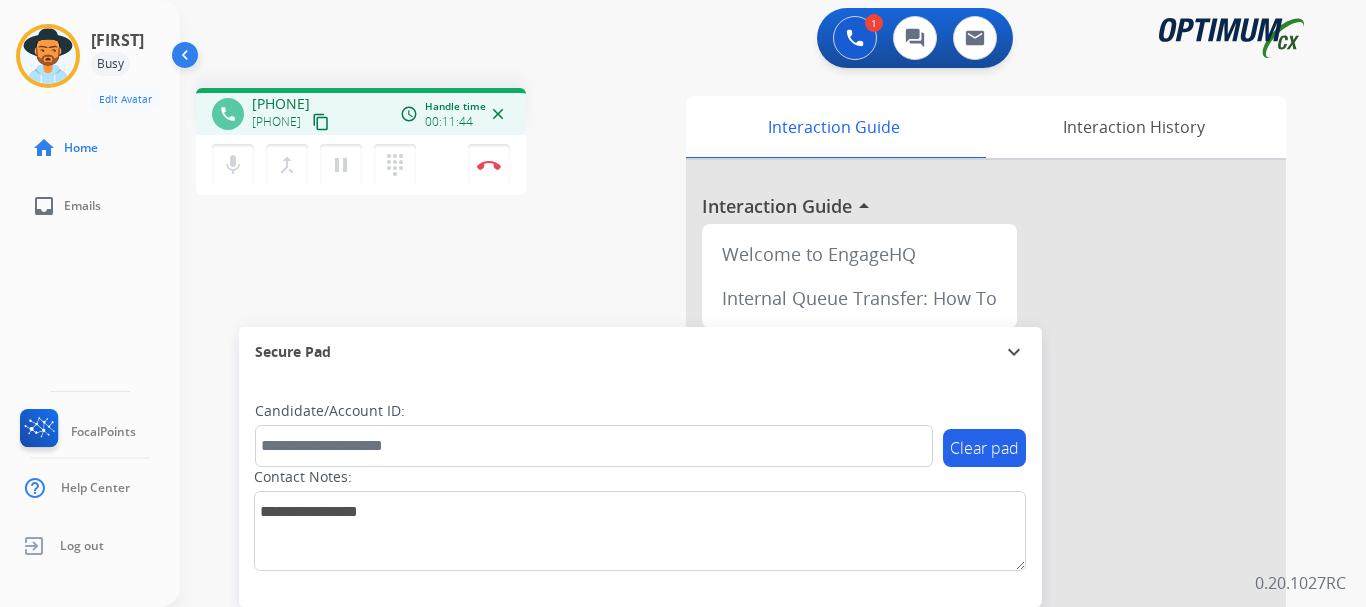 click at bounding box center (489, 165) 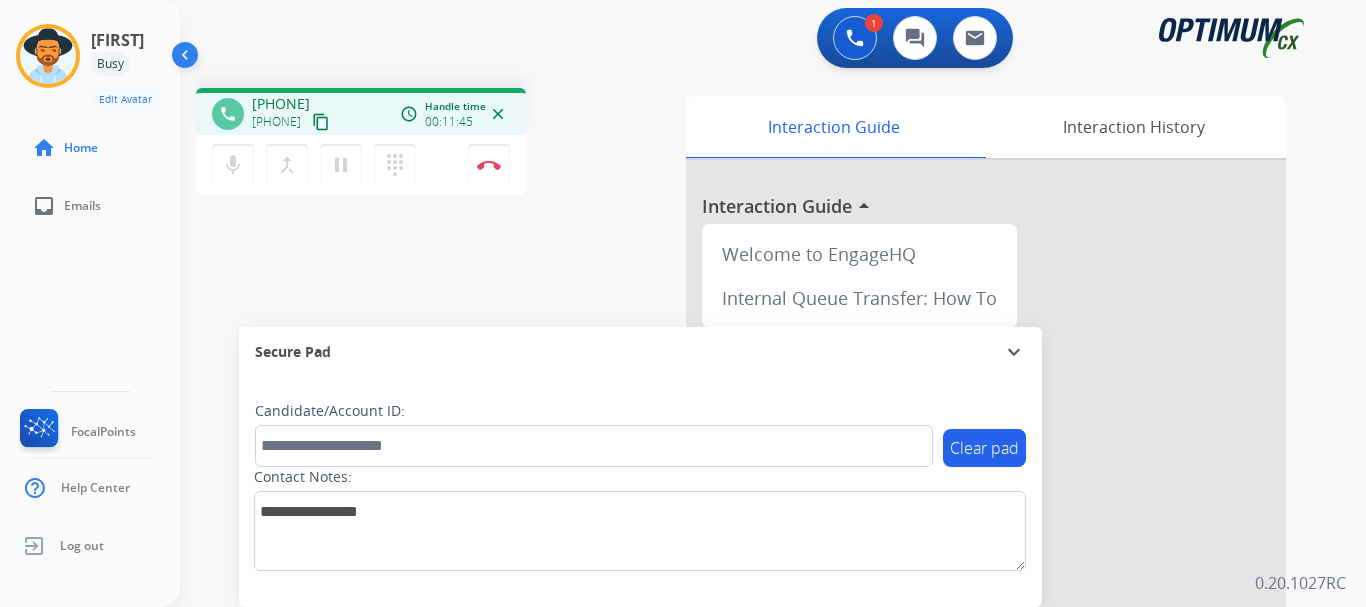 click at bounding box center [489, 165] 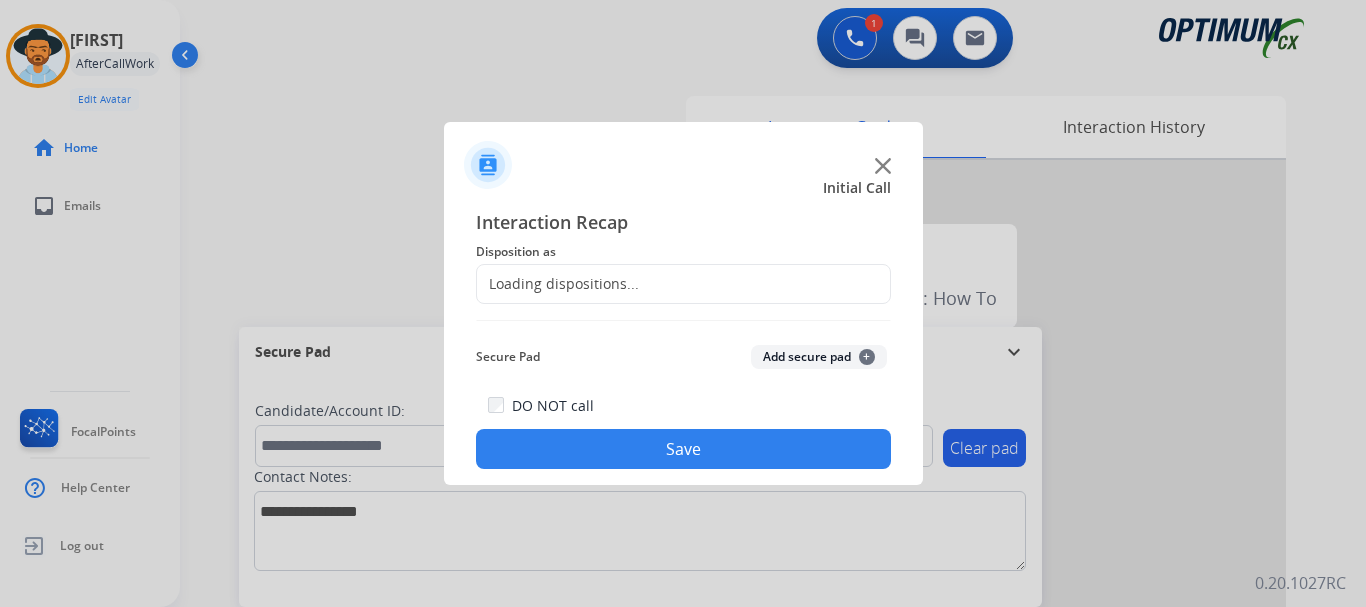 drag, startPoint x: 500, startPoint y: 186, endPoint x: 489, endPoint y: 185, distance: 11.045361 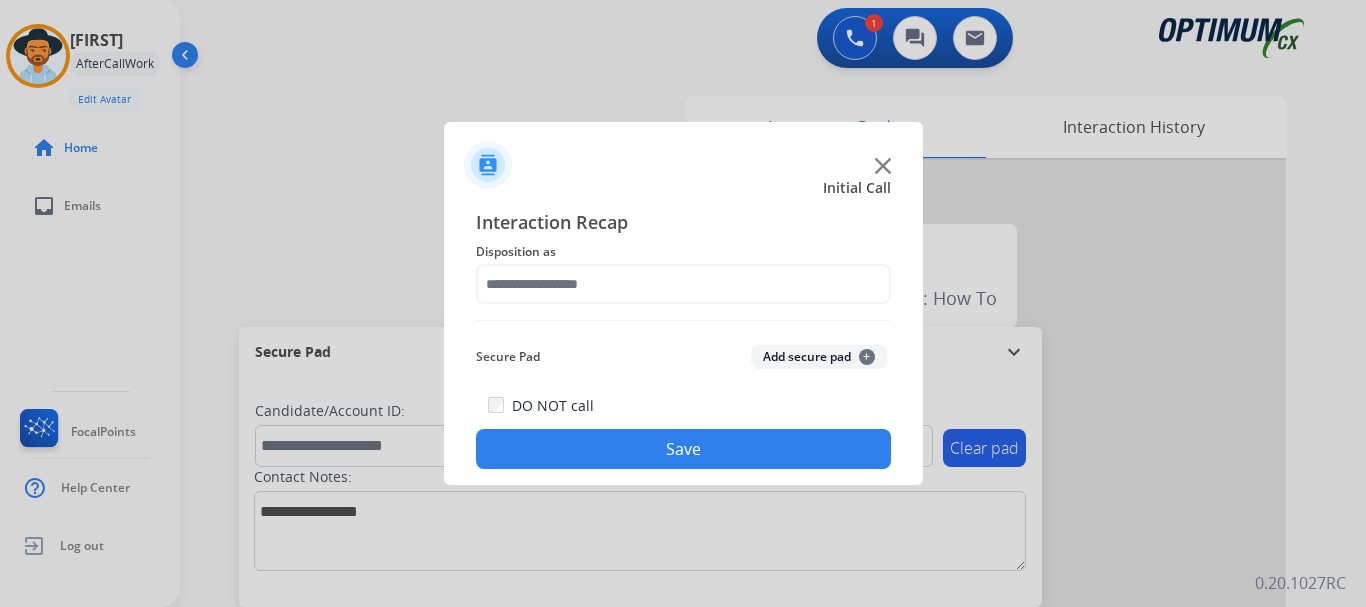 click on "Add secure pad  +" 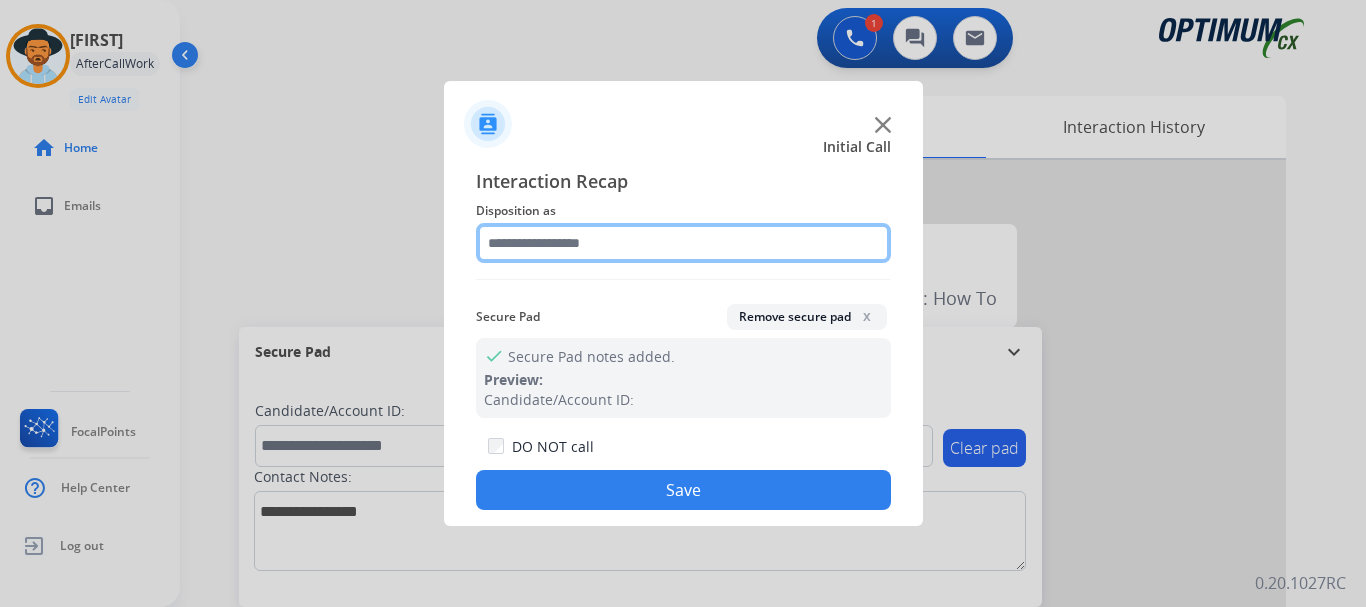 click 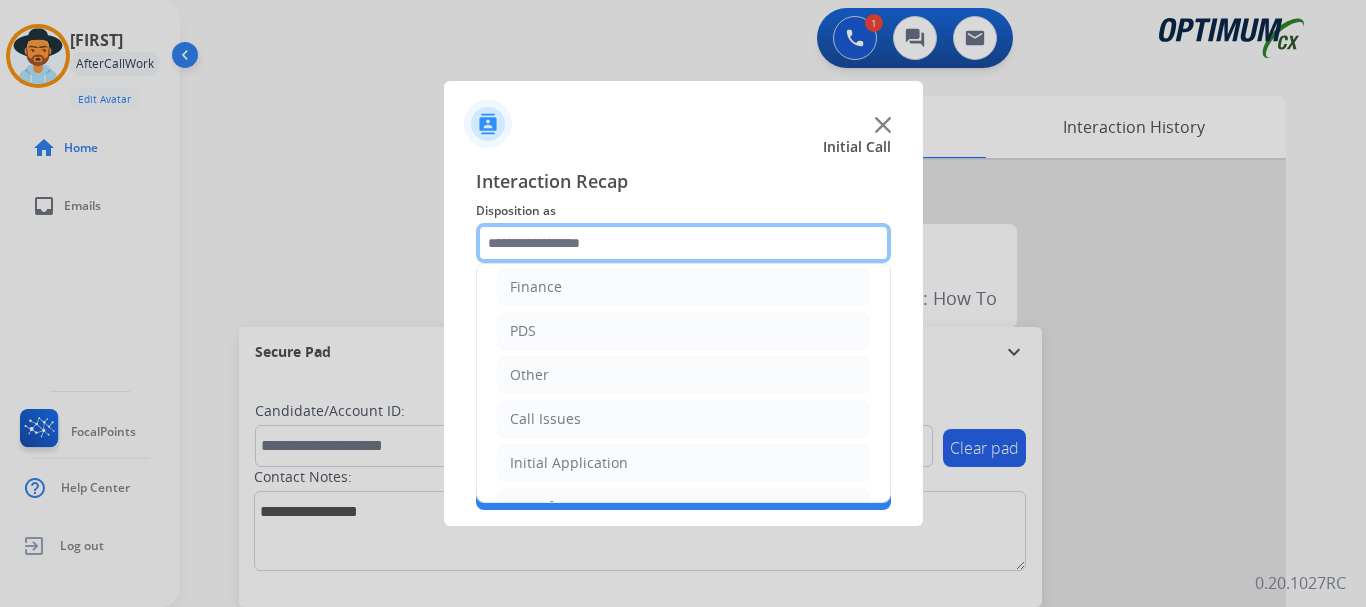 scroll, scrollTop: 122, scrollLeft: 0, axis: vertical 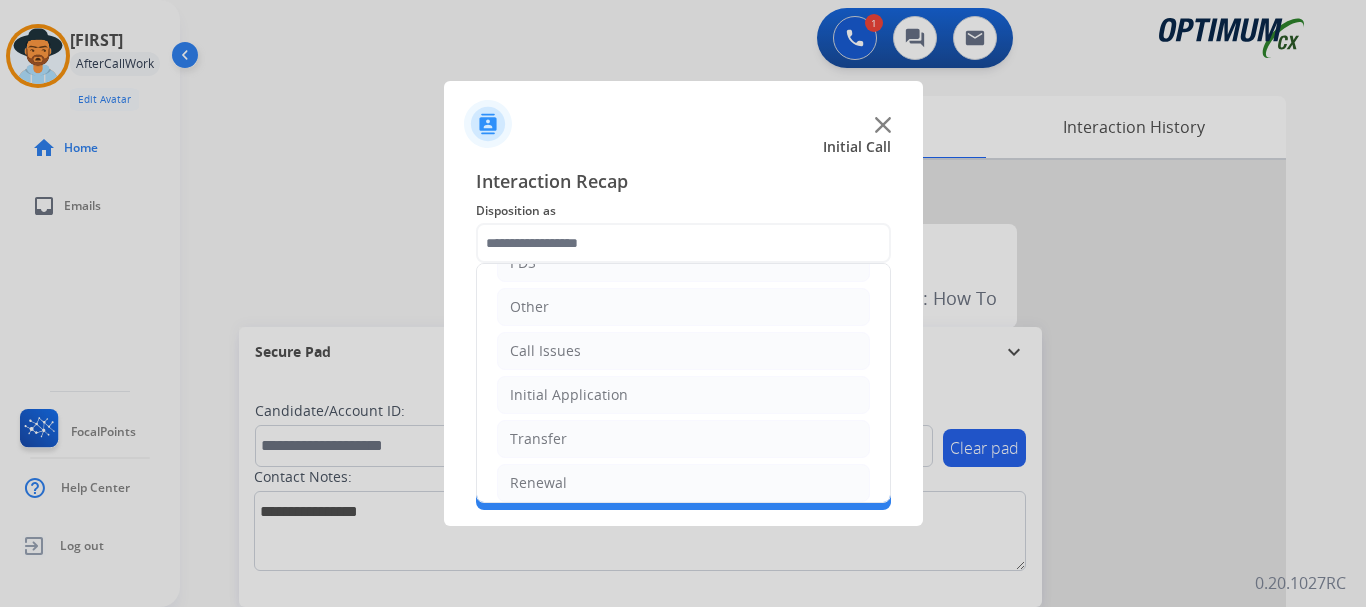 click on "Initial Application" 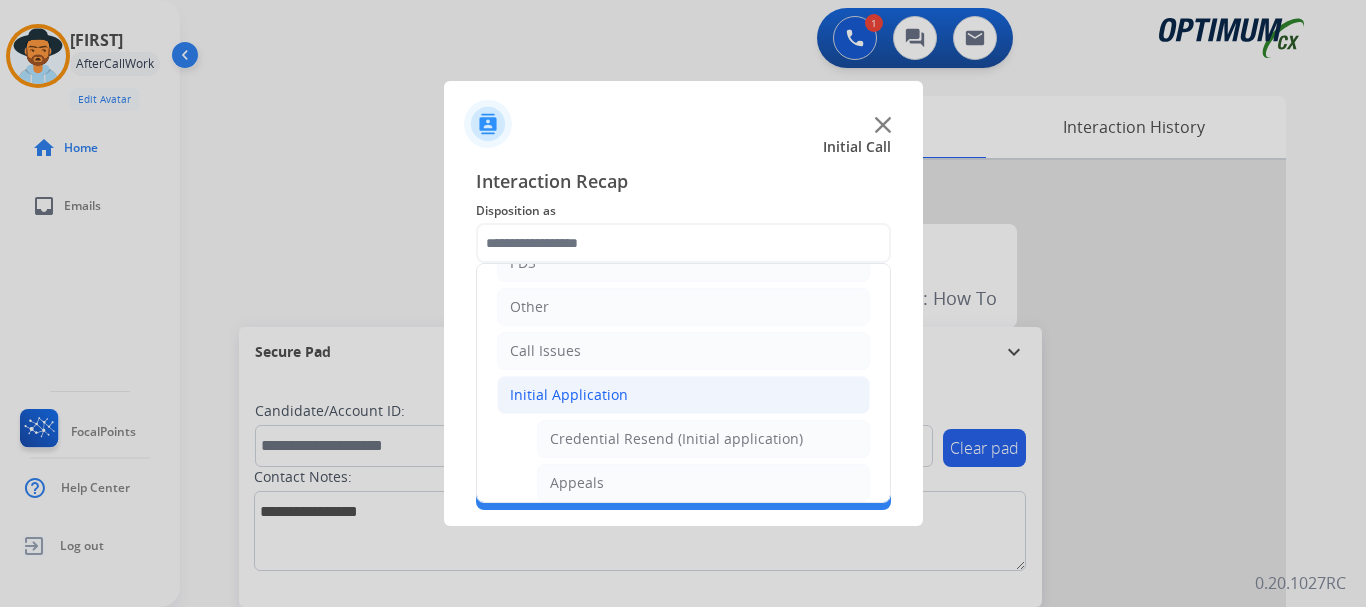 click on "Appeals" 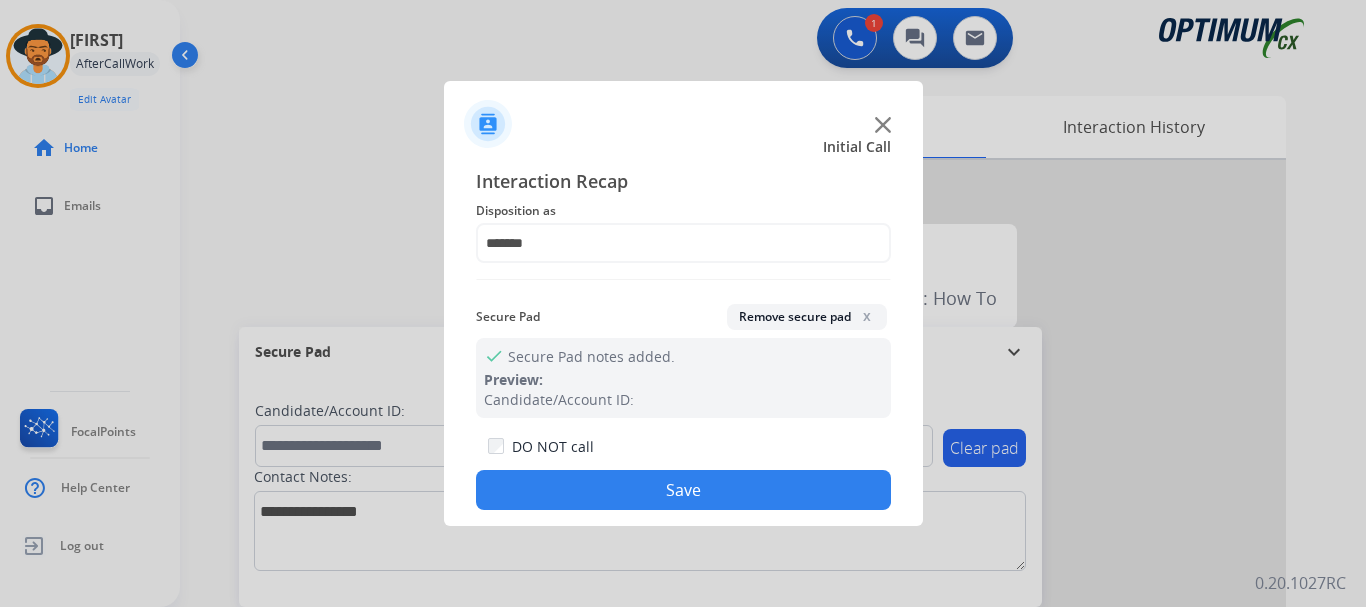 click on "DO NOT call  Save" 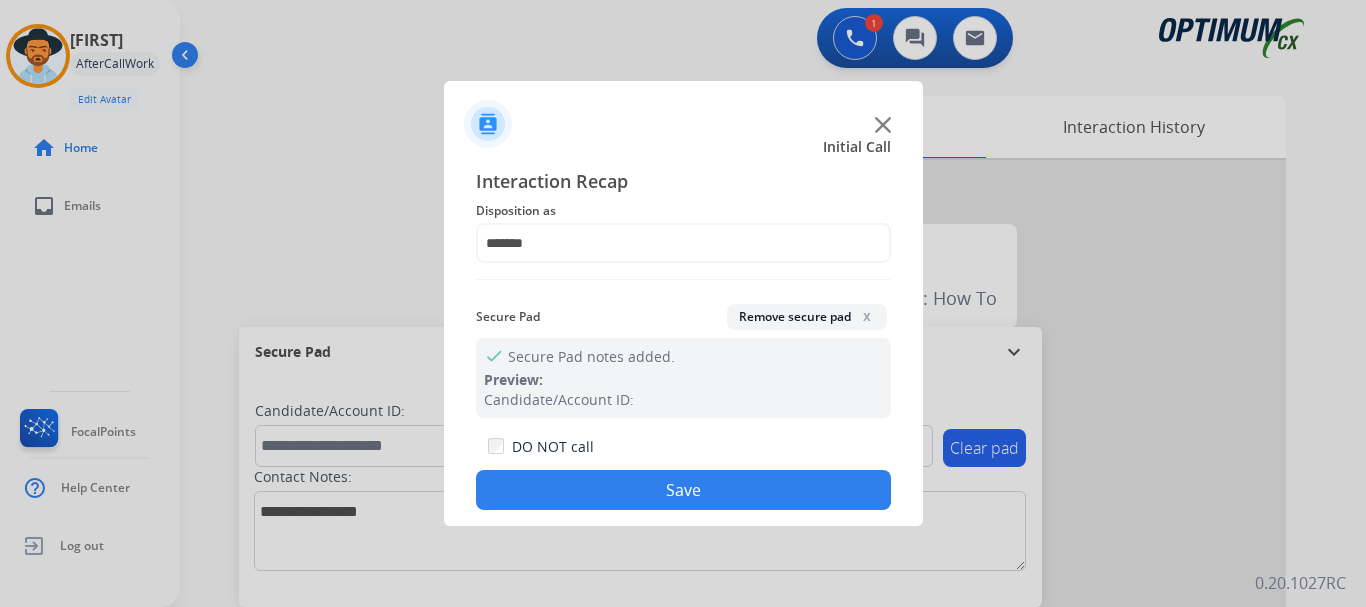 click on "Save" 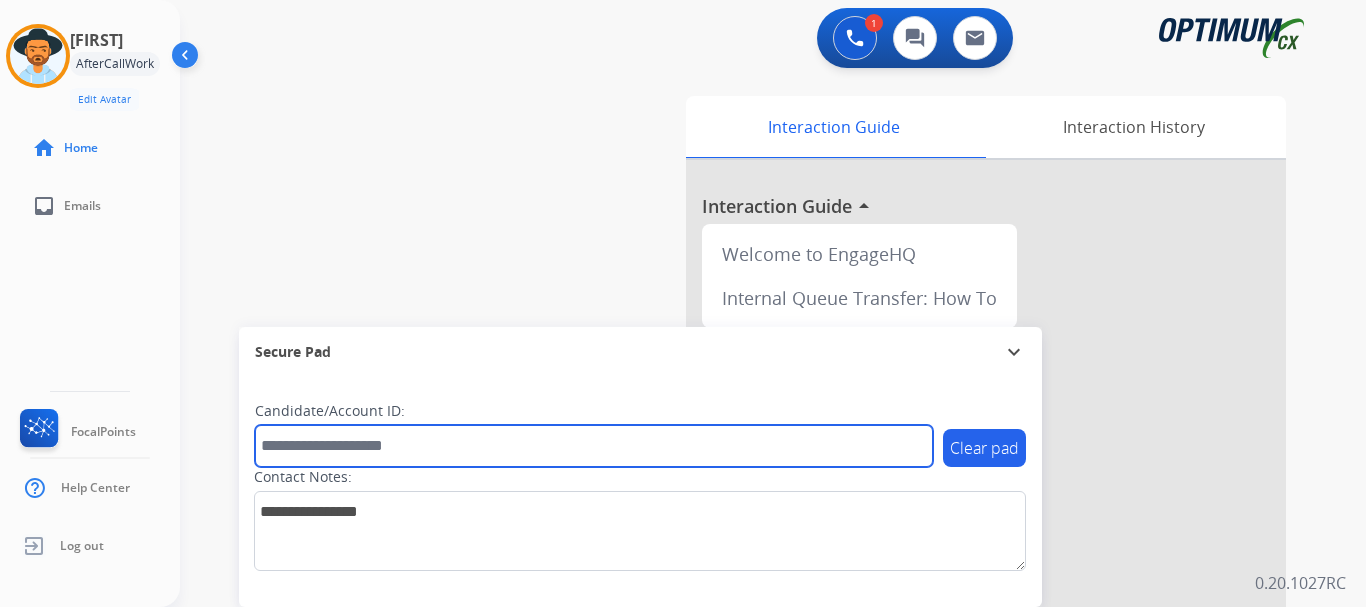 click at bounding box center (594, 446) 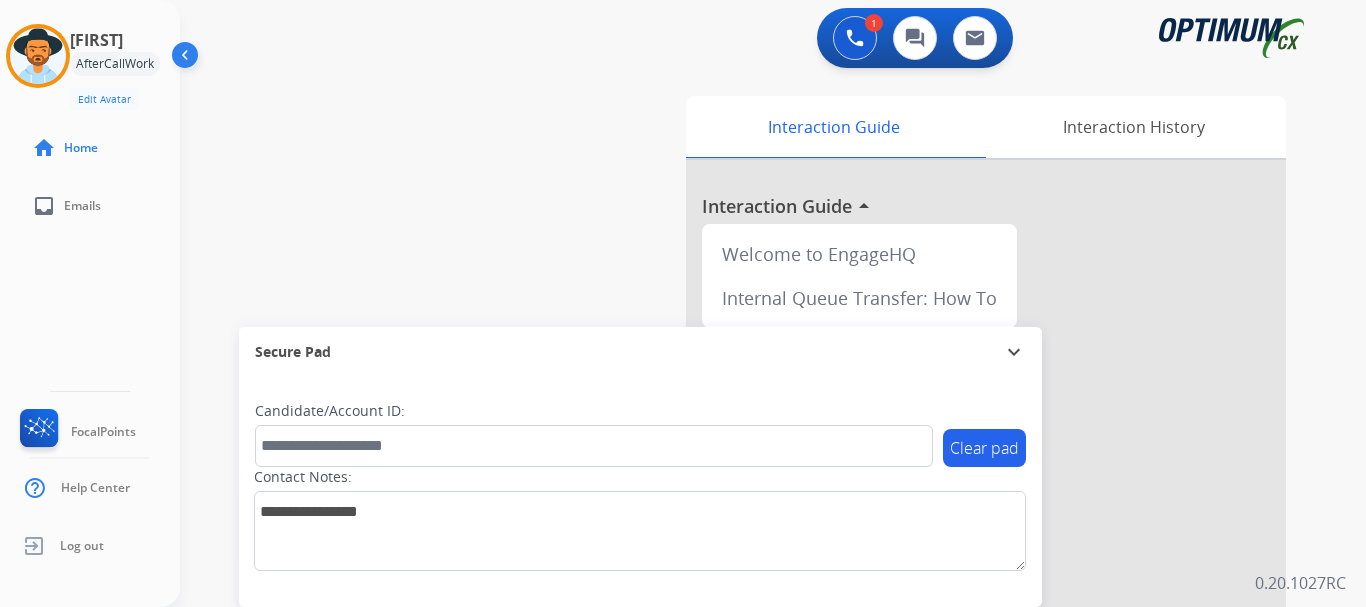 click on "swap_horiz Break voice bridge close_fullscreen Connect 3-Way Call merge_type Separate 3-Way Call  Interaction Guide   Interaction History  Interaction Guide arrow_drop_up  Welcome to EngageHQ   Internal Queue Transfer: How To  Secure Pad expand_more Clear pad Candidate/Account ID: Contact Notes:" at bounding box center (749, 489) 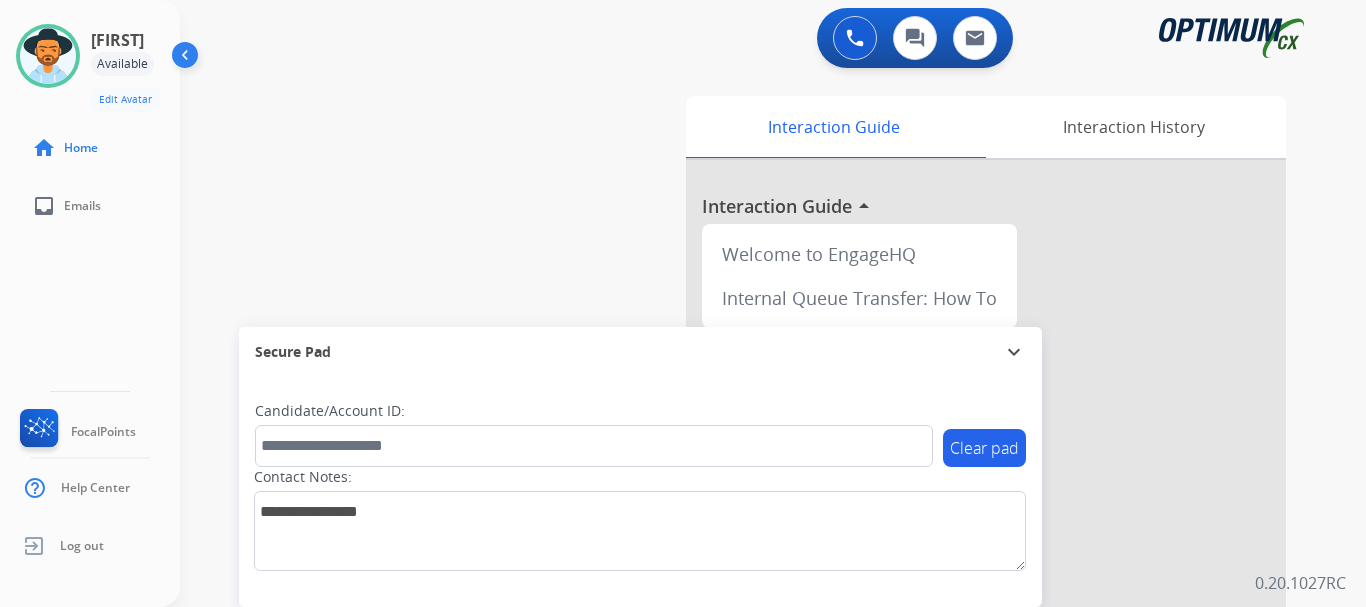 click at bounding box center (48, 56) 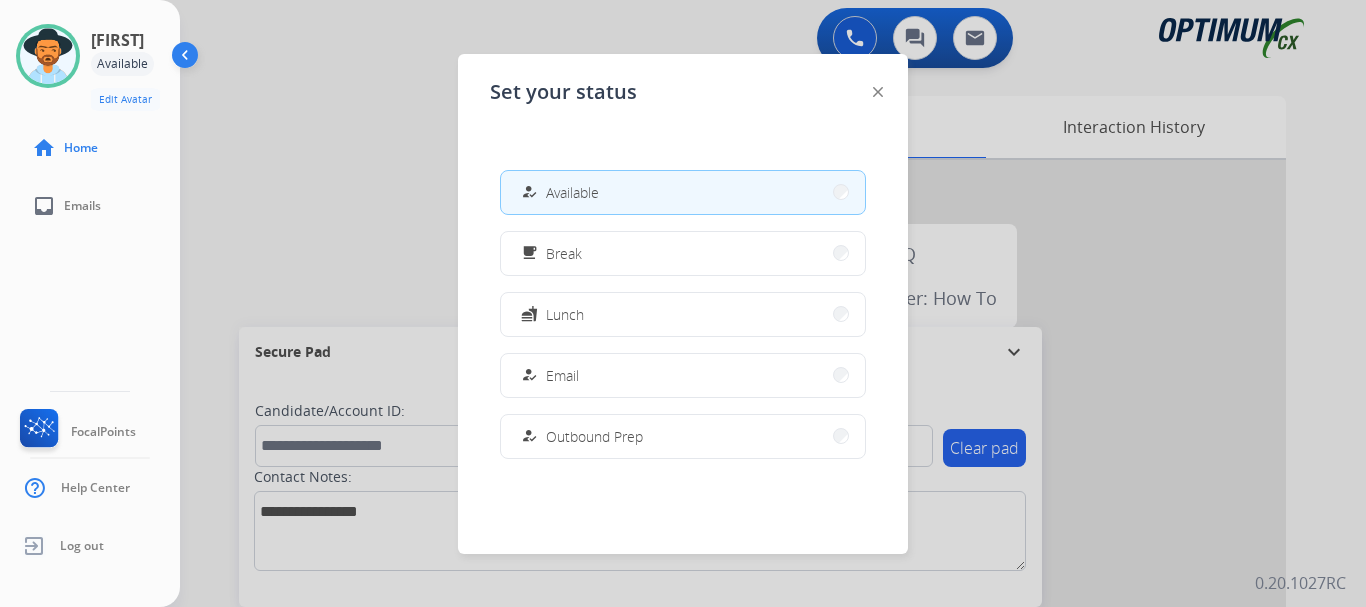 click on "free_breakfast Break" at bounding box center [683, 253] 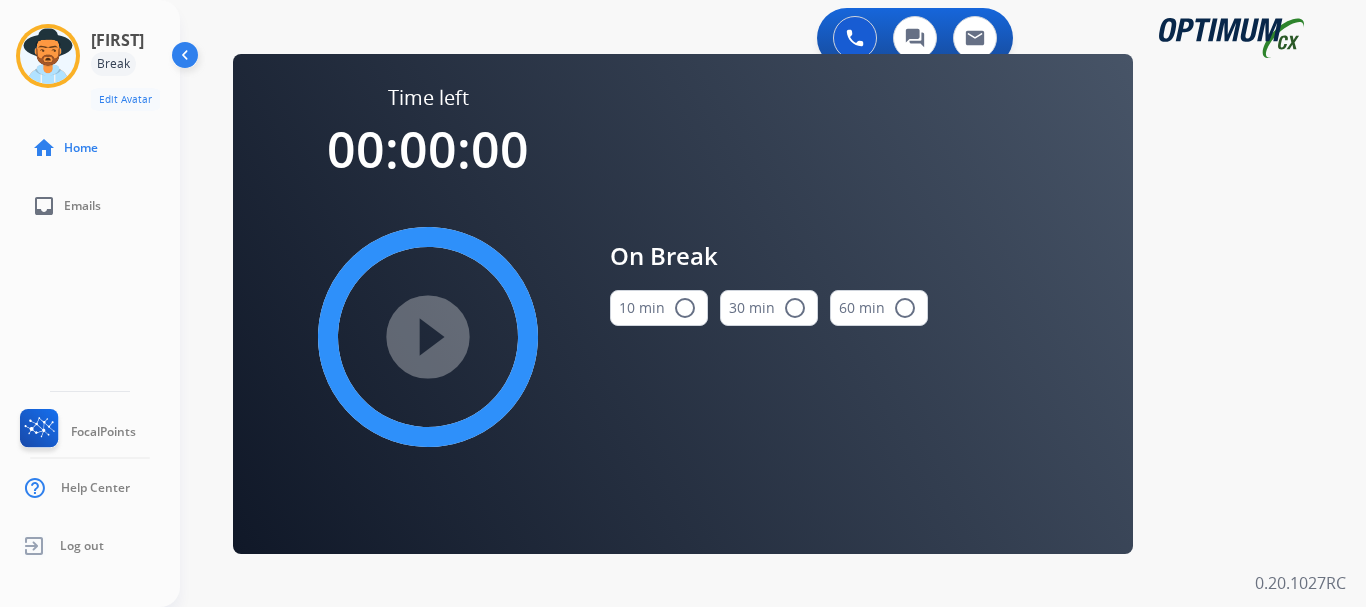 click on "radio_button_unchecked" at bounding box center (685, 308) 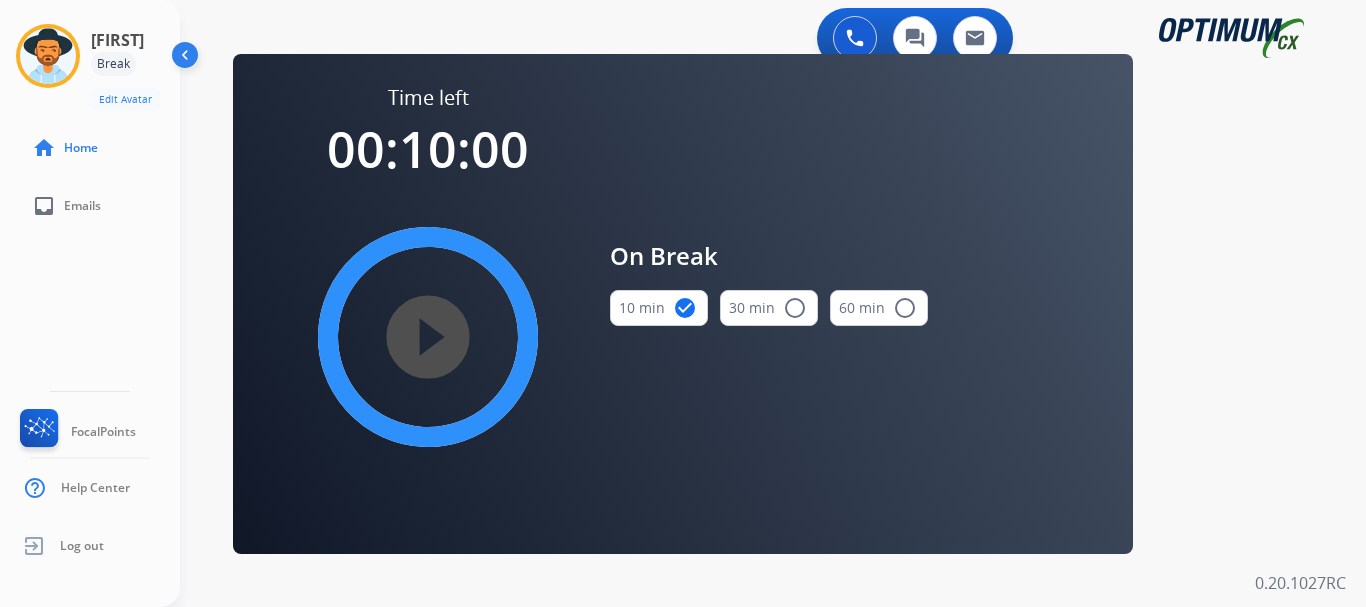 click on "play_circle_filled" at bounding box center (428, 337) 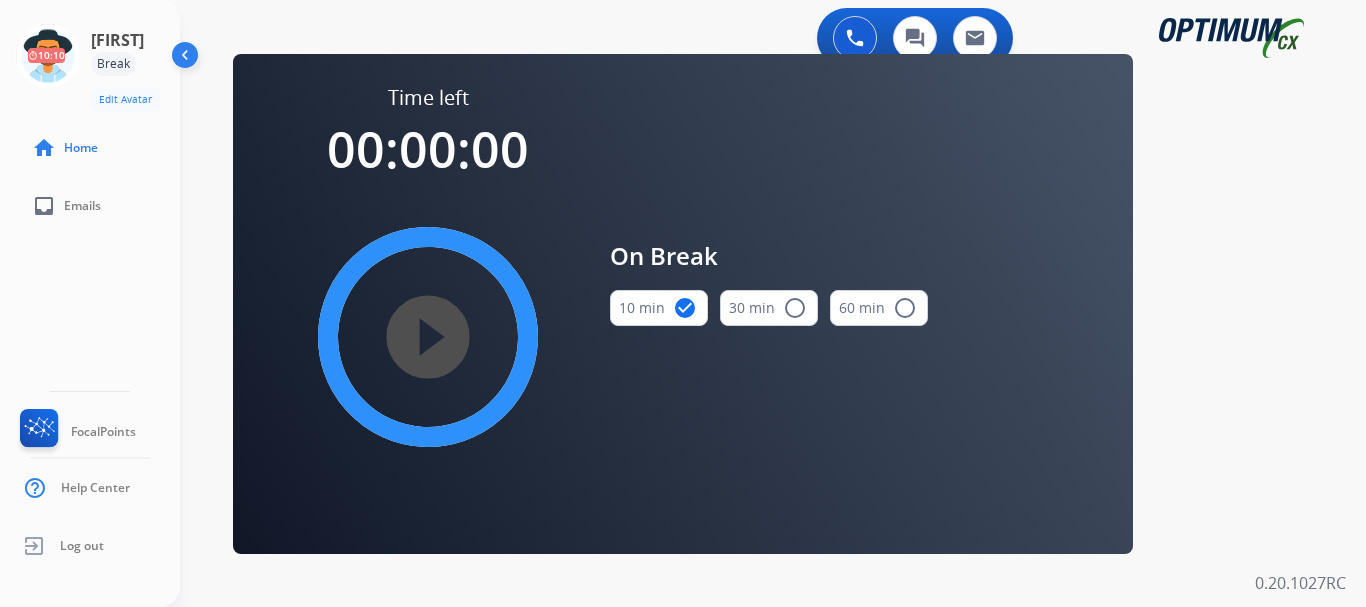 click 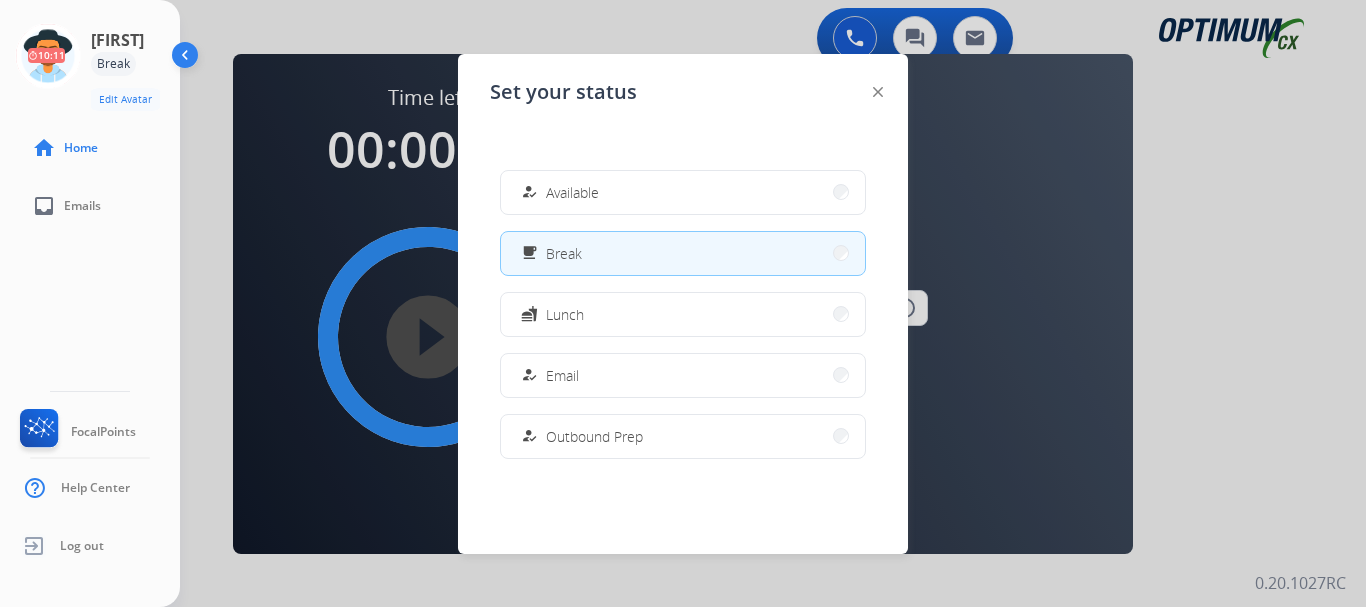 click 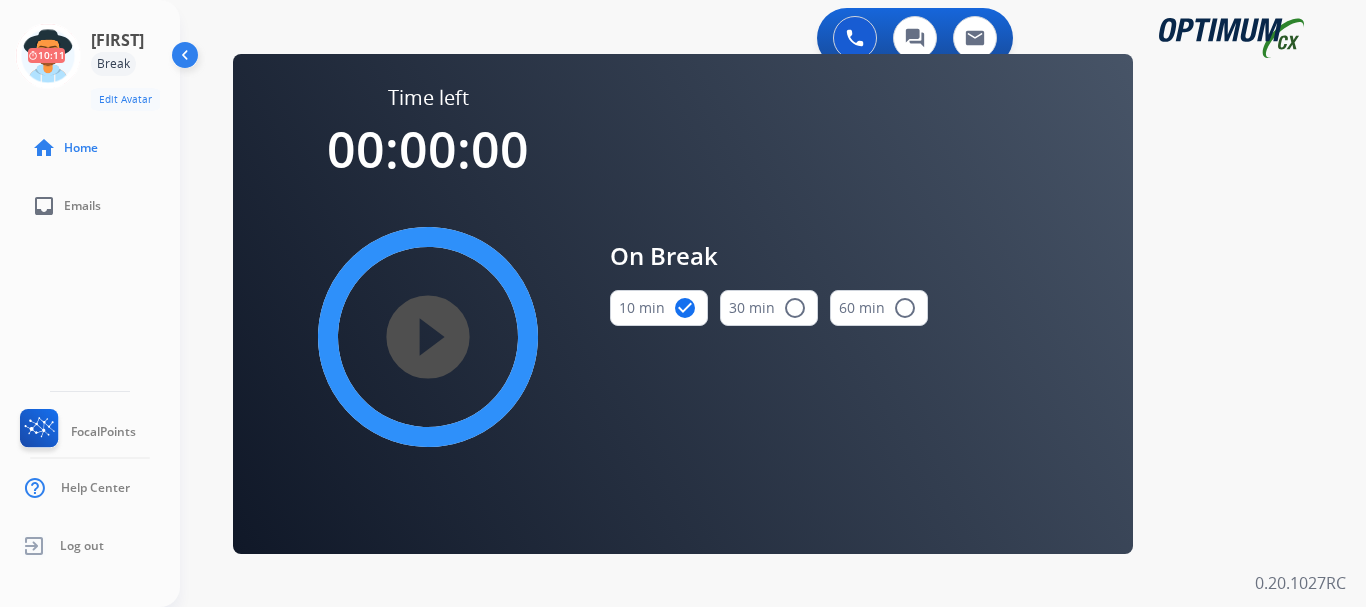 click 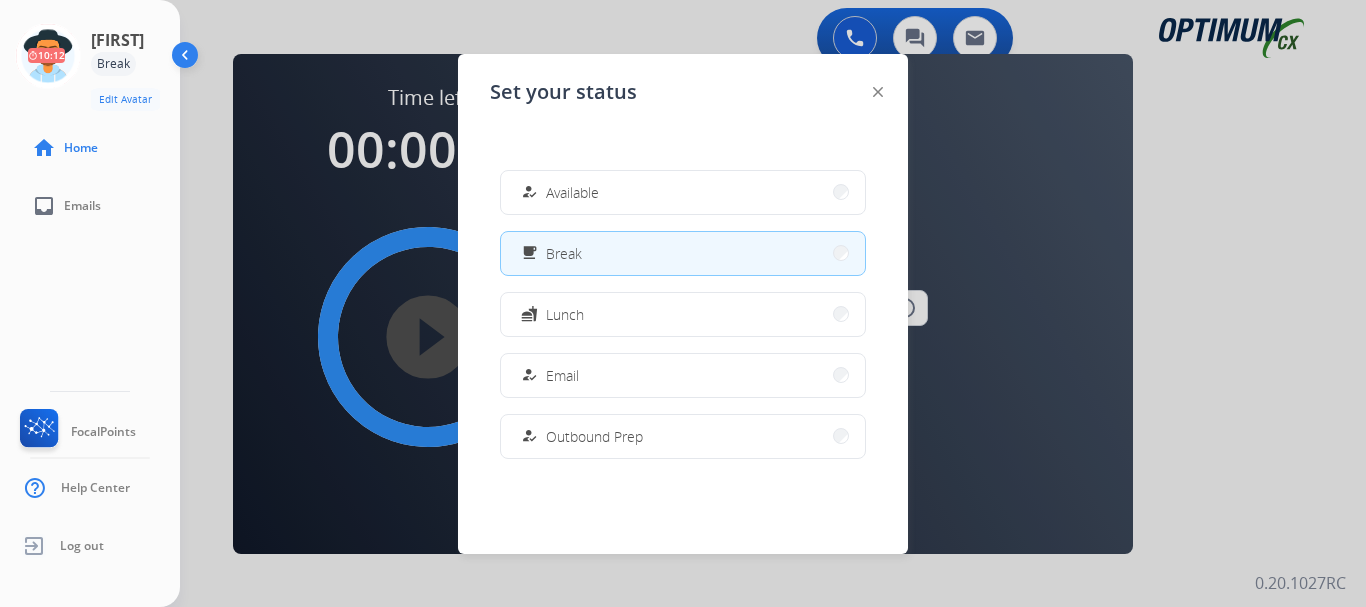 click on "how_to_reg Available" at bounding box center [683, 192] 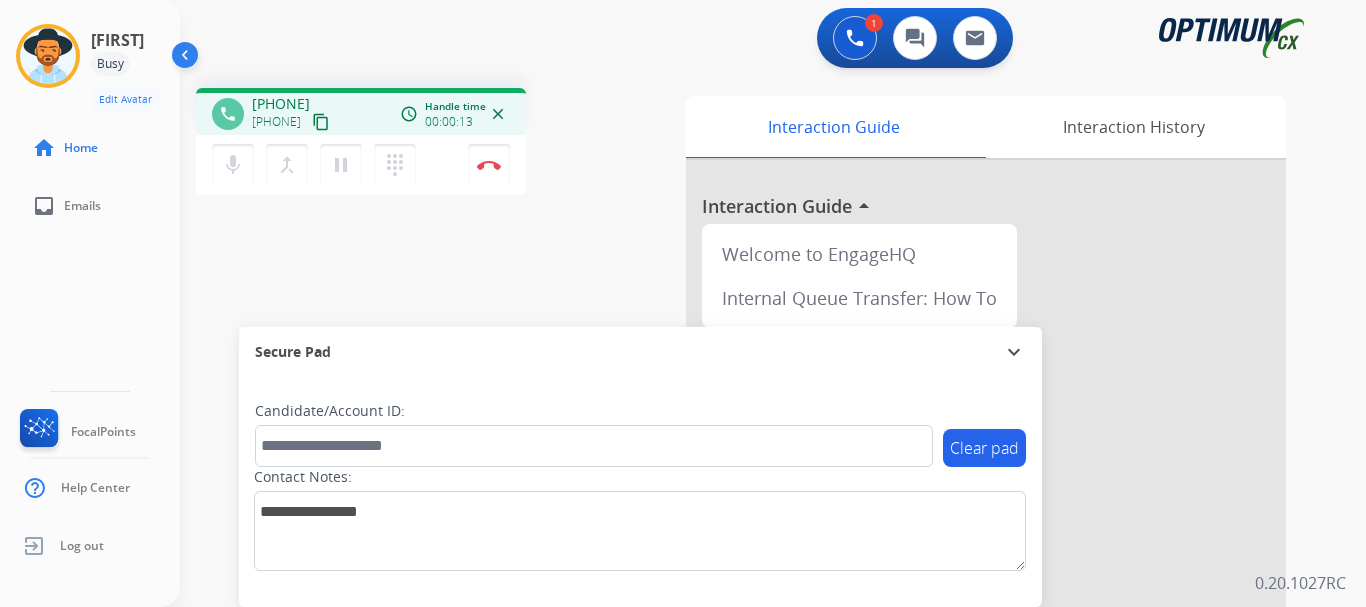 drag, startPoint x: 267, startPoint y: 99, endPoint x: 349, endPoint y: 99, distance: 82 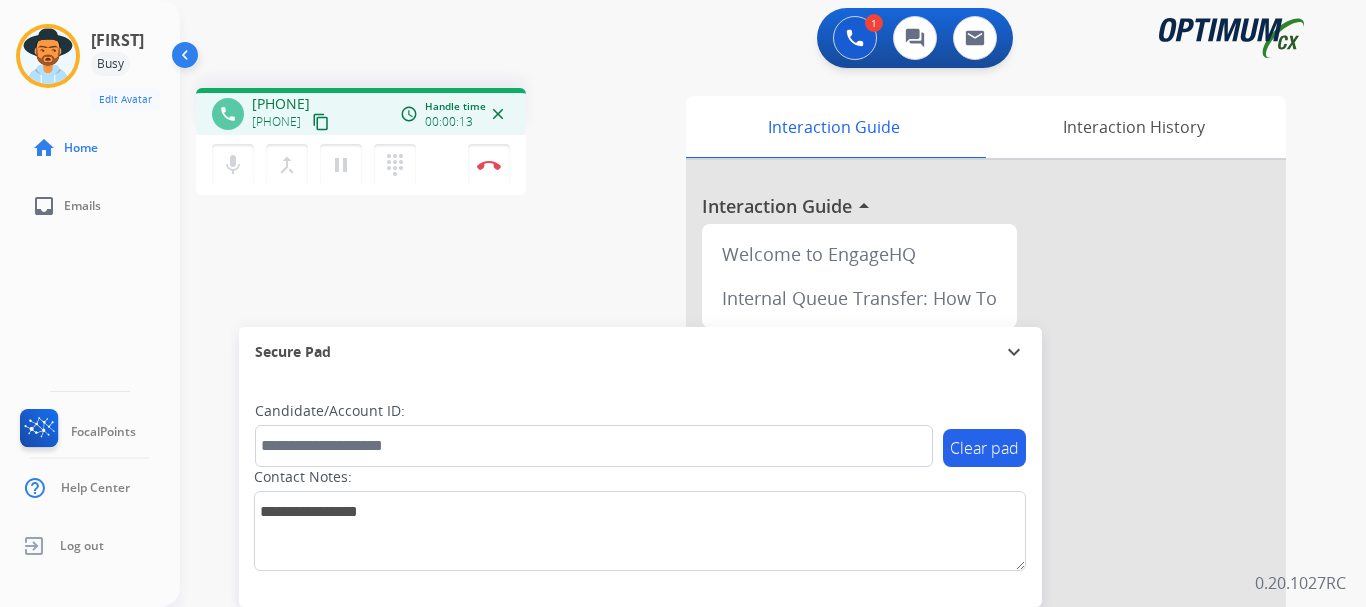 click on "[PHONE] [PHONE] content_copy" at bounding box center [292, 114] 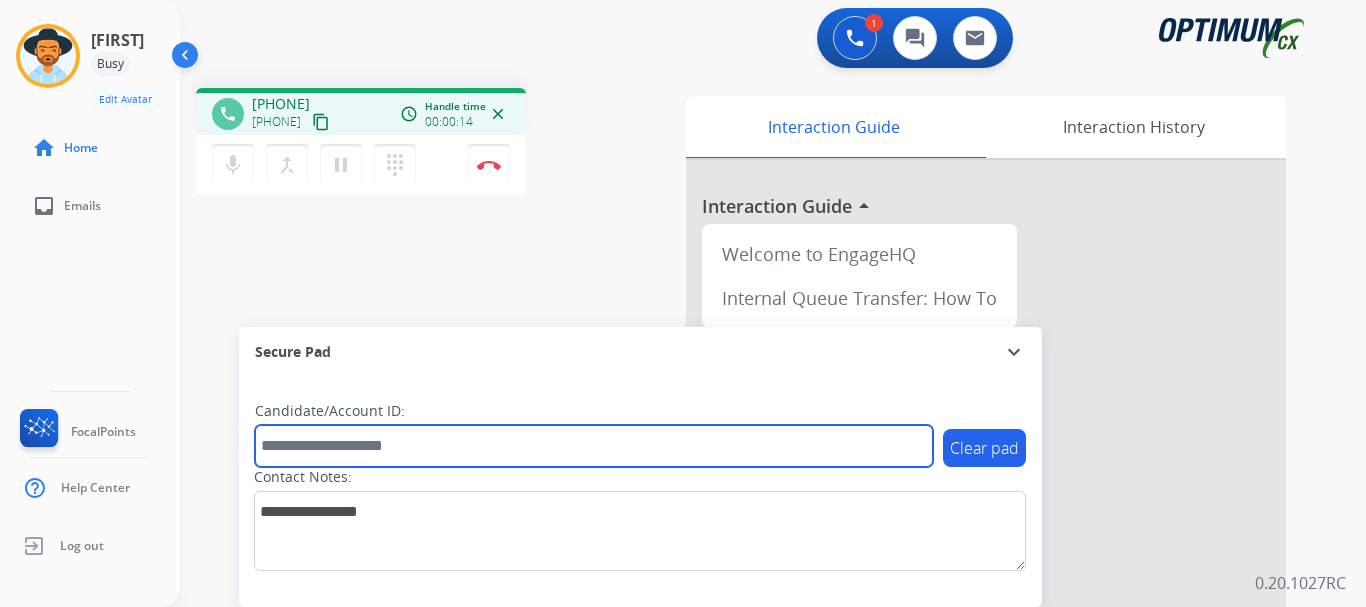 click at bounding box center (594, 446) 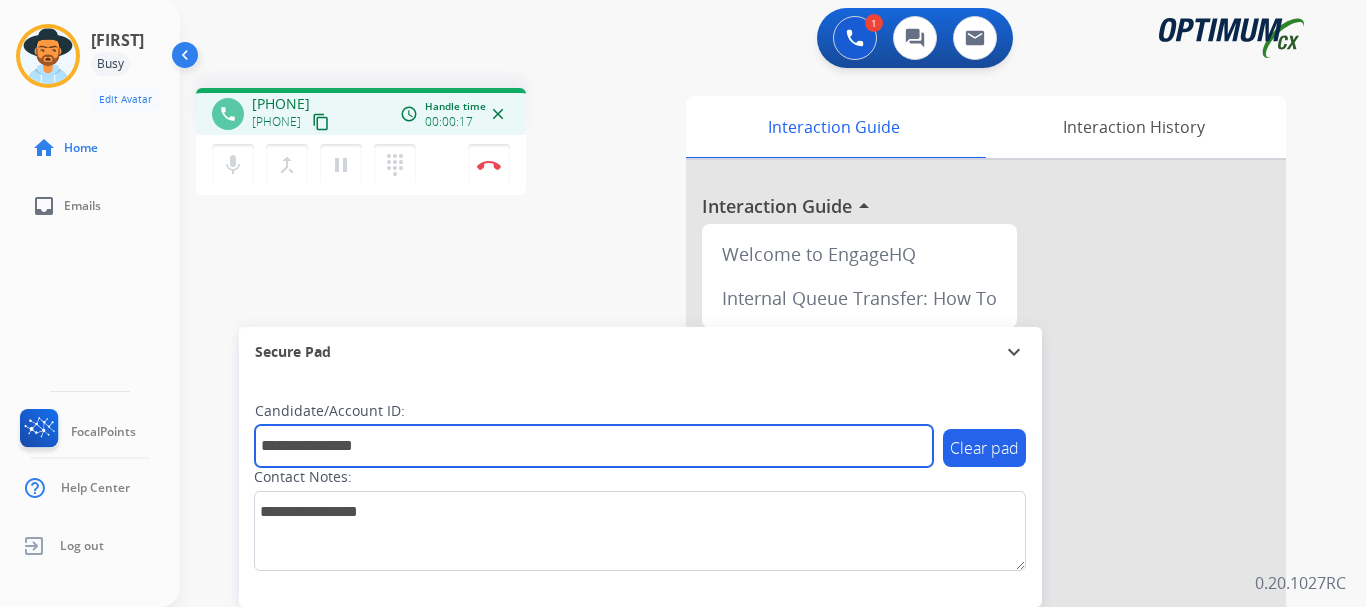 type on "**********" 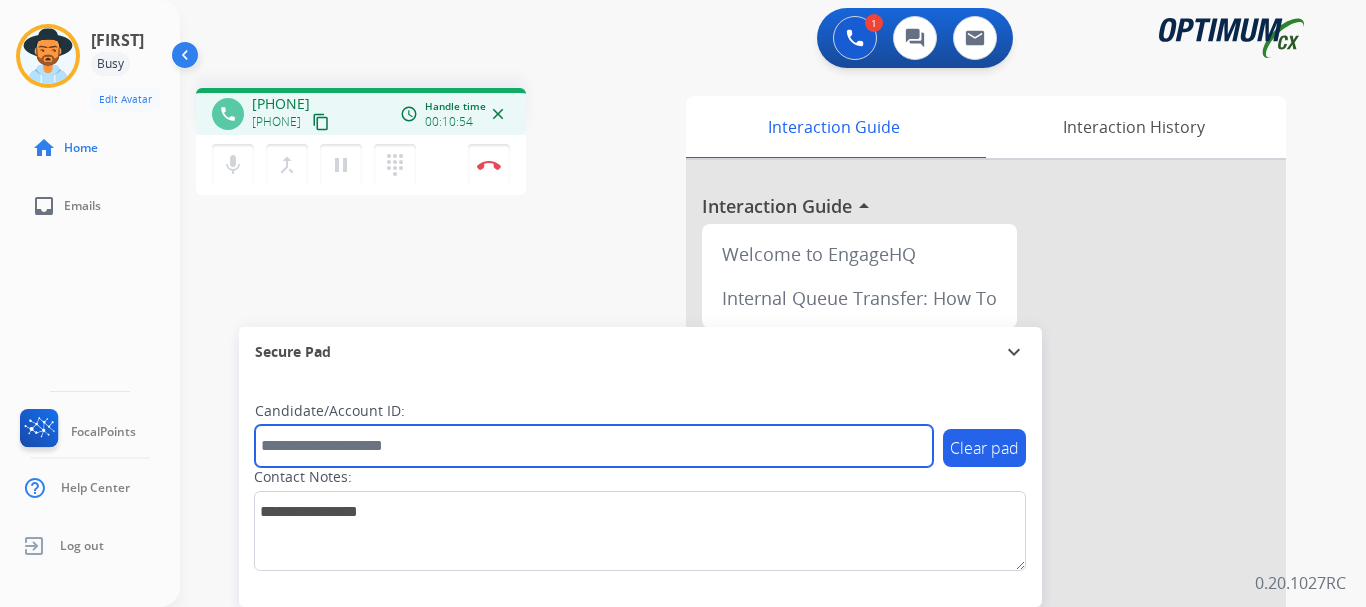 click at bounding box center (594, 446) 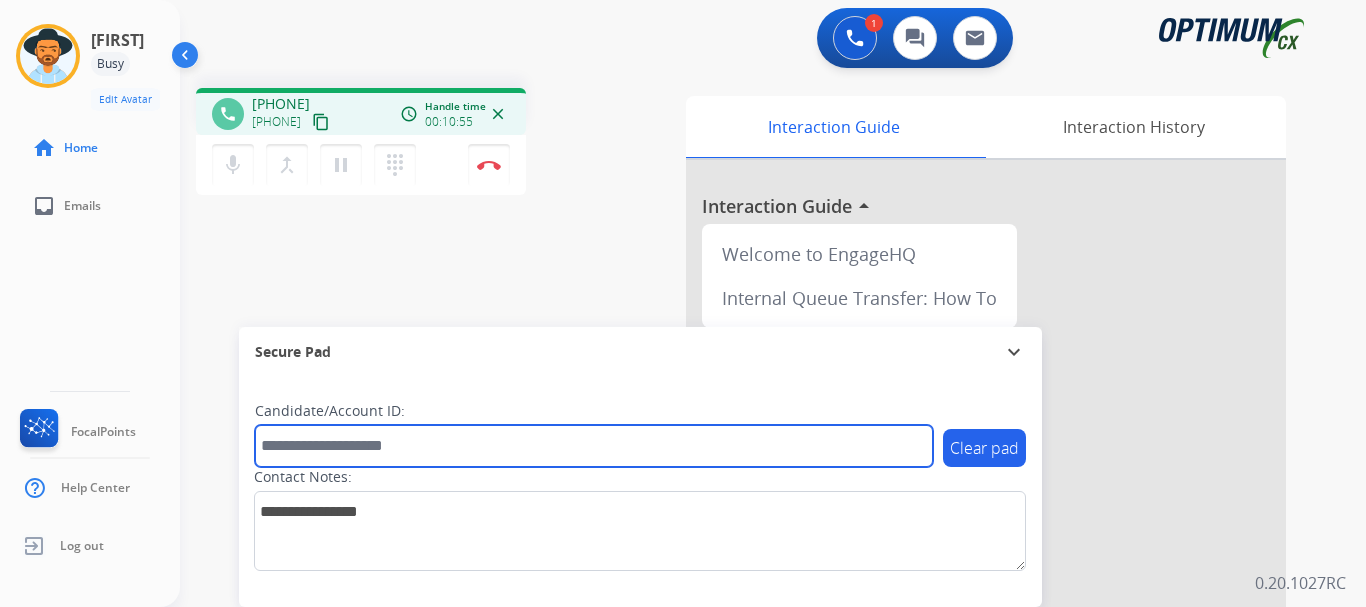 paste on "*******" 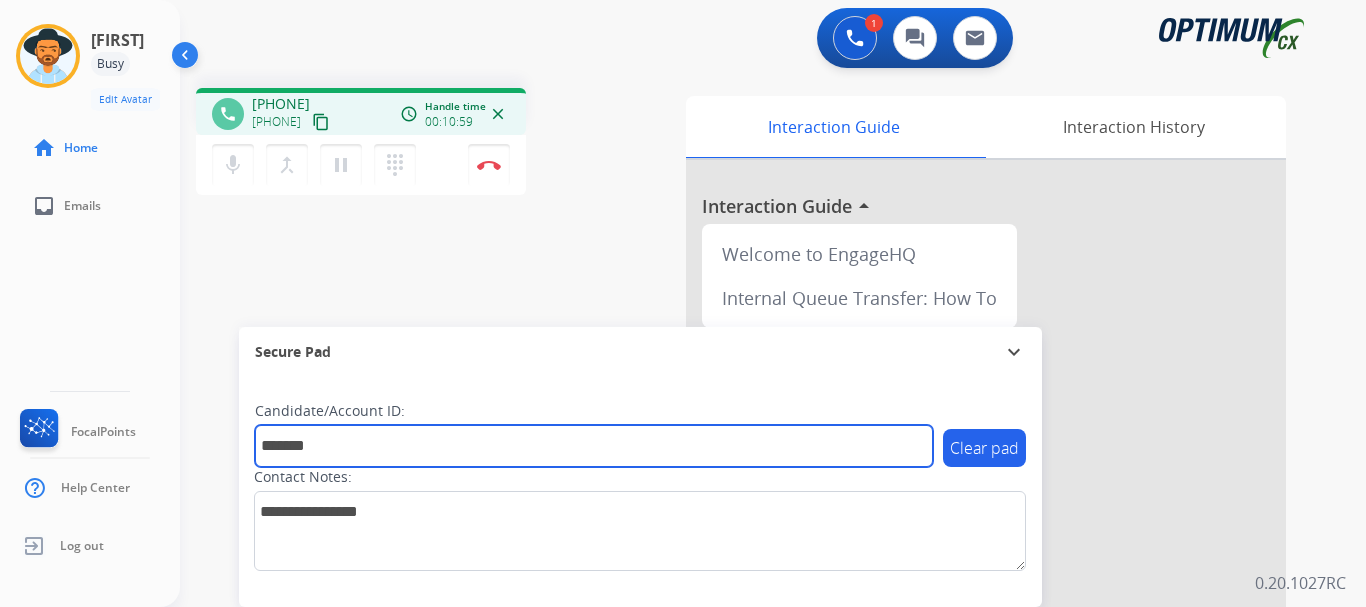 type on "*******" 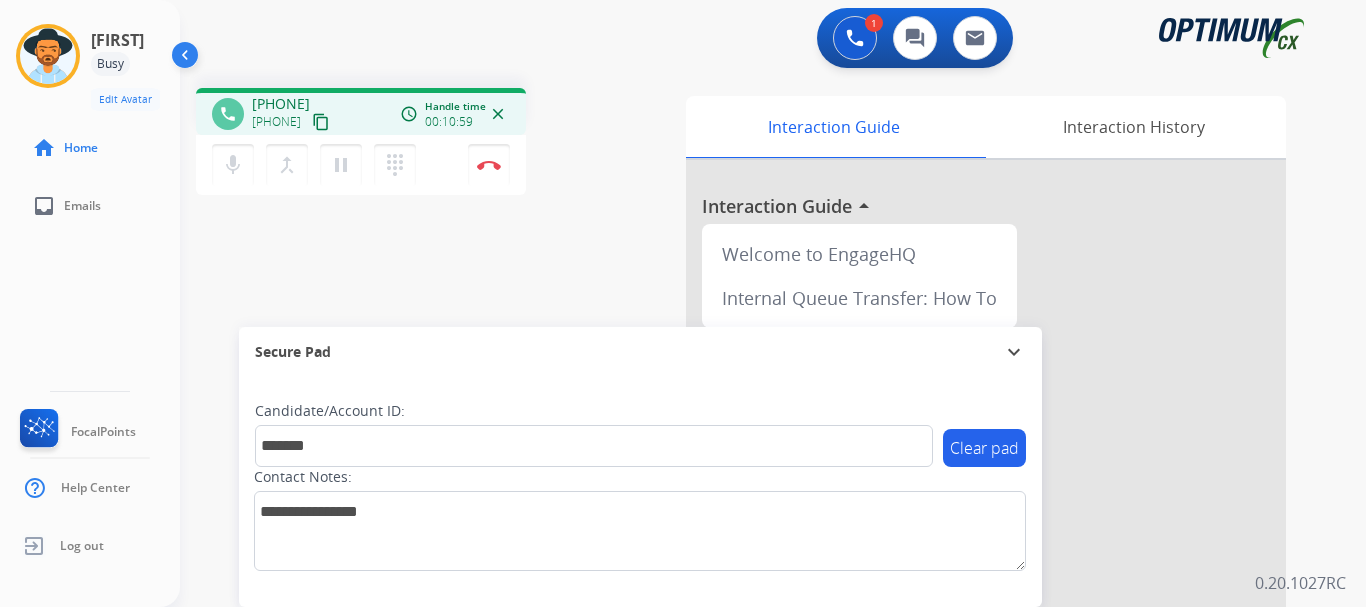 click on "phone [PHONE] [PHONE] content_copy access_time Call metrics Queue   00:12 Hold   00:00 Talk   11:00 Total   11:11 Handle time 00:10:59 close mic Mute merge_type Bridge pause Hold dialpad Dialpad Disconnect swap_horiz Break voice bridge close_fullscreen Connect 3-Way Call merge_type Separate 3-Way Call  Interaction Guide   Interaction History  Interaction Guide arrow_drop_up  Welcome to EngageHQ   Internal Queue Transfer: How To  Secure Pad expand_more Clear pad Candidate/Account ID: ******* Contact Notes:" at bounding box center (749, 489) 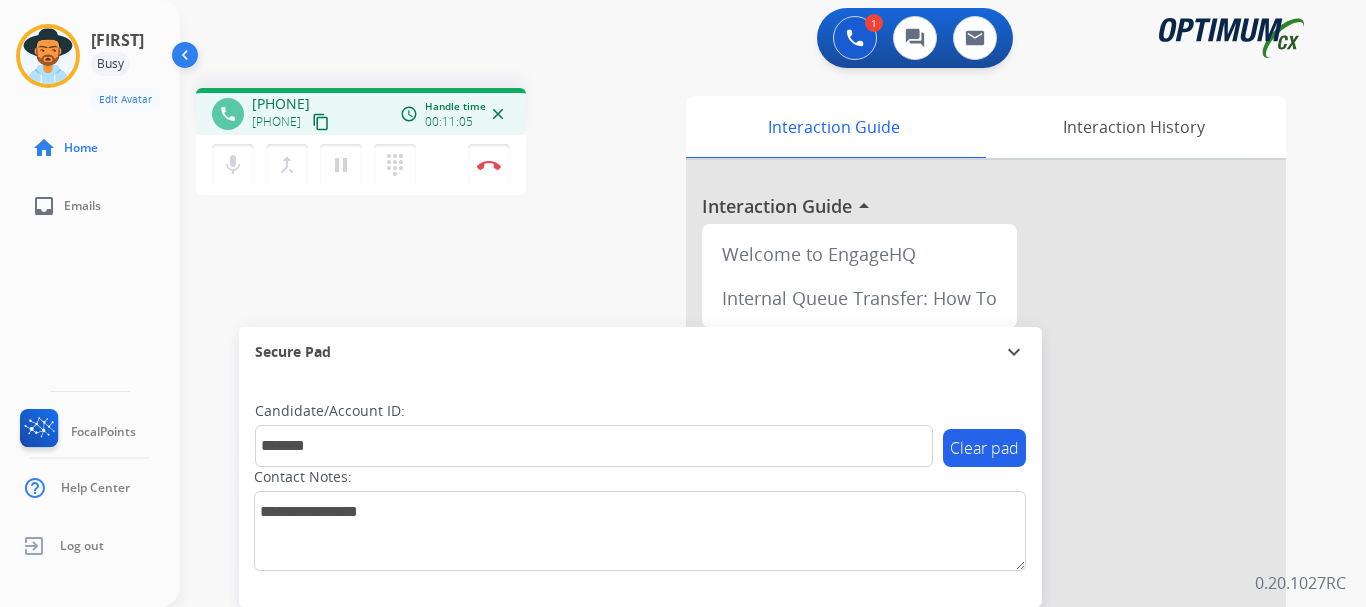 click on "Disconnect" at bounding box center [489, 165] 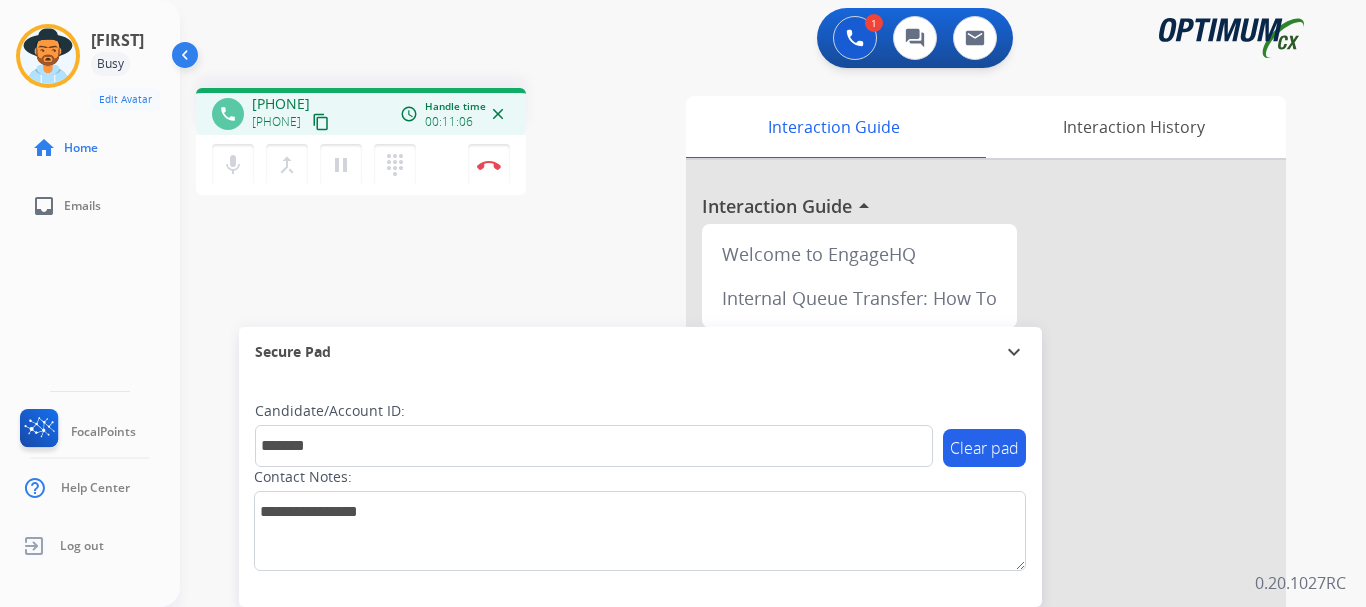 click at bounding box center (489, 165) 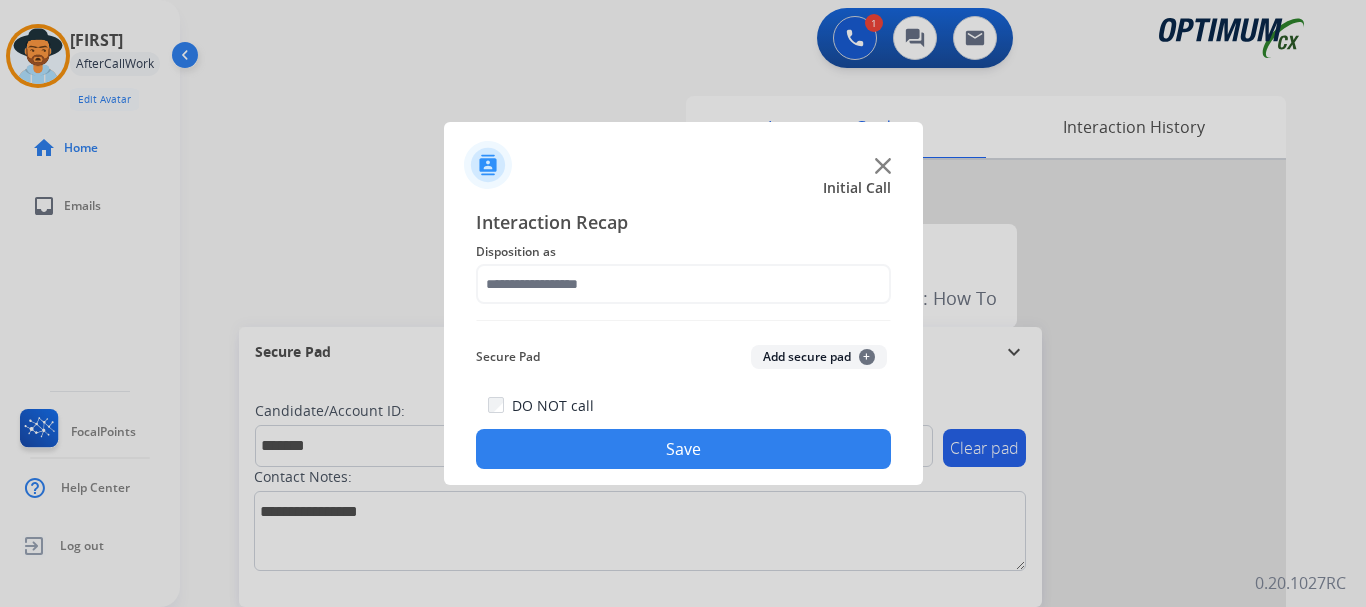 click on "Add secure pad  +" 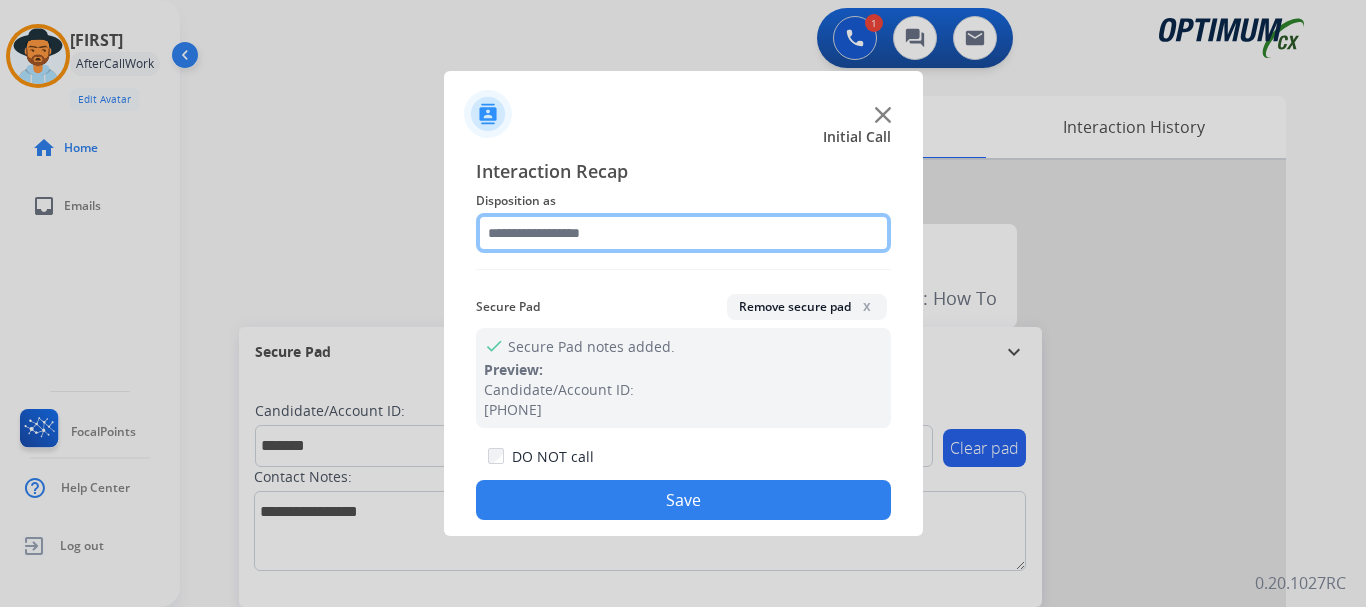 click 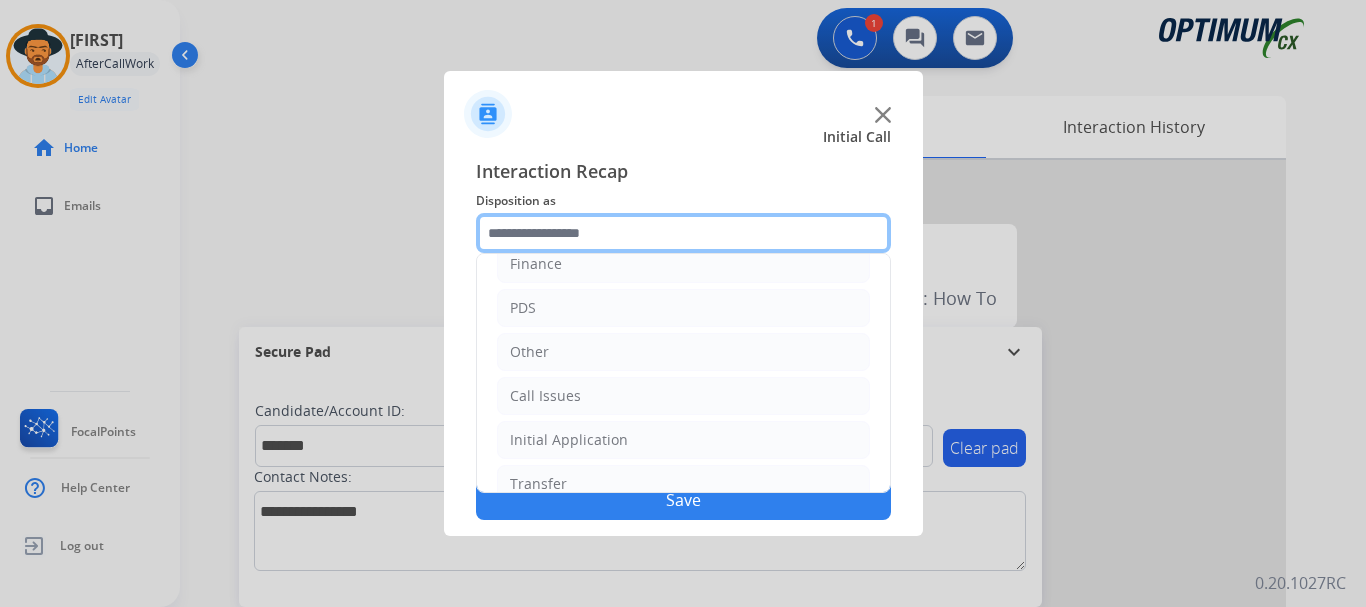scroll, scrollTop: 95, scrollLeft: 0, axis: vertical 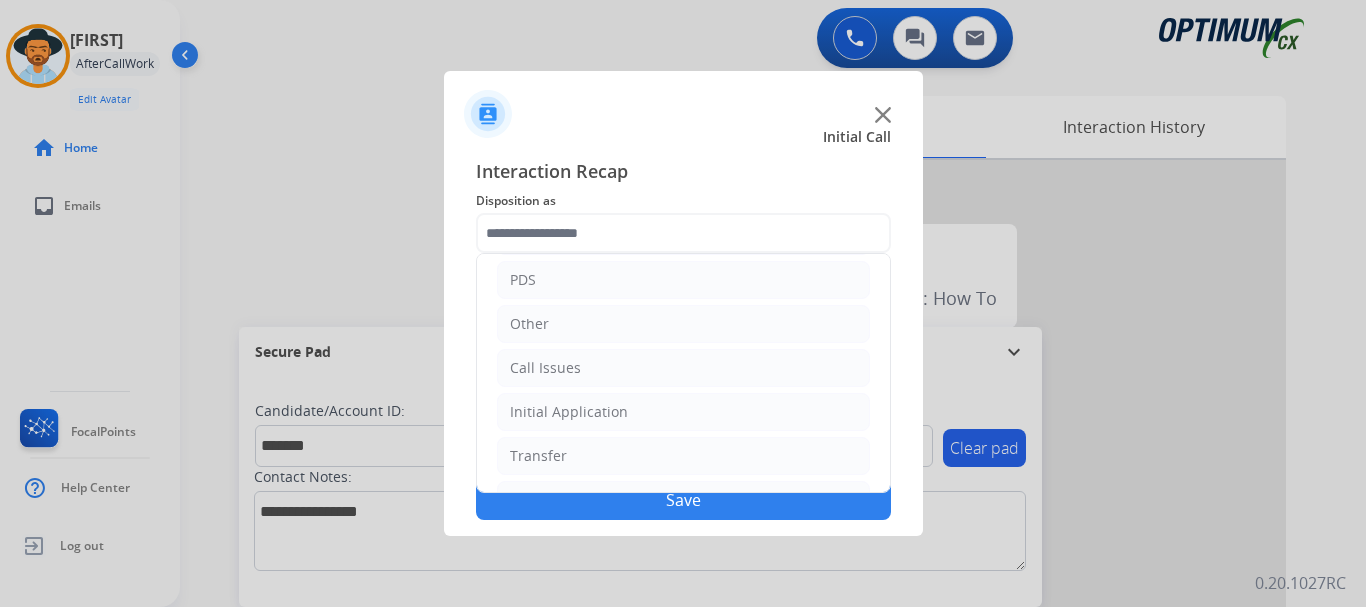 click on "Initial Application" 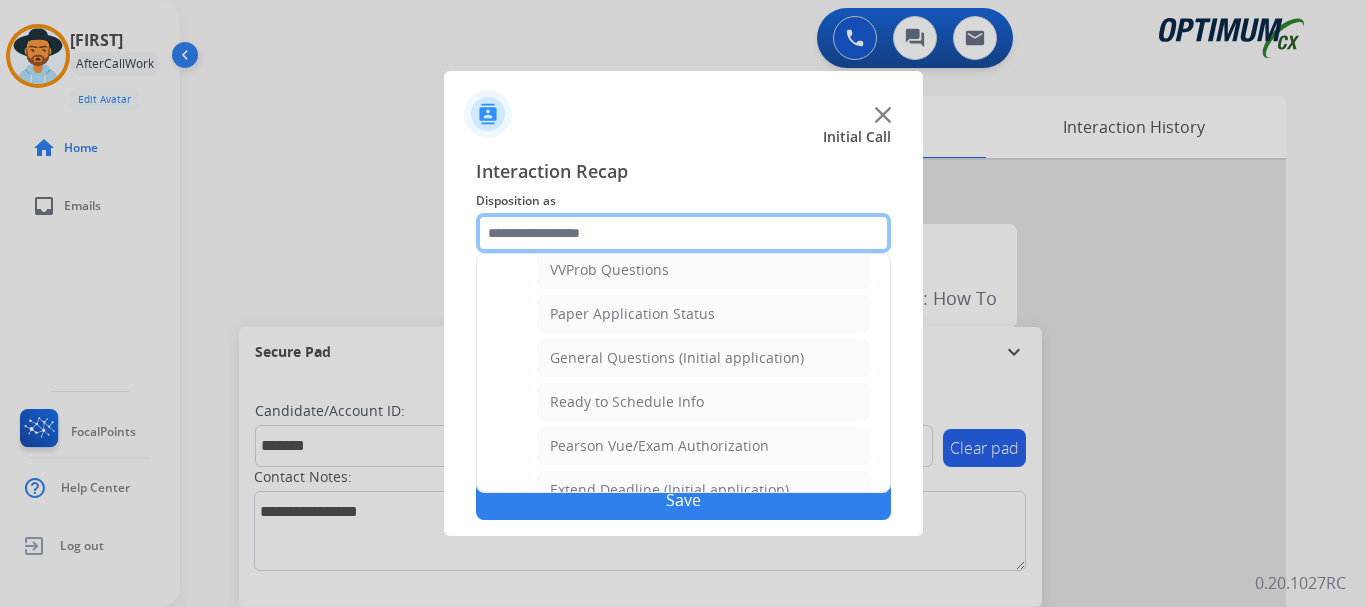 scroll, scrollTop: 1144, scrollLeft: 0, axis: vertical 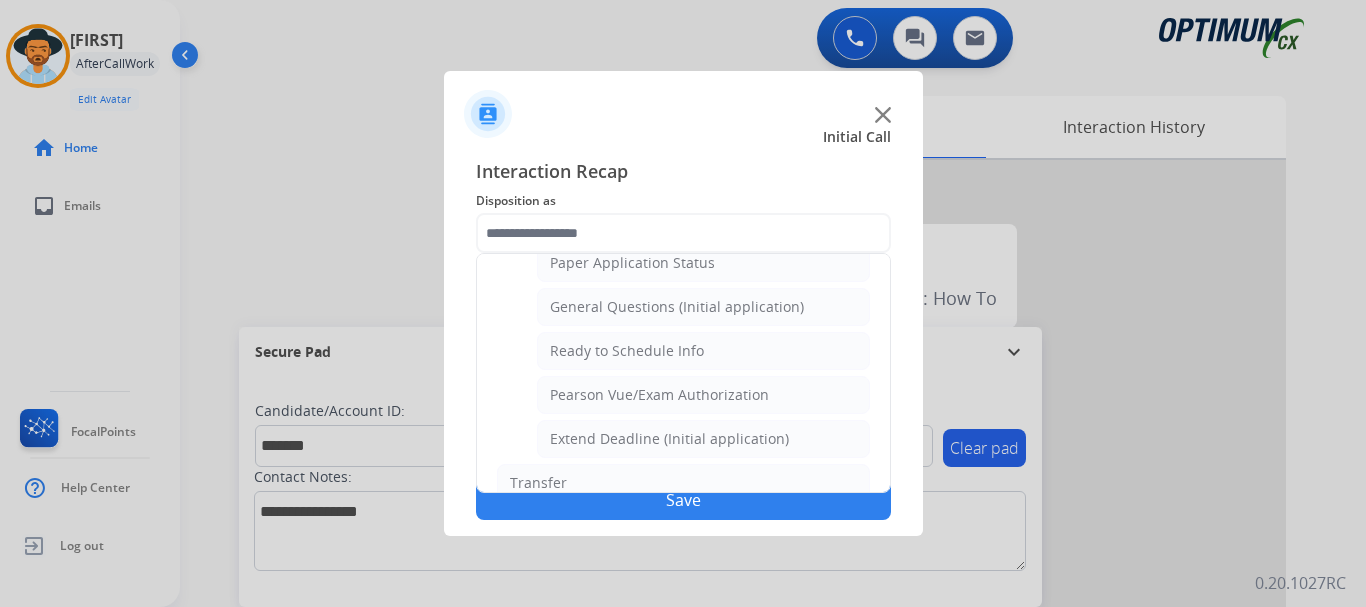click on "General Questions (Initial application)" 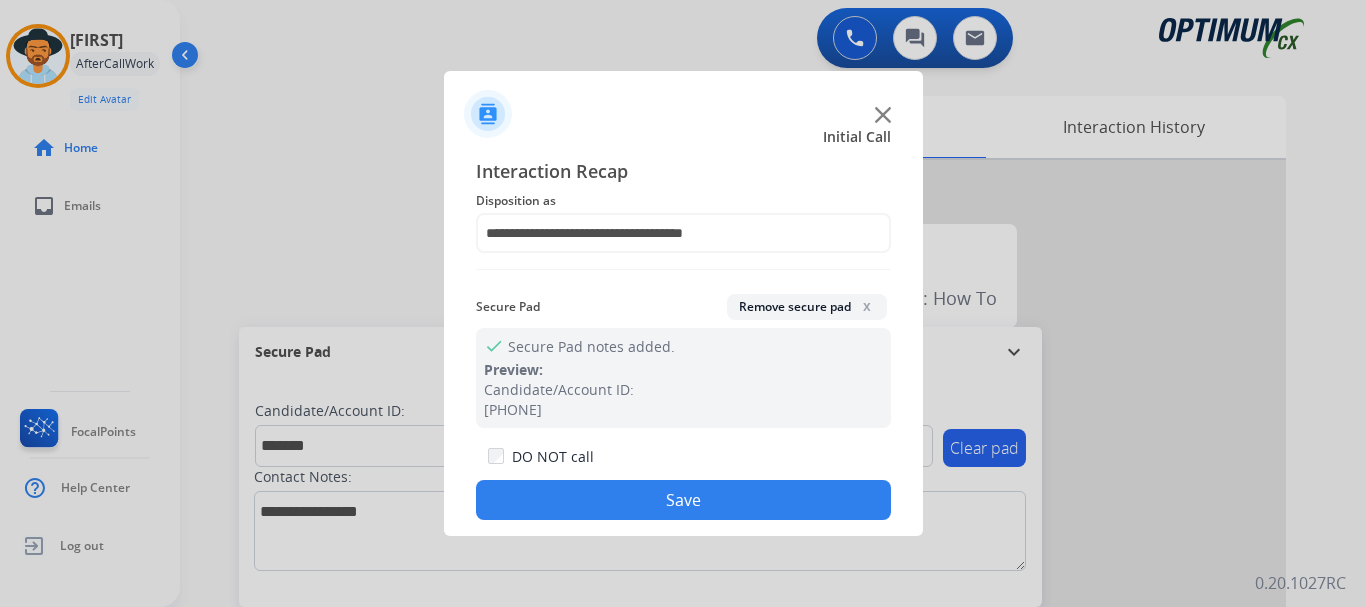 click on "Save" 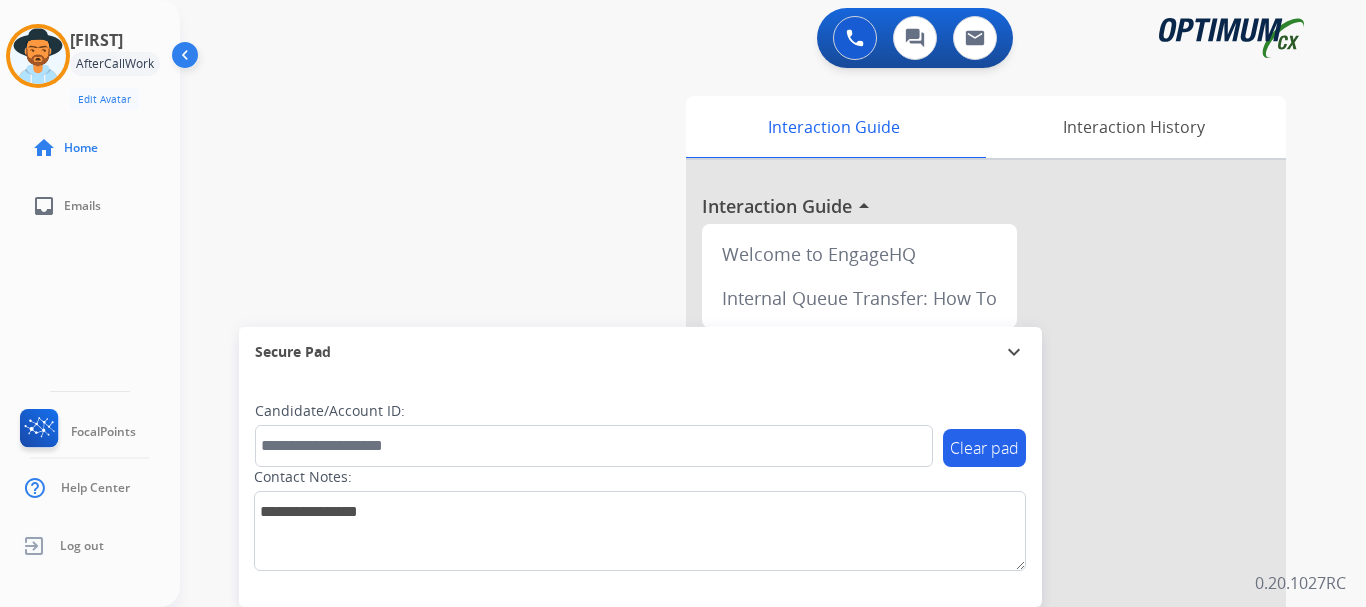 click on "swap_horiz Break voice bridge close_fullscreen Connect 3-Way Call merge_type Separate 3-Way Call  Interaction Guide   Interaction History  Interaction Guide arrow_drop_up  Welcome to EngageHQ   Internal Queue Transfer: How To  Secure Pad expand_more Clear pad Candidate/Account ID: Contact Notes:" at bounding box center [749, 489] 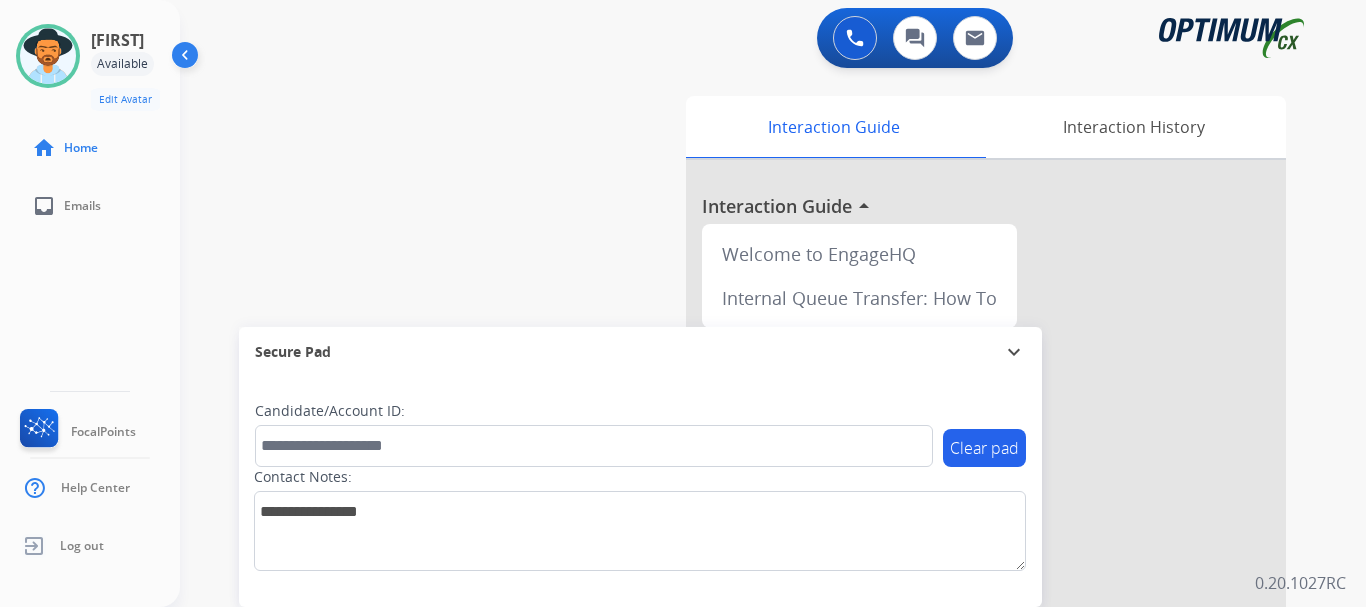 click on "swap_horiz Break voice bridge close_fullscreen Connect 3-Way Call merge_type Separate 3-Way Call  Interaction Guide   Interaction History  Interaction Guide arrow_drop_up  Welcome to EngageHQ   Internal Queue Transfer: How To  Secure Pad expand_more Clear pad Candidate/Account ID: Contact Notes:" at bounding box center (749, 489) 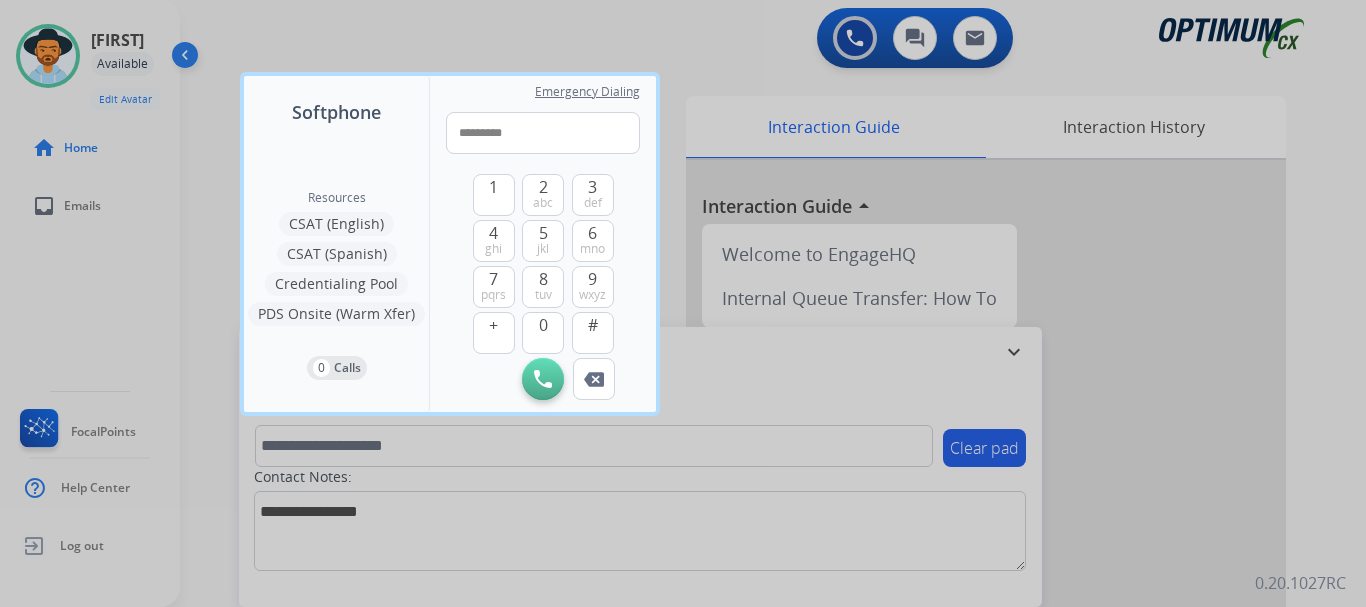 type on "**********" 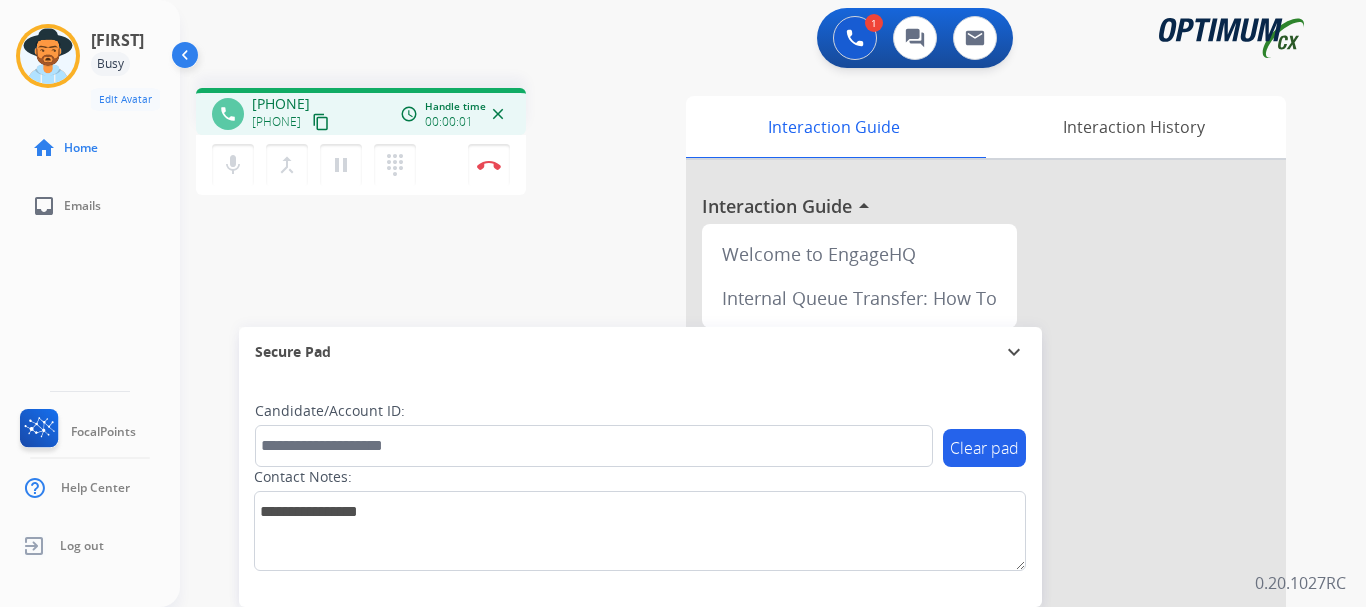 click on "Disconnect" at bounding box center (489, 165) 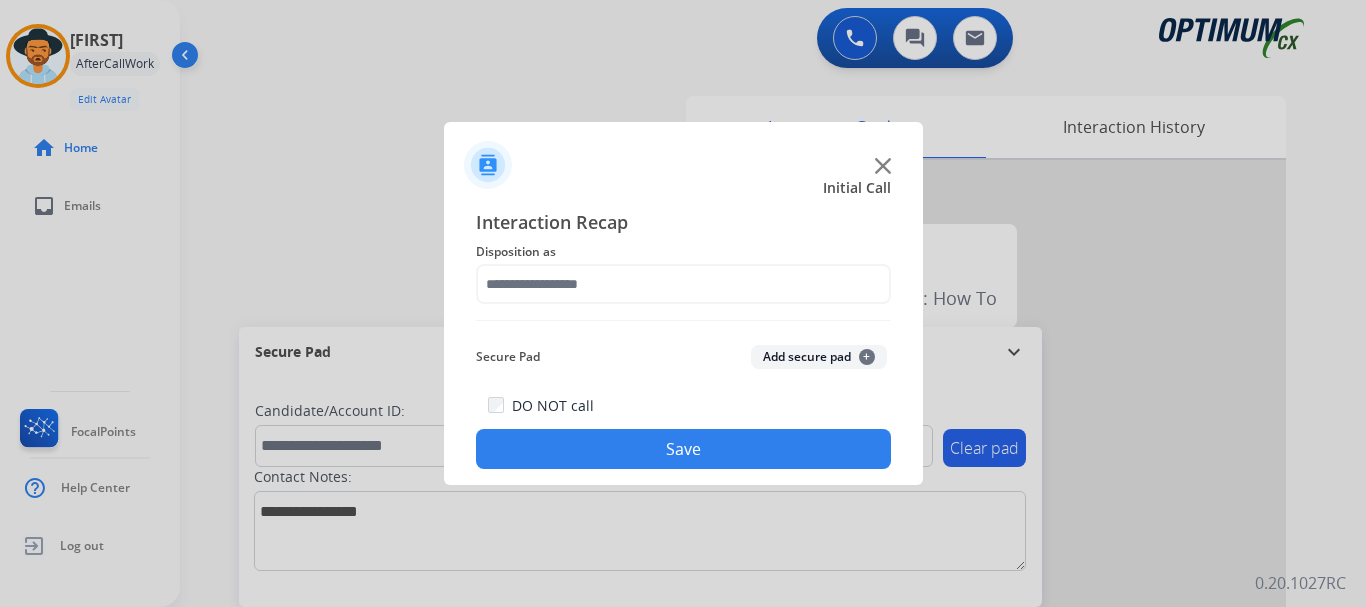 click on "Add secure pad  +" 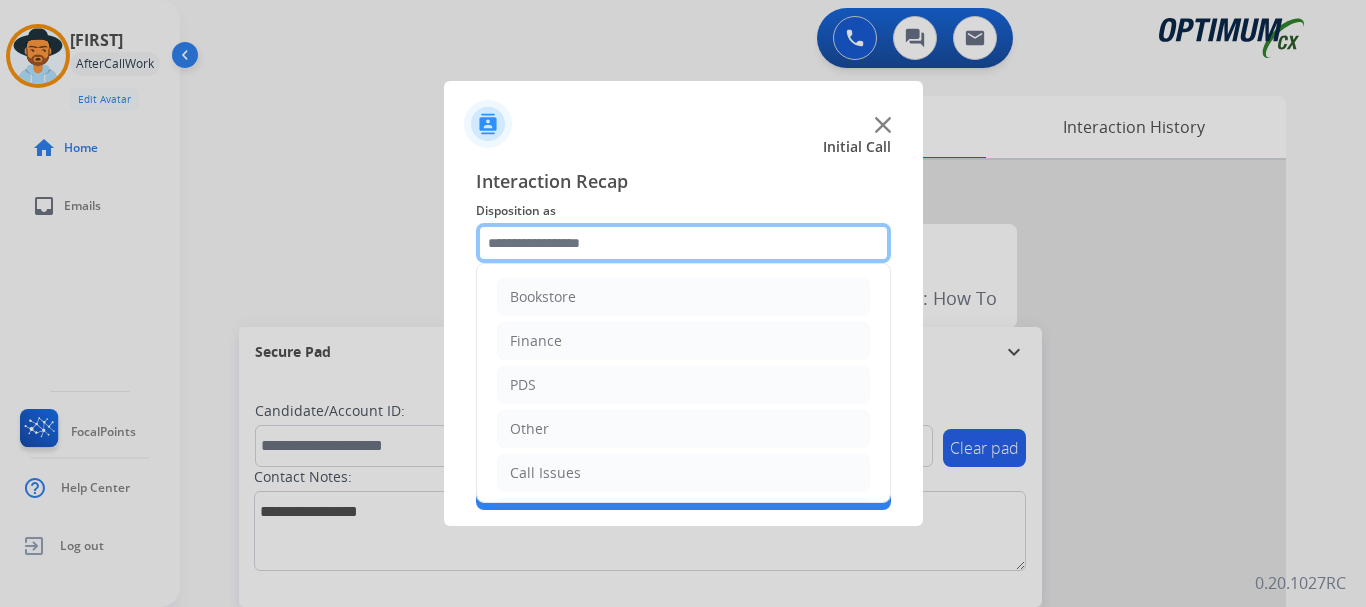 click 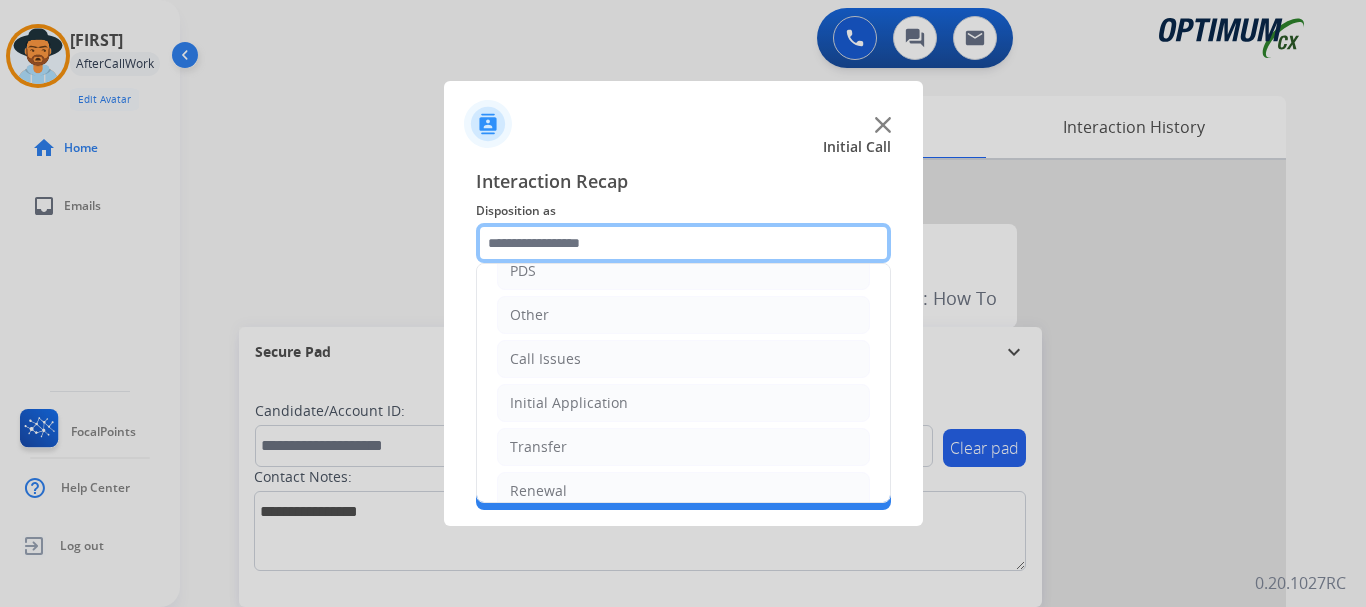 scroll, scrollTop: 136, scrollLeft: 0, axis: vertical 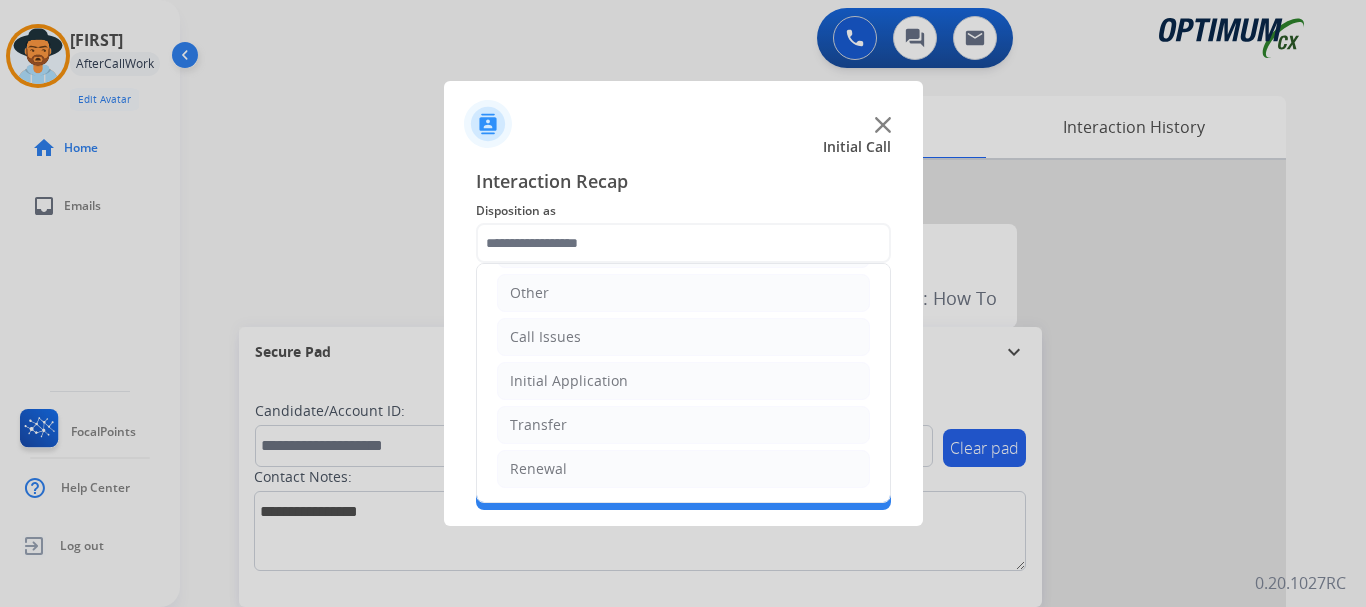click on "Call Issues" 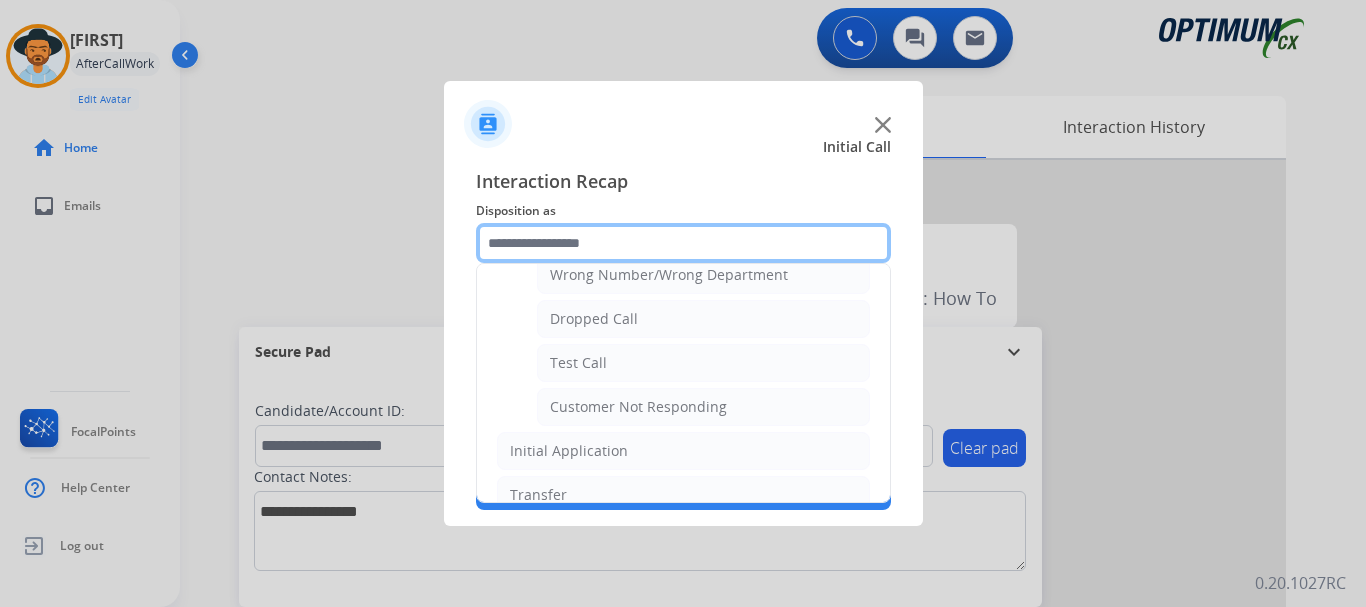 scroll, scrollTop: 291, scrollLeft: 0, axis: vertical 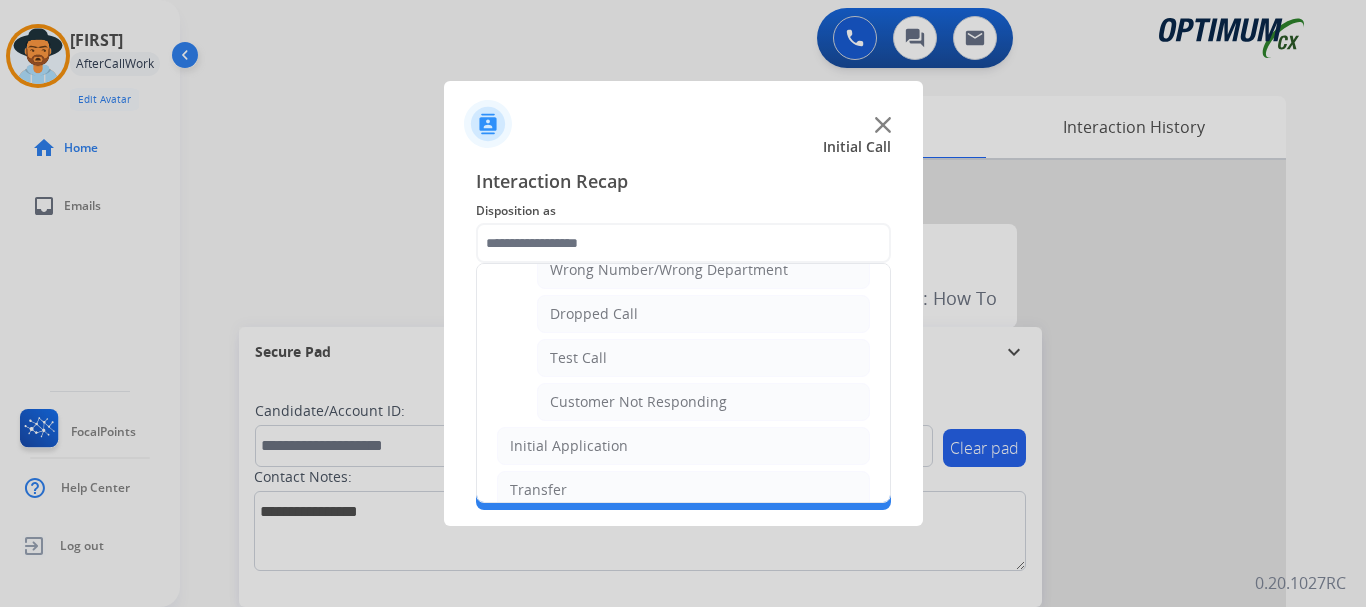 click on "Test Call" 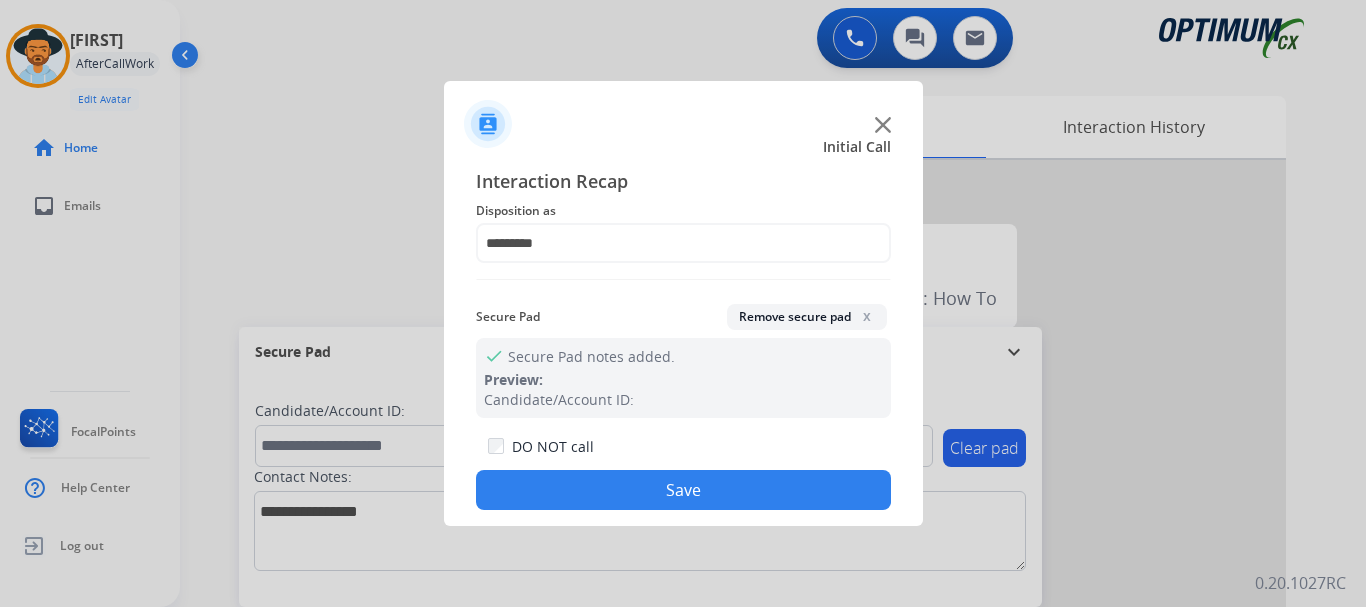 click on "Save" 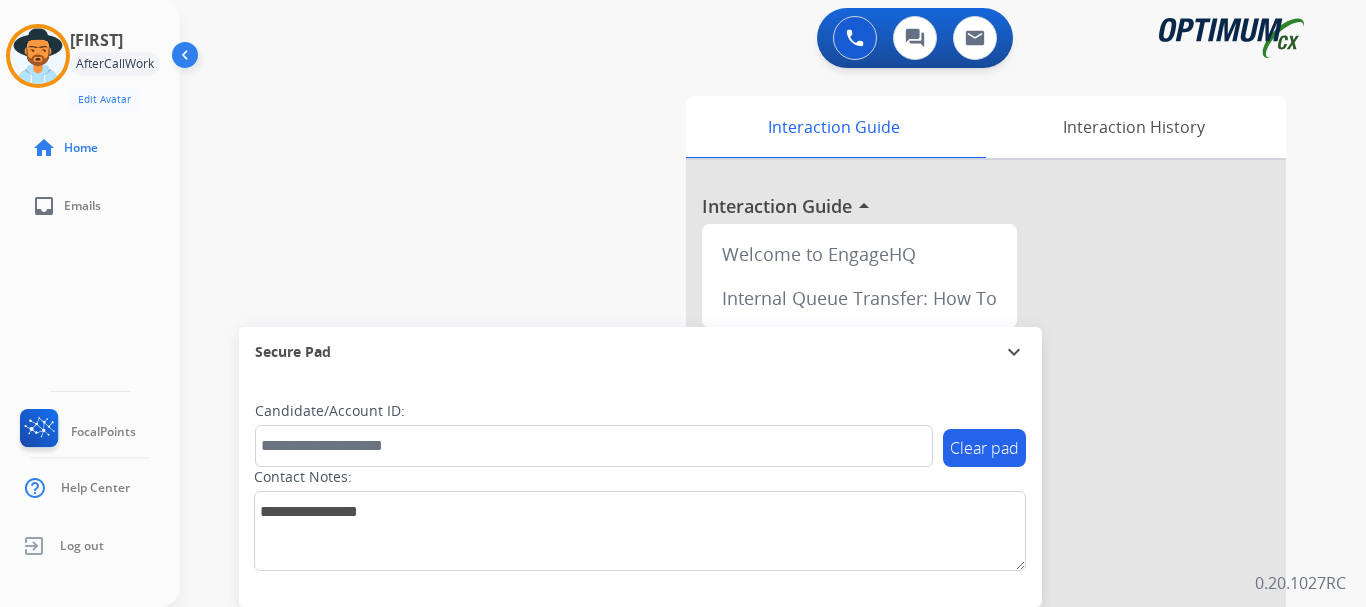 click on "swap_horiz Break voice bridge close_fullscreen Connect 3-Way Call merge_type Separate 3-Way Call  Interaction Guide   Interaction History  Interaction Guide arrow_drop_up  Welcome to EngageHQ   Internal Queue Transfer: How To  Secure Pad expand_more Clear pad Candidate/Account ID: Contact Notes:" at bounding box center [749, 489] 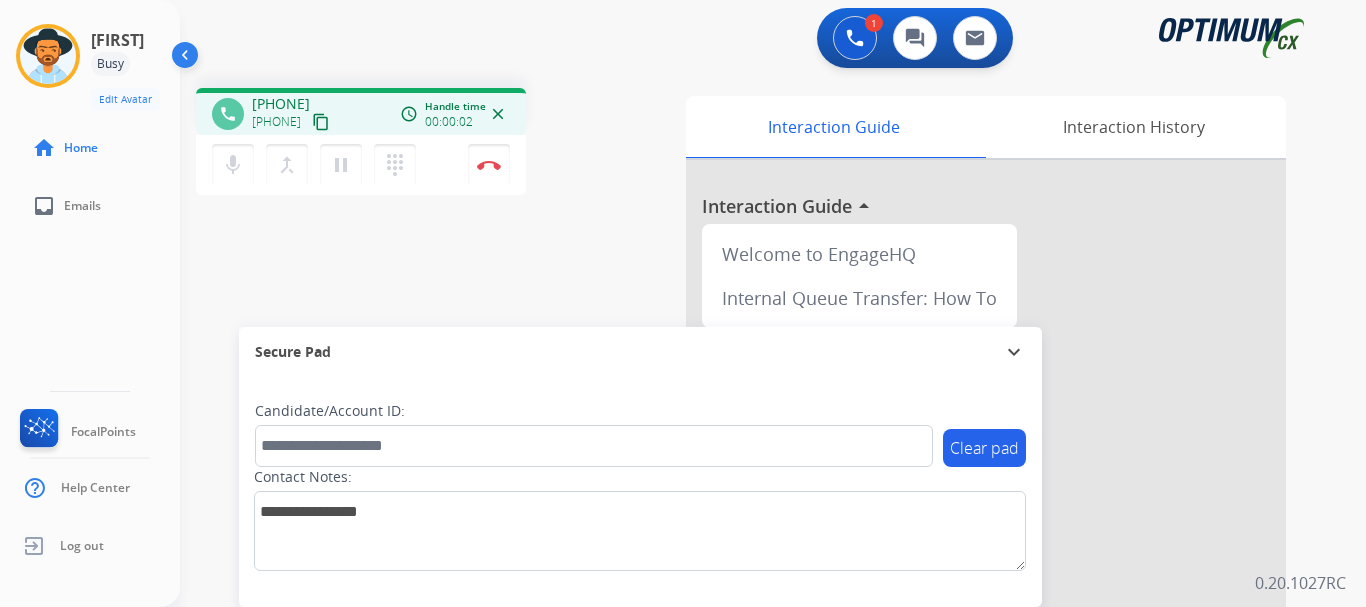 drag, startPoint x: 266, startPoint y: 106, endPoint x: 353, endPoint y: 86, distance: 89.26926 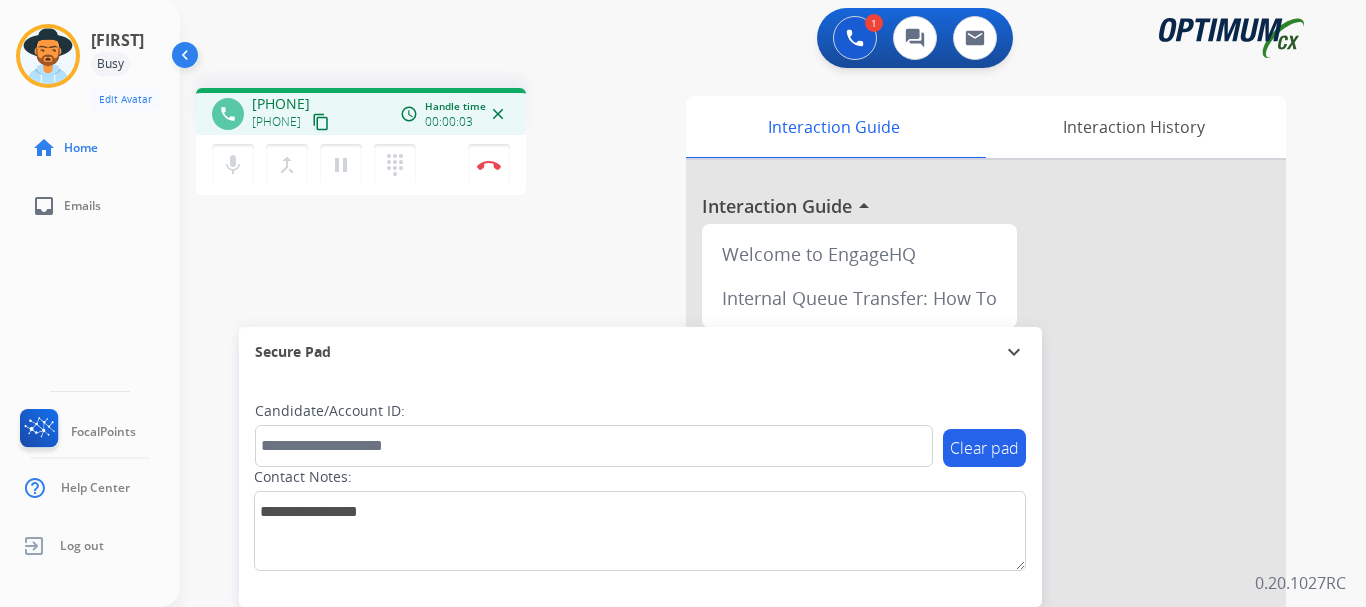 copy on "[PHONE]" 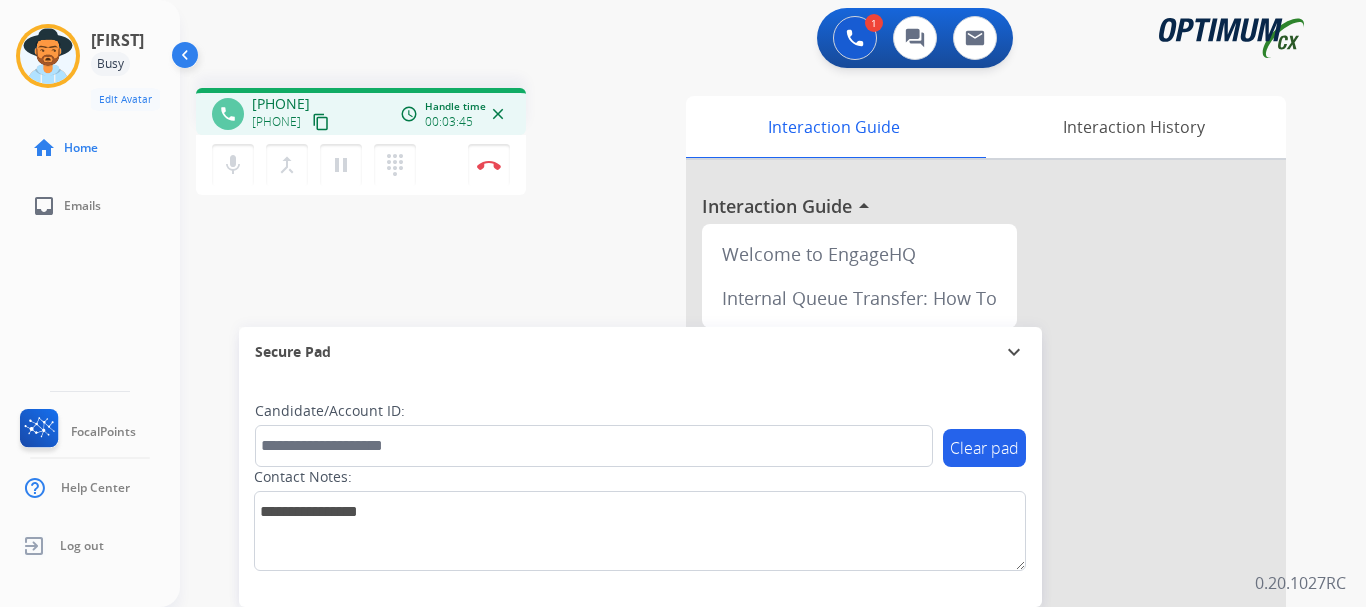 click on "phone [PHONE] [PHONE] content_copy access_time Call metrics Queue   00:14 Hold   00:00 Talk   03:46 Total   03:59 Handle time 00:03:45 close mic Mute merge_type Bridge pause Hold dialpad Dialpad Disconnect swap_horiz Break voice bridge close_fullscreen Connect 3-Way Call merge_type Separate 3-Way Call  Interaction Guide   Interaction History  Interaction Guide arrow_drop_up  Welcome to EngageHQ   Internal Queue Transfer: How To  Secure Pad expand_more Clear pad Candidate/Account ID: Contact Notes:" at bounding box center [749, 489] 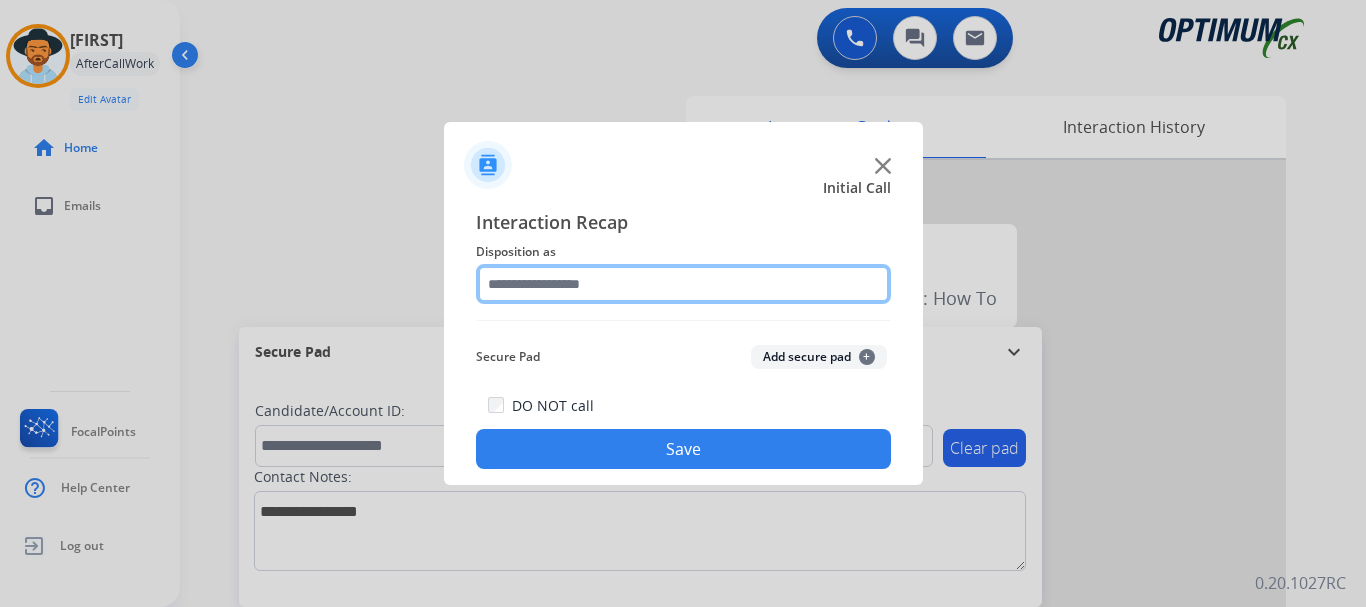 click 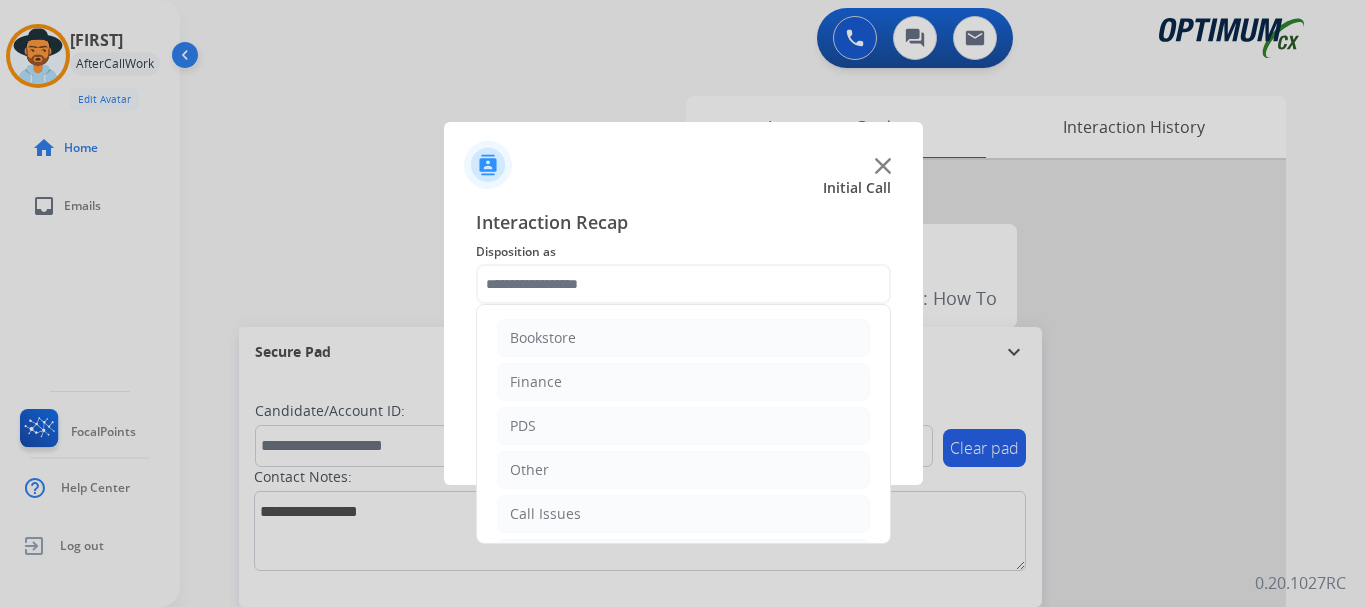 click on "Call Issues" 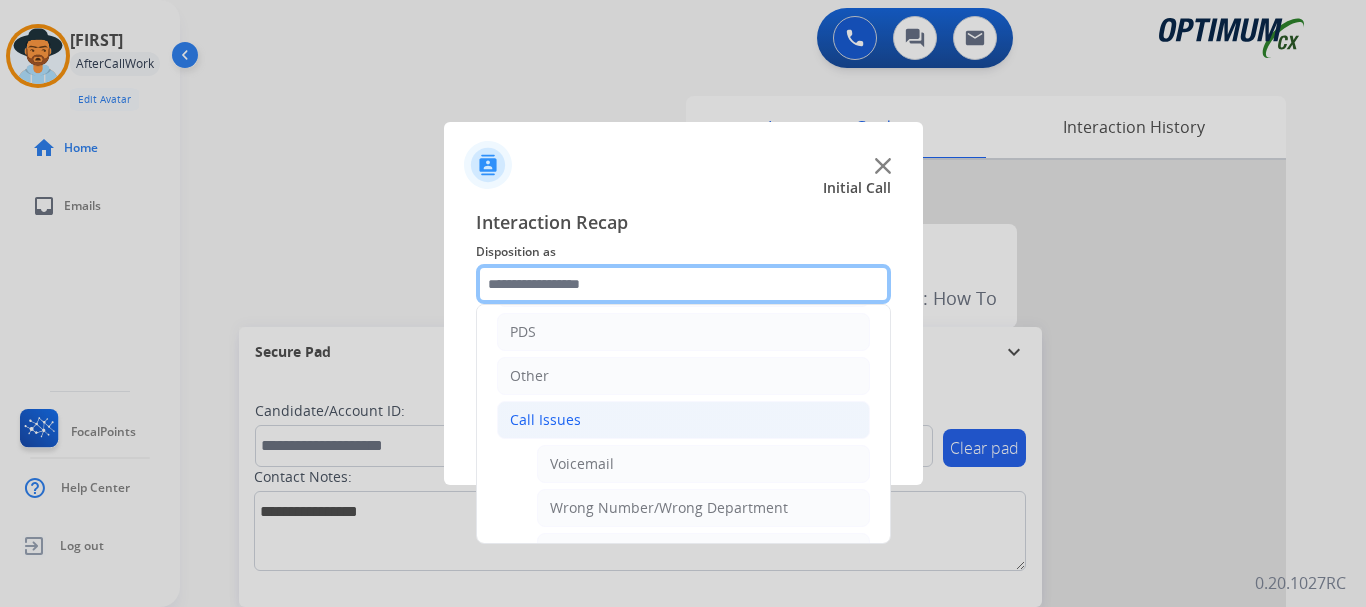scroll, scrollTop: 168, scrollLeft: 0, axis: vertical 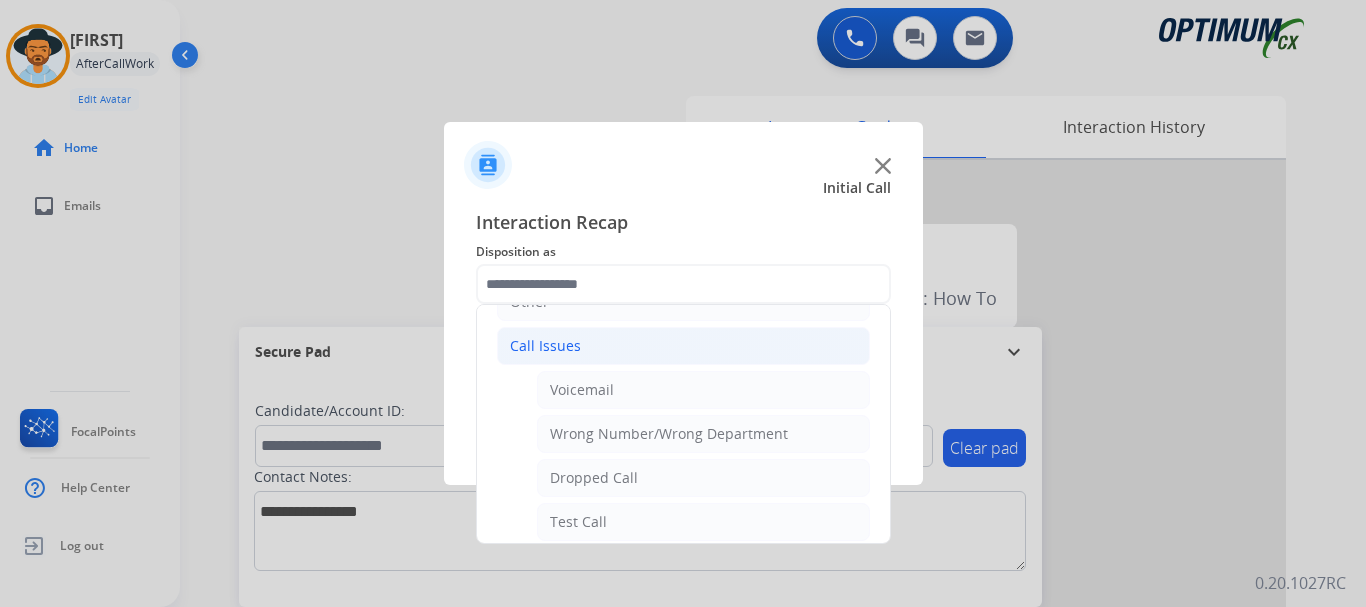click on "Dropped Call" 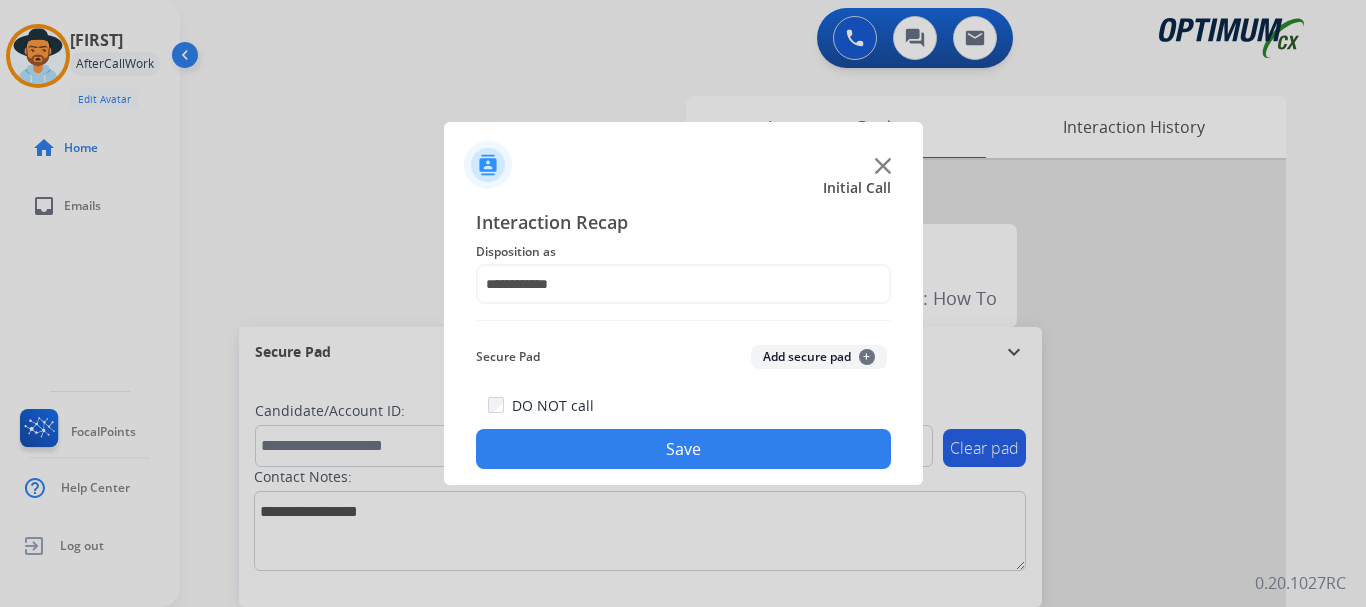 click at bounding box center (683, 303) 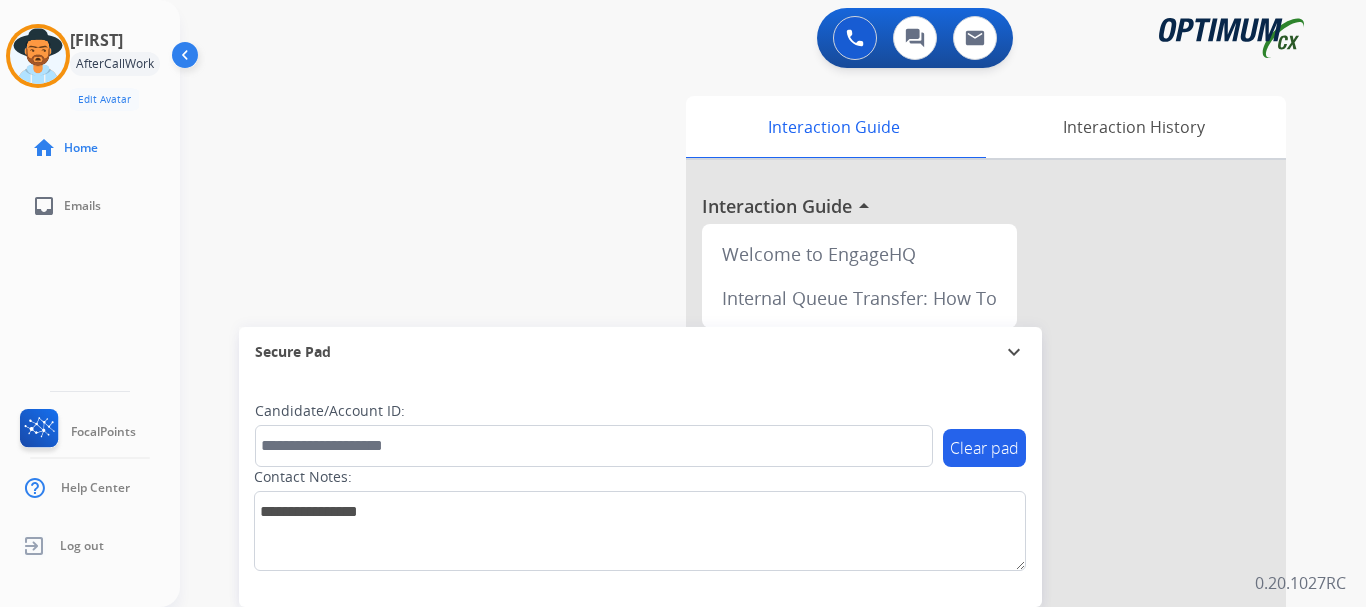 click on "swap_horiz Break voice bridge close_fullscreen Connect 3-Way Call merge_type Separate 3-Way Call  Interaction Guide   Interaction History  Interaction Guide arrow_drop_up  Welcome to EngageHQ   Internal Queue Transfer: How To  Secure Pad expand_more Clear pad Candidate/Account ID: Contact Notes:" at bounding box center (749, 489) 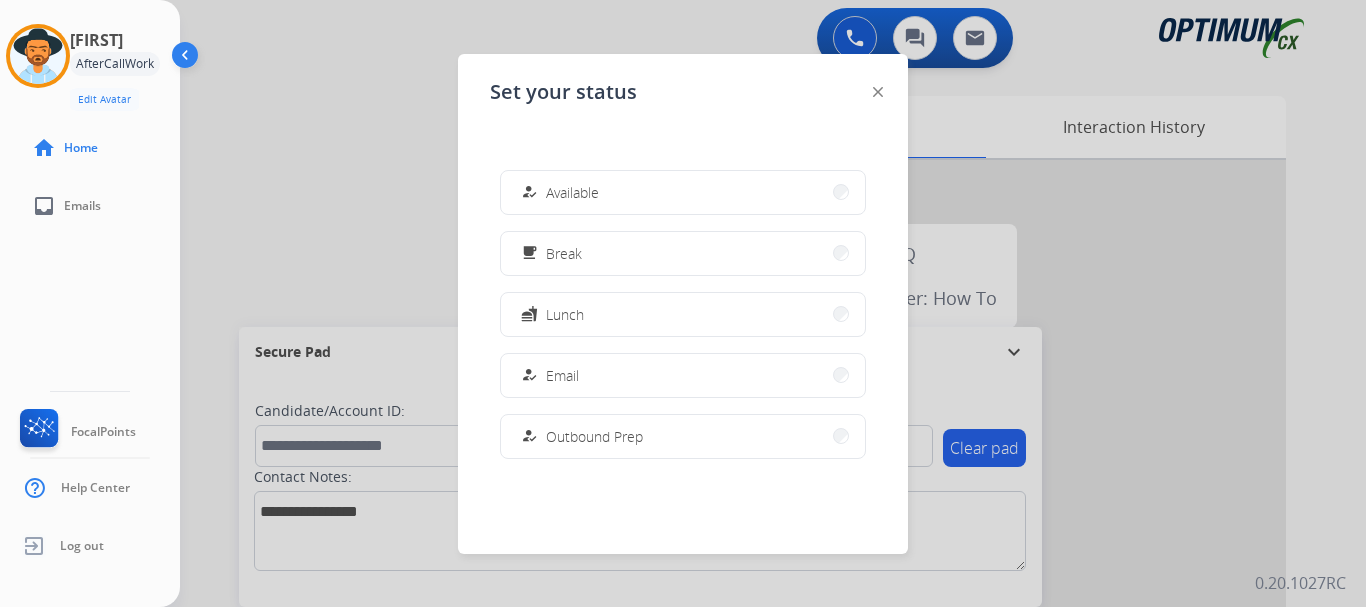 click on "how_to_reg Available" at bounding box center (683, 192) 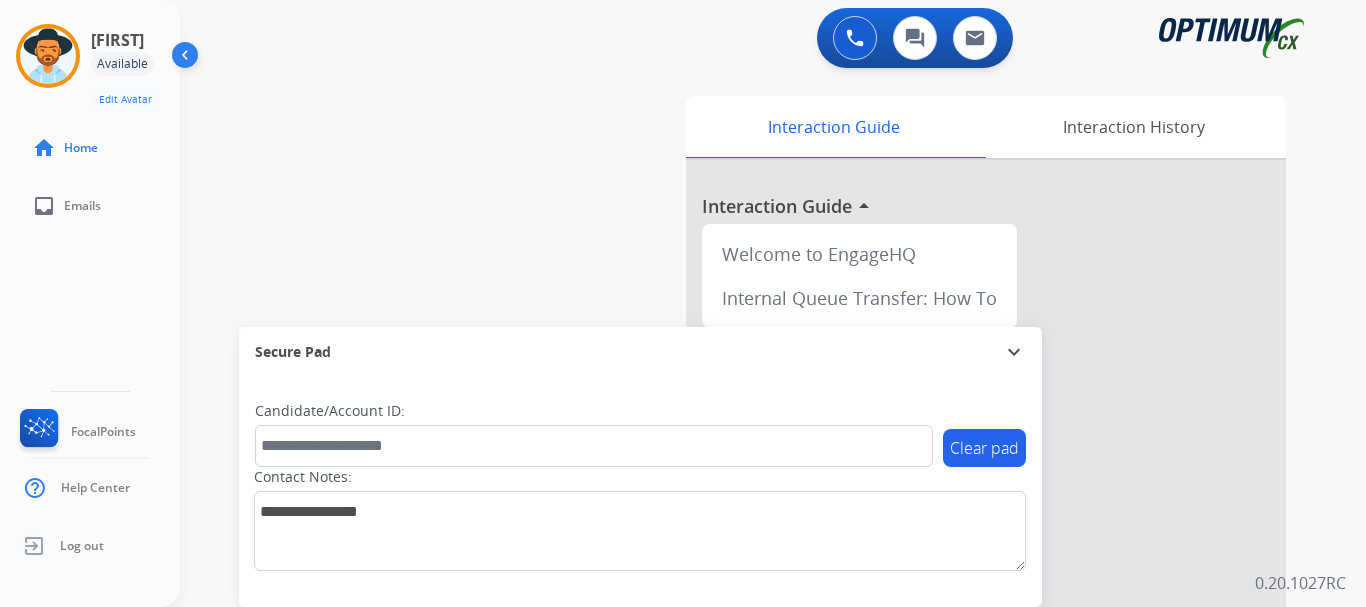 click on "Interaction Guide" at bounding box center [833, 127] 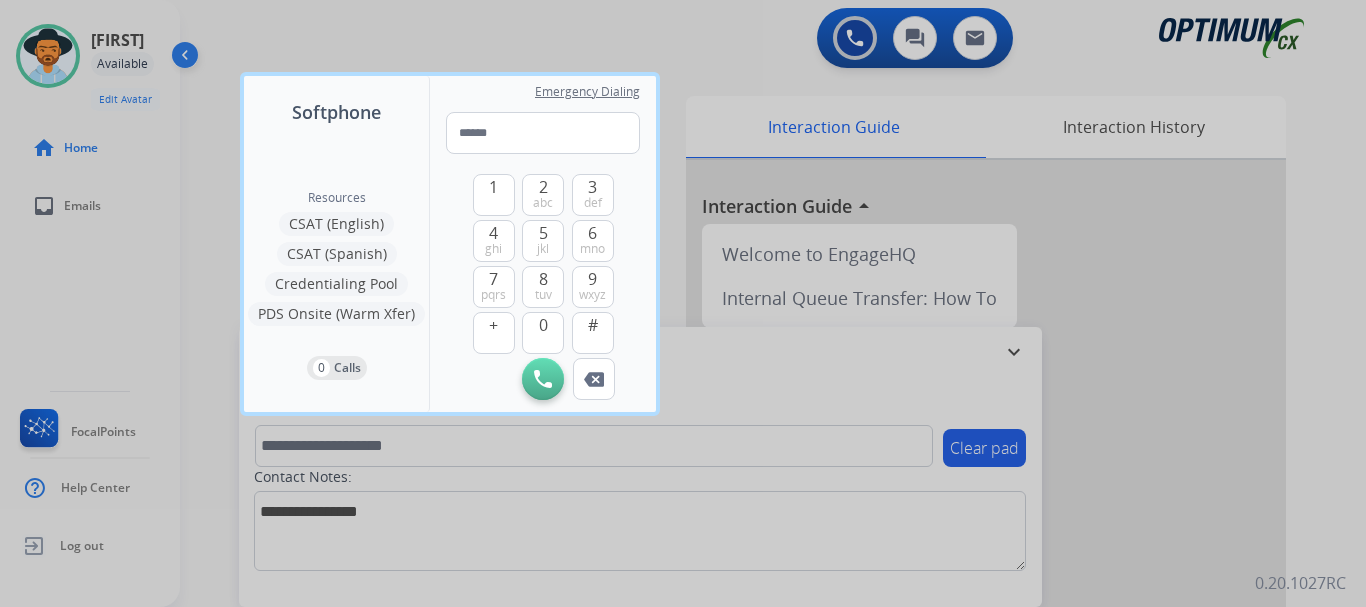 type on "**********" 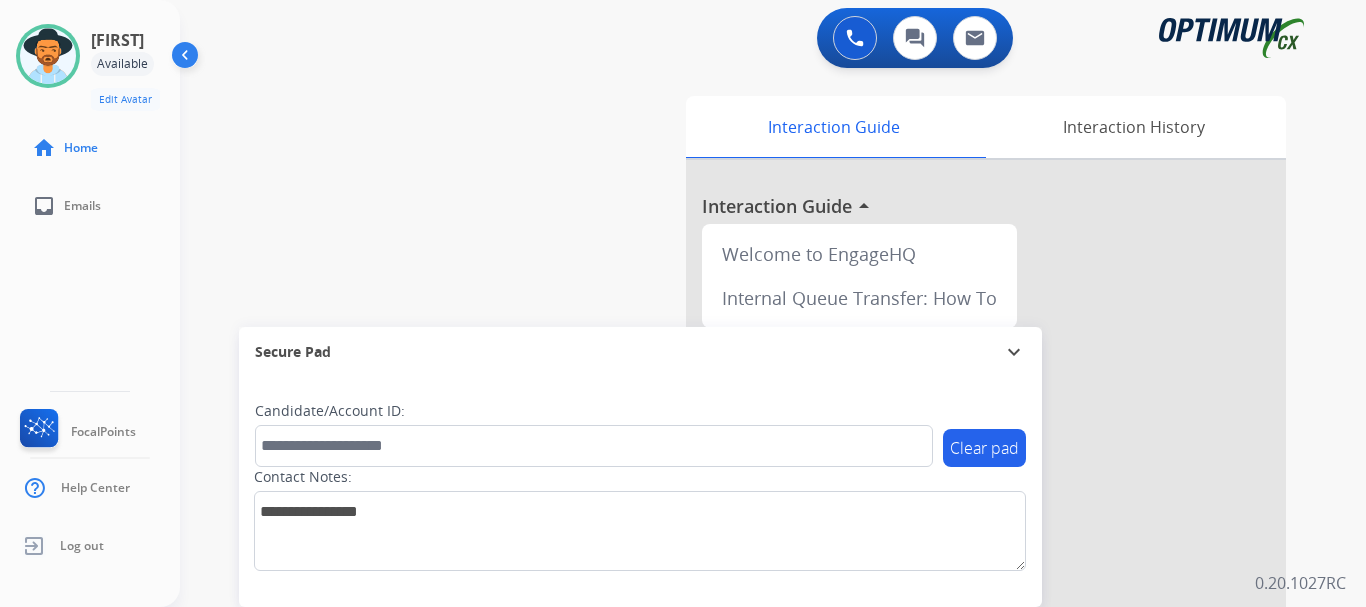 click on "swap_horiz Break voice bridge close_fullscreen Connect 3-Way Call merge_type Separate 3-Way Call  Interaction Guide   Interaction History  Interaction Guide arrow_drop_up  Welcome to EngageHQ   Internal Queue Transfer: How To  Secure Pad expand_more Clear pad Candidate/Account ID: Contact Notes:" at bounding box center (749, 489) 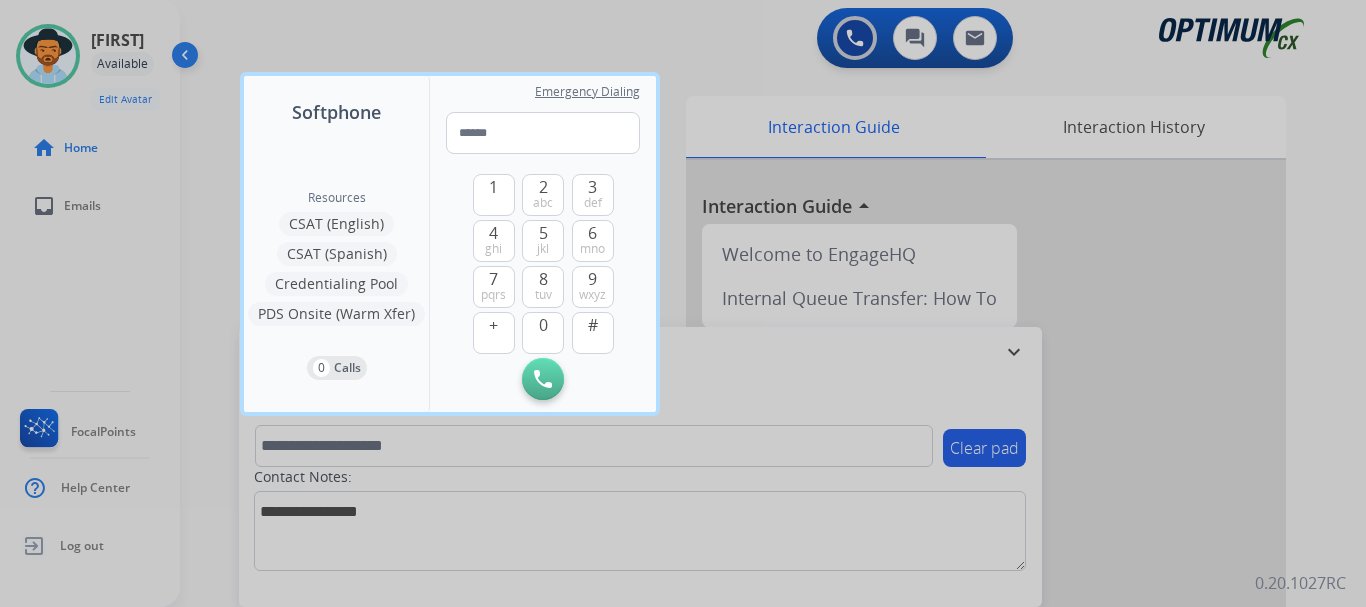 type on "**********" 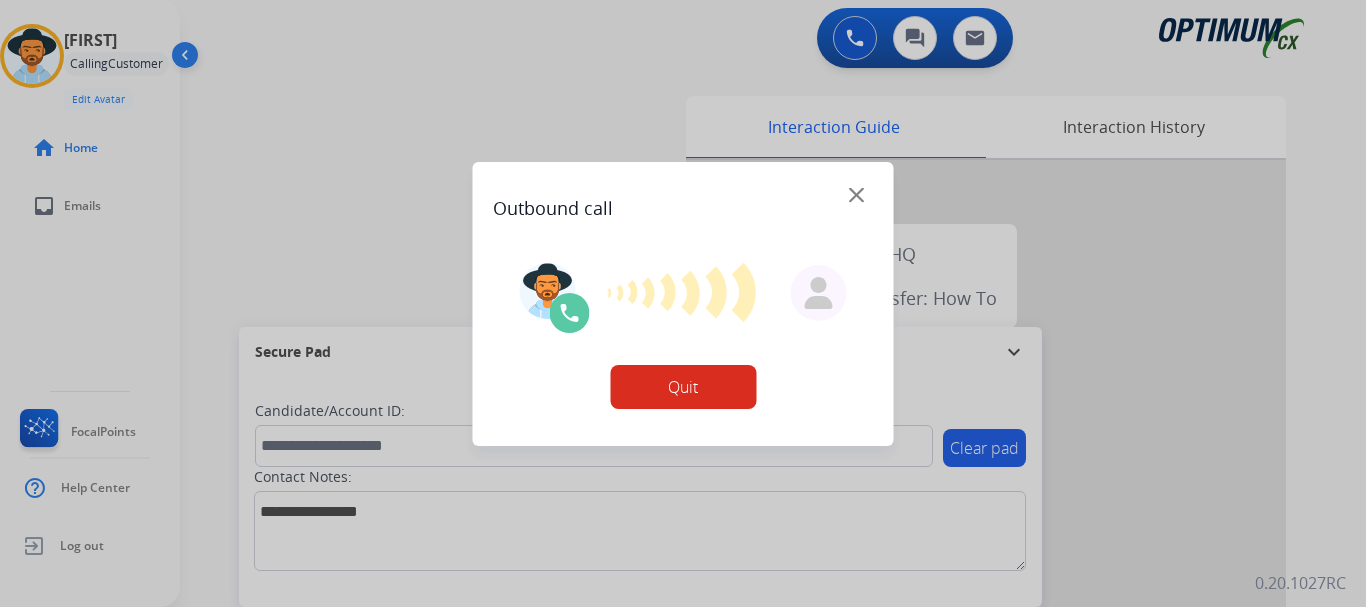 click at bounding box center (683, 303) 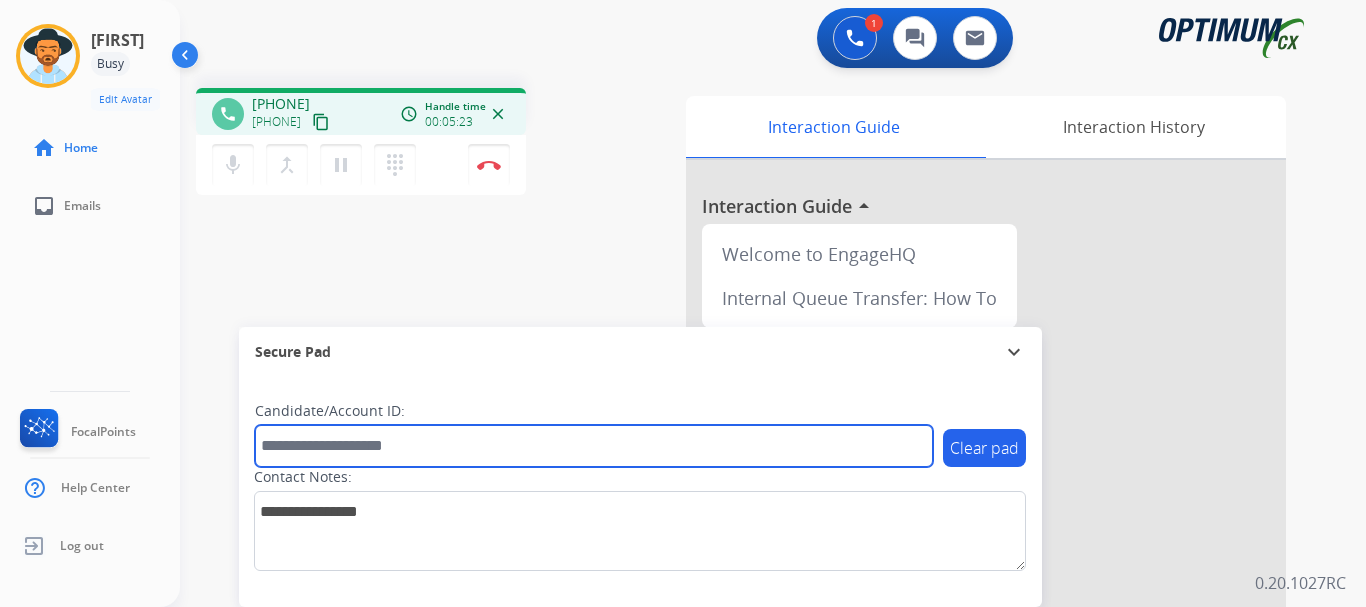 click at bounding box center [594, 446] 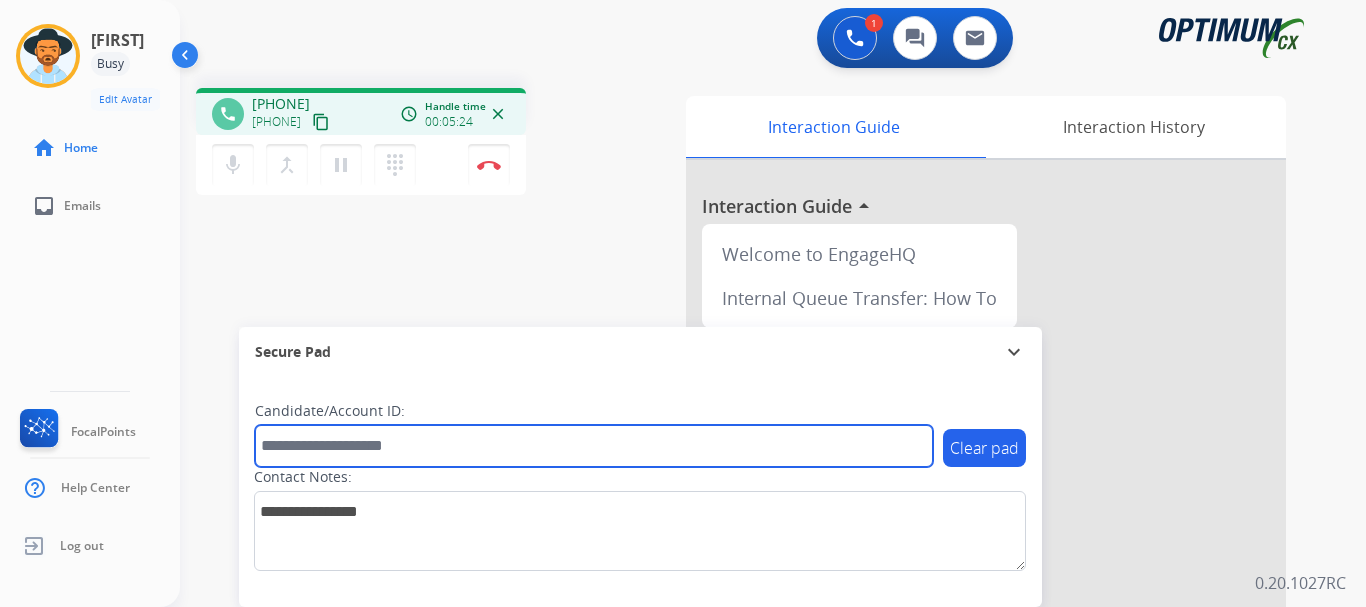 paste on "*******" 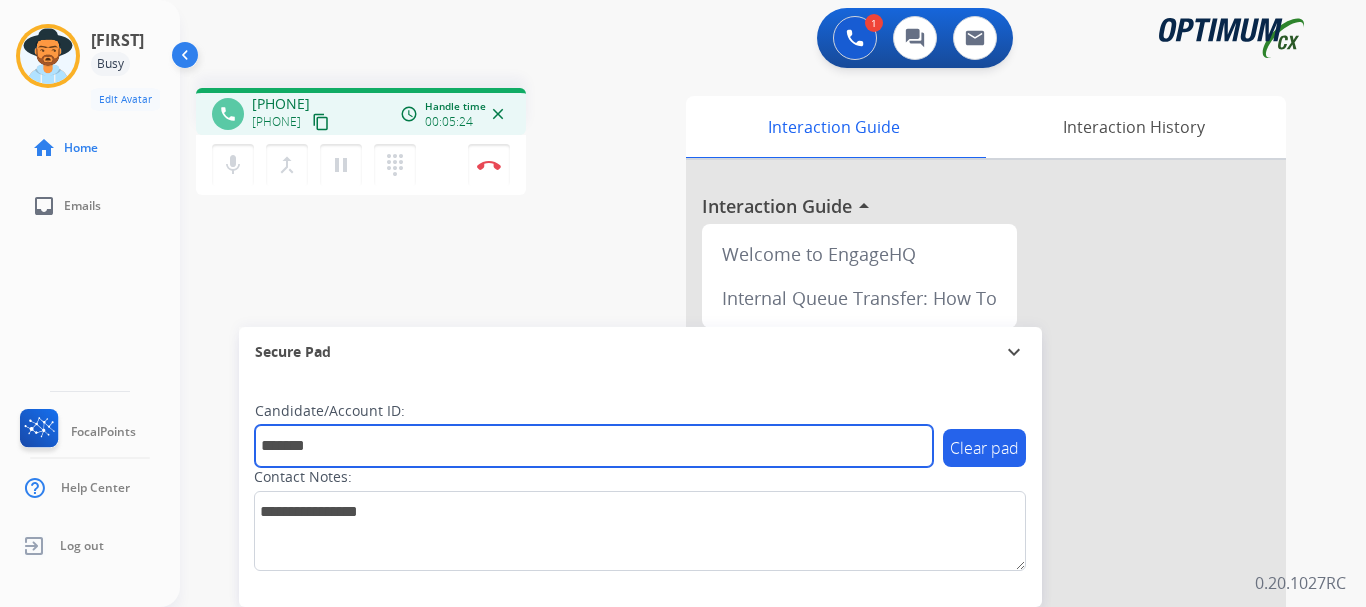 type on "*******" 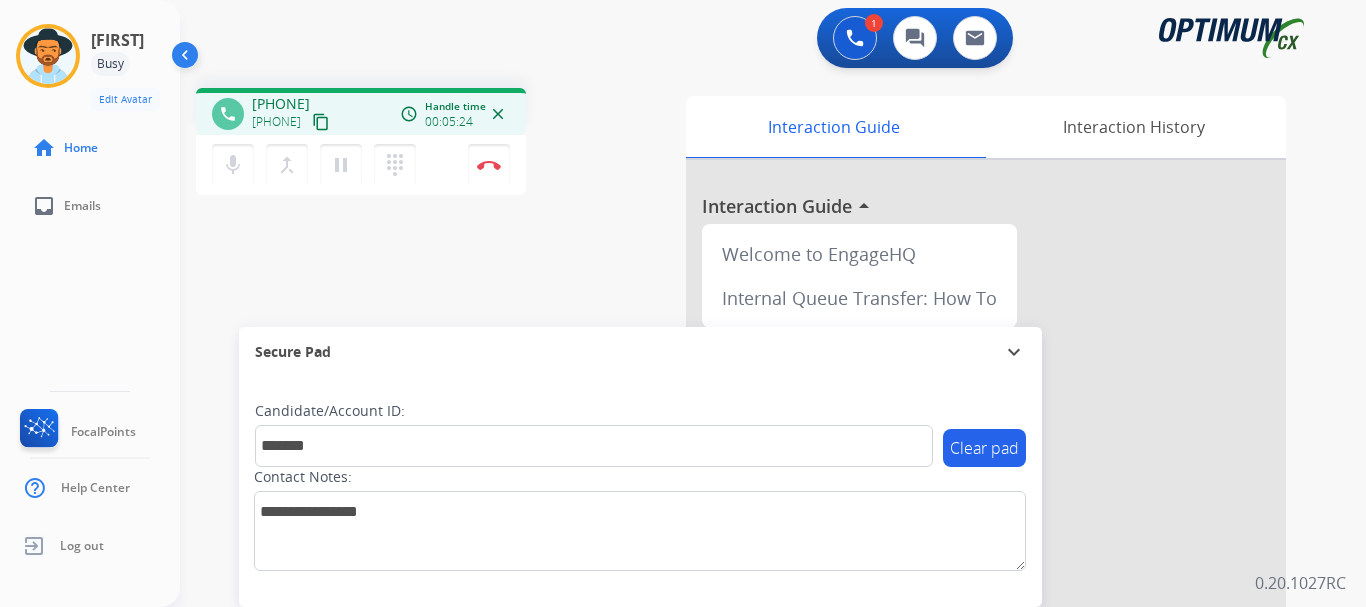 click on "Disconnect" at bounding box center [489, 165] 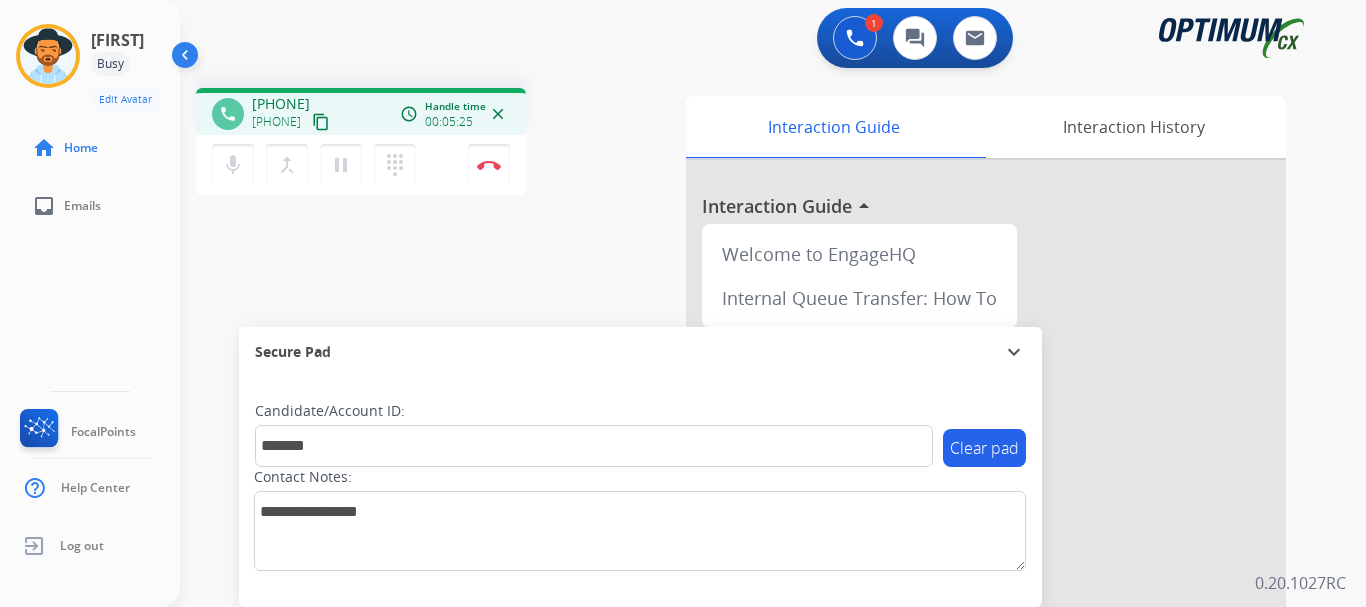 click at bounding box center [489, 165] 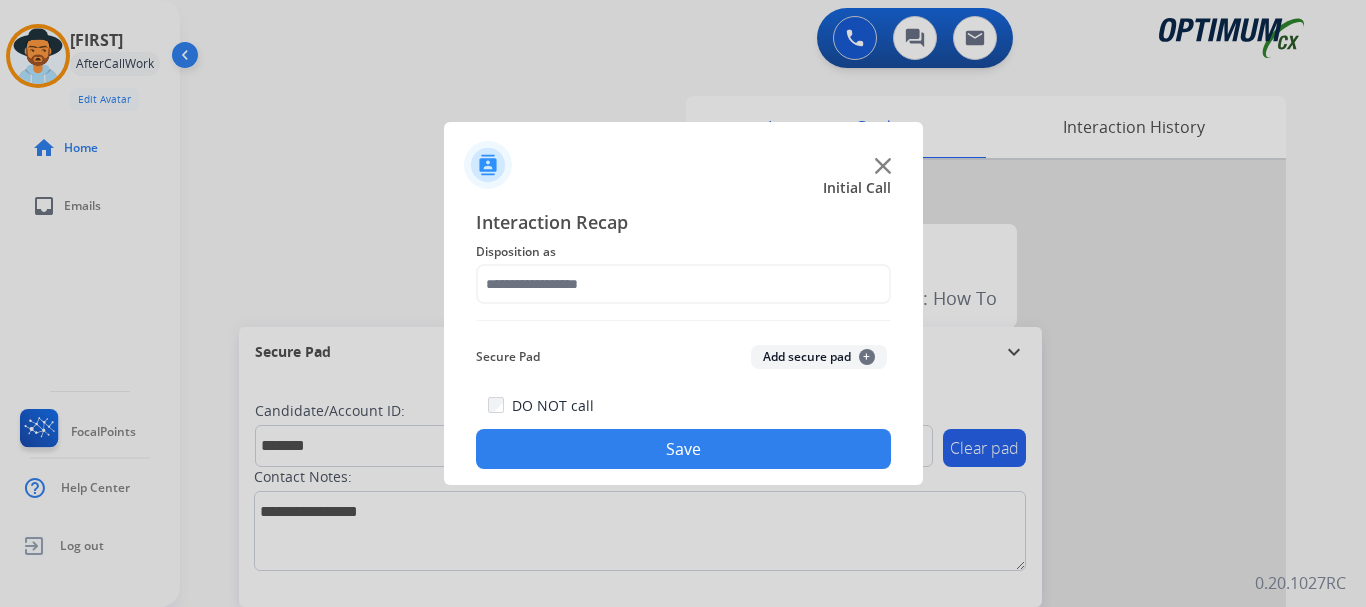 click on "Add secure pad  +" 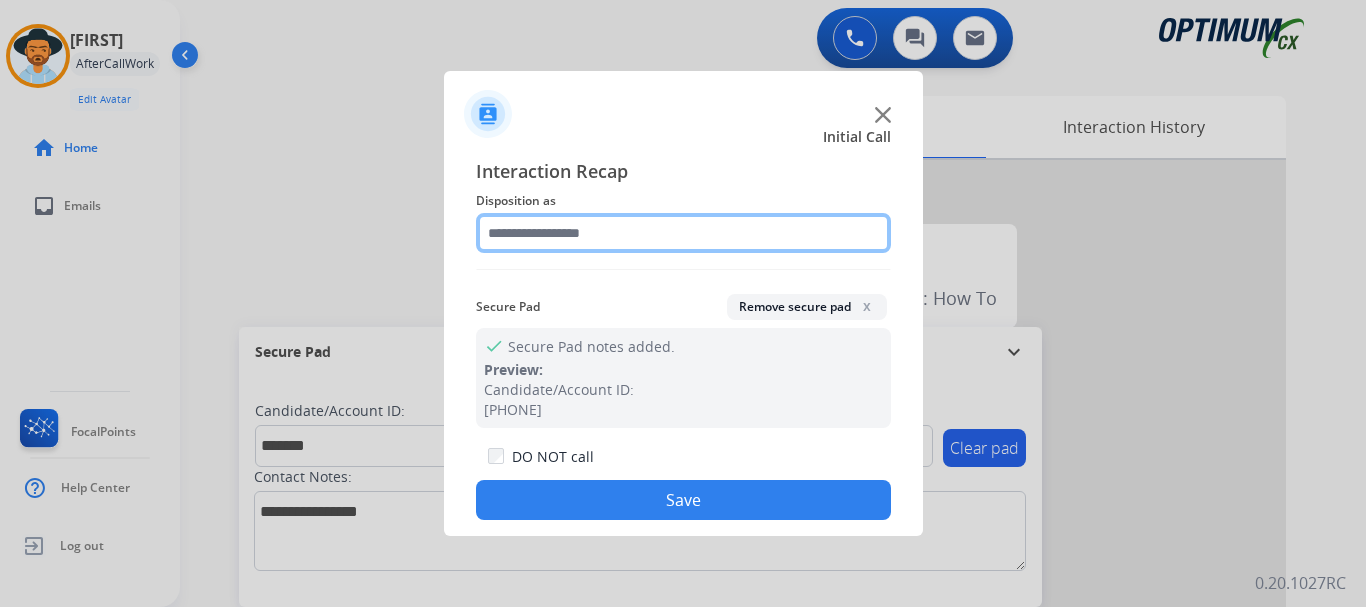 click 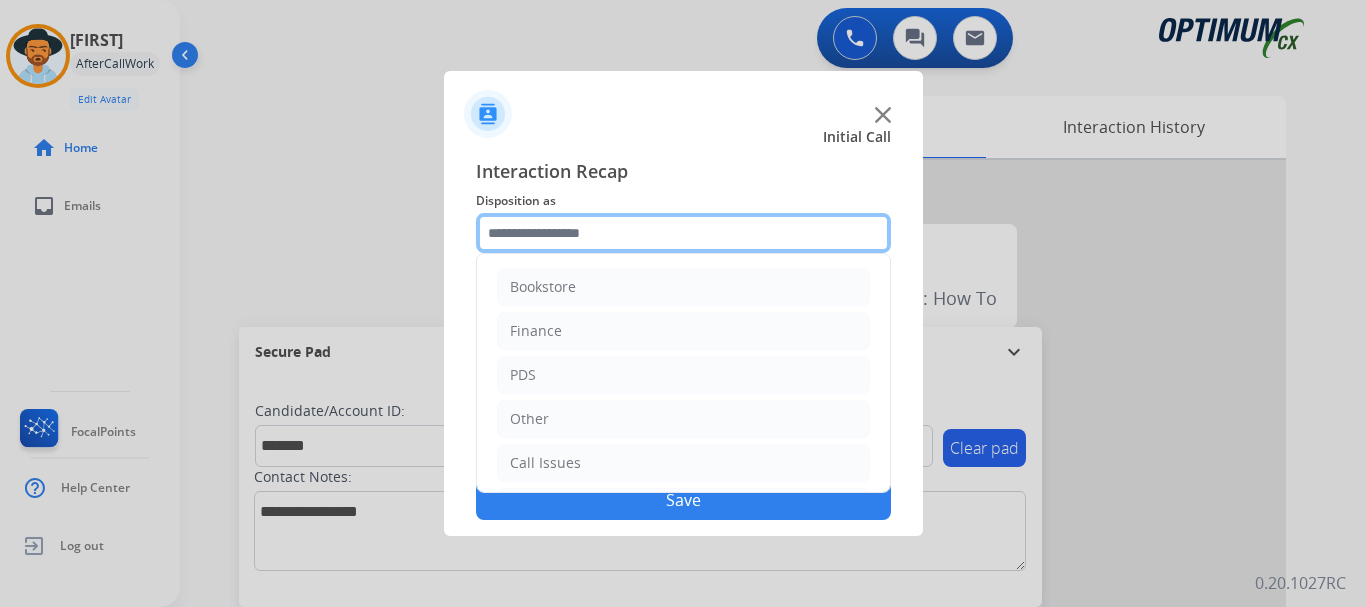 scroll, scrollTop: 136, scrollLeft: 0, axis: vertical 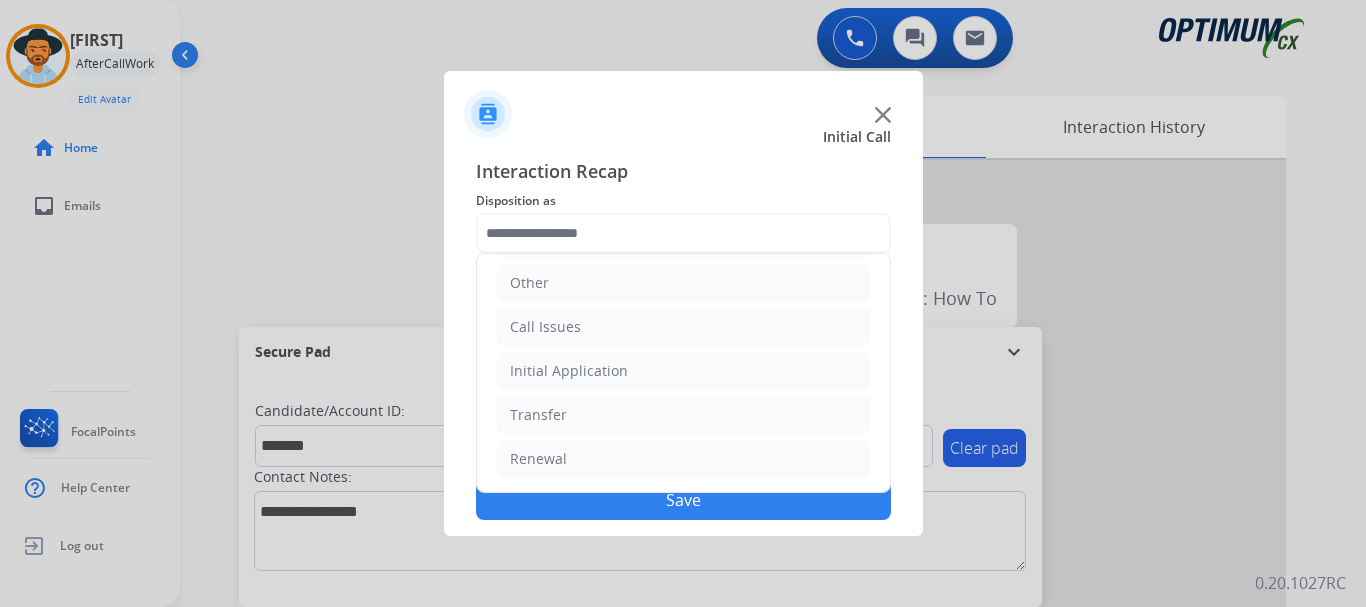 click on "Initial Application" 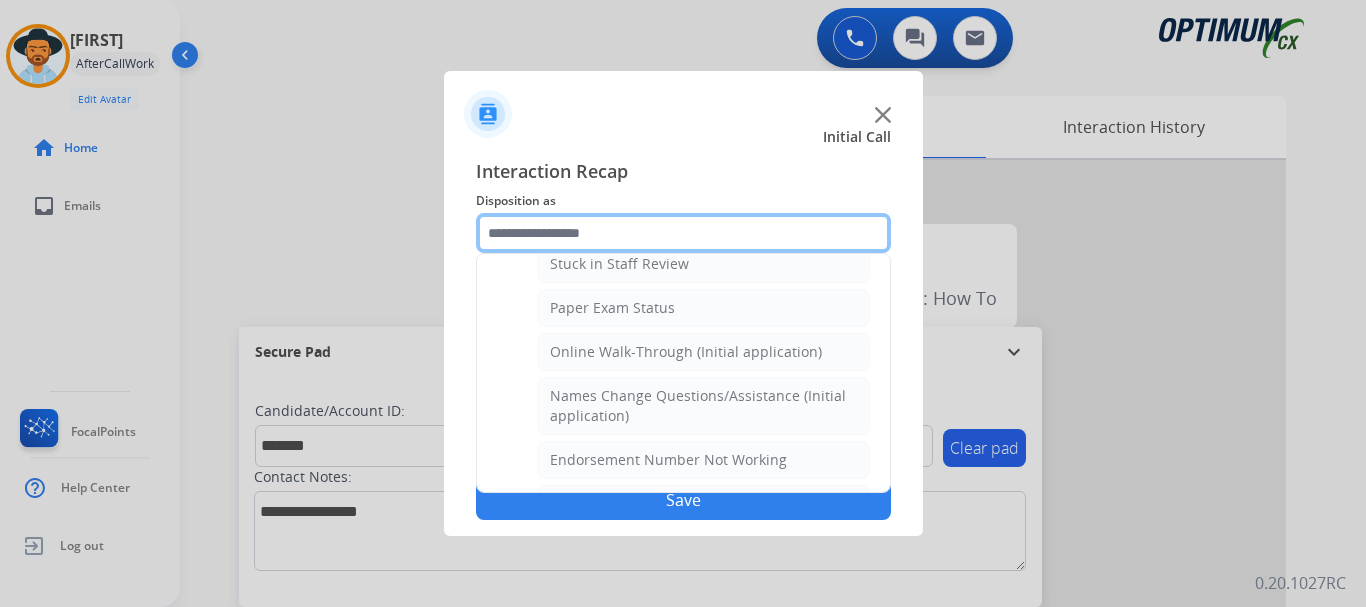 scroll, scrollTop: 376, scrollLeft: 0, axis: vertical 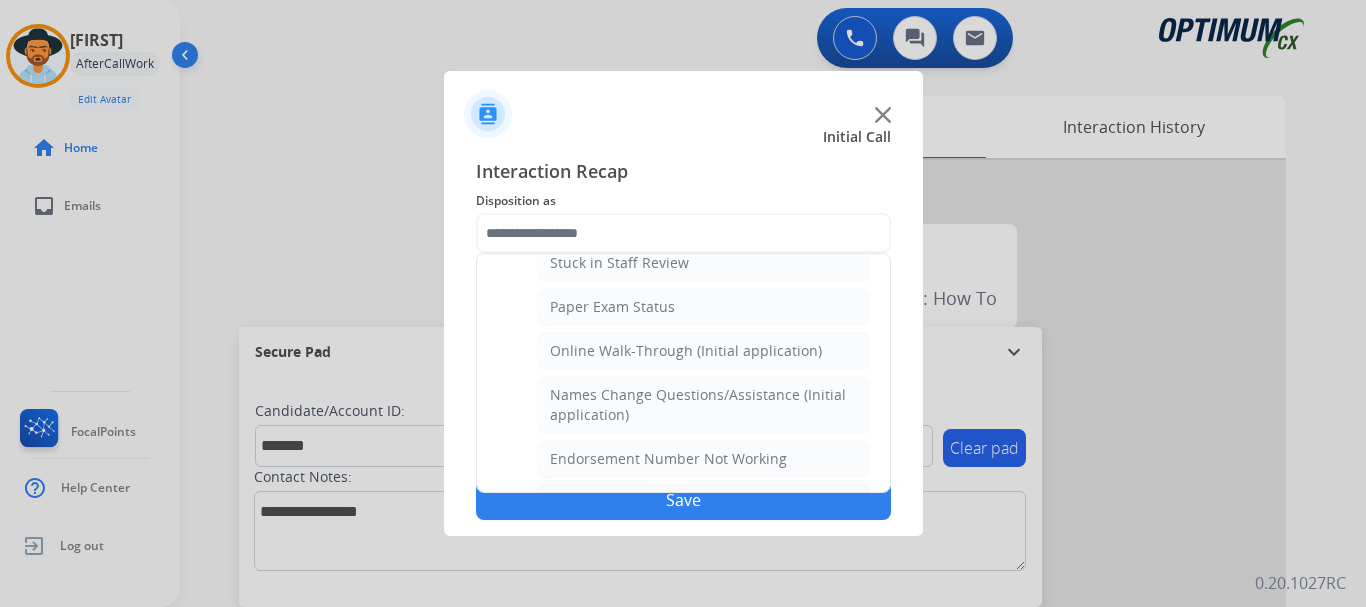 click on "Paper Exam Status" 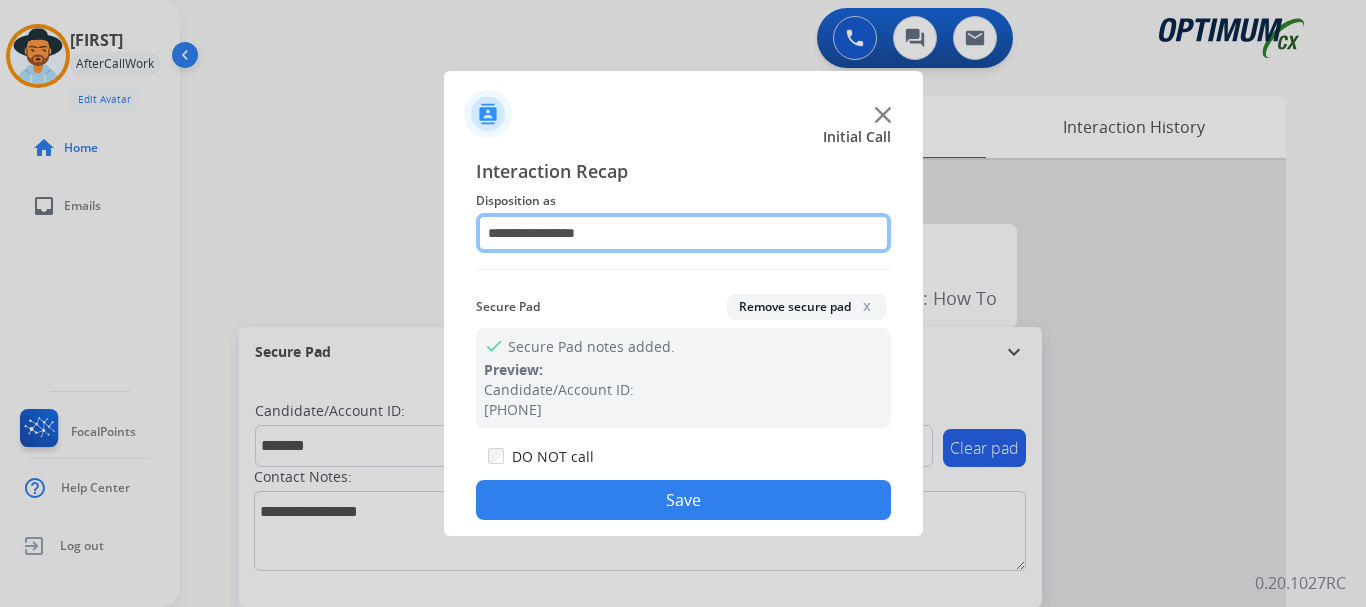 click on "**********" 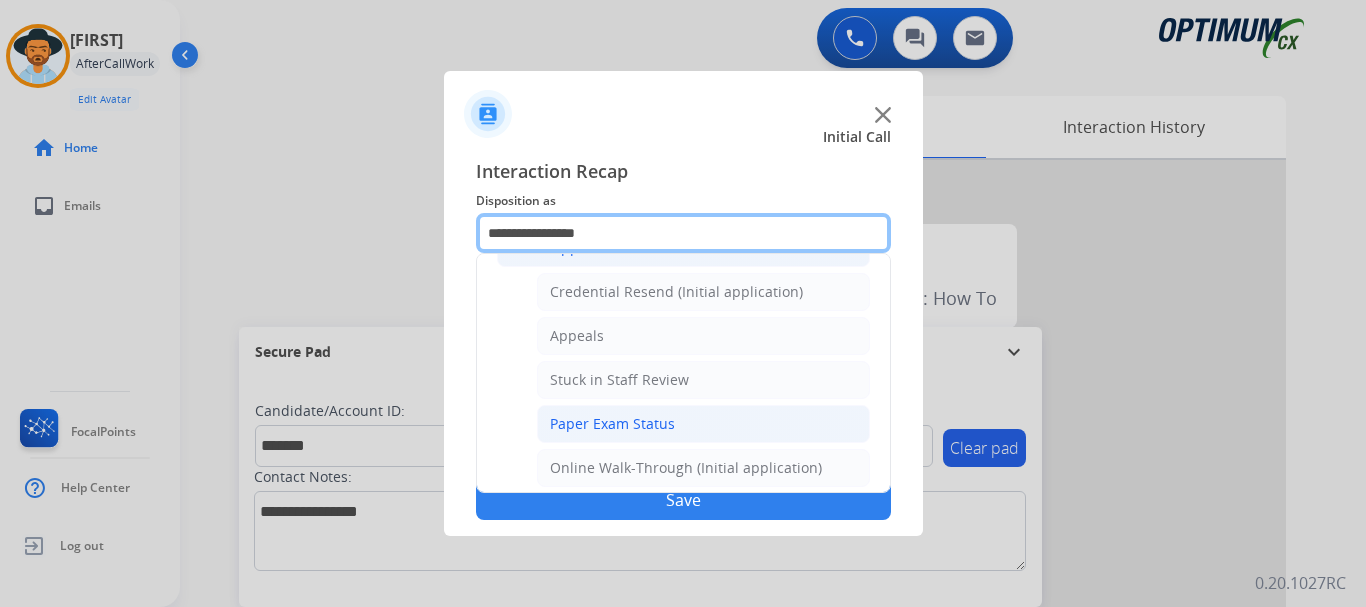 scroll, scrollTop: 281, scrollLeft: 0, axis: vertical 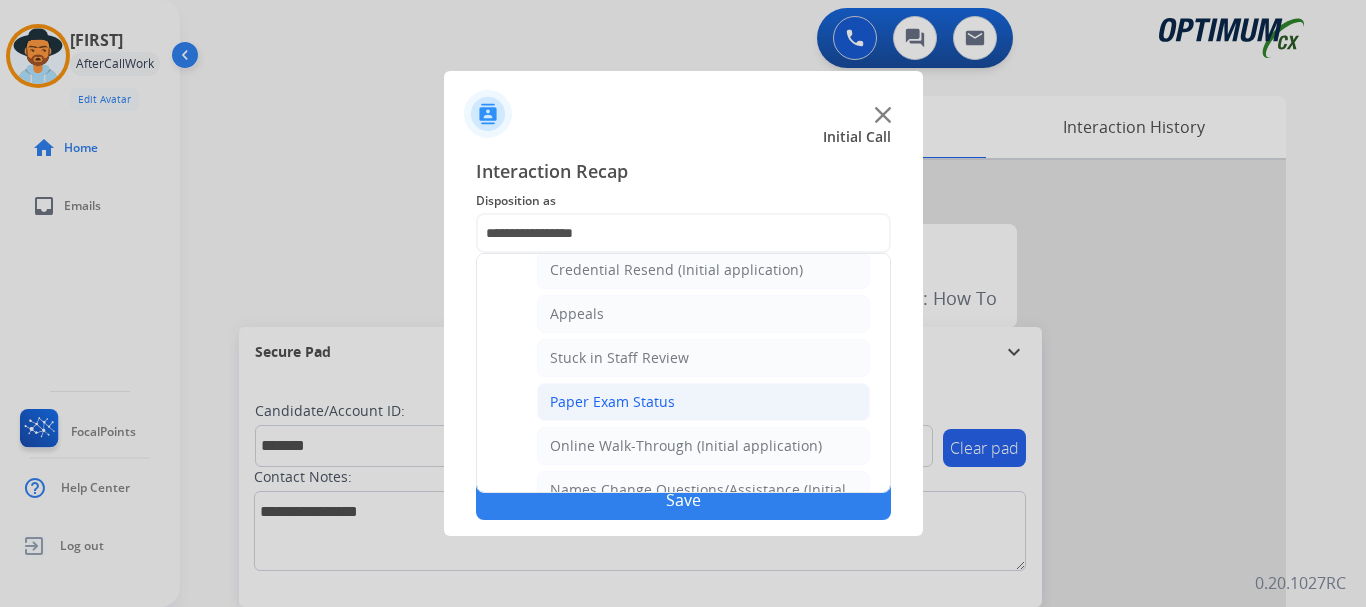 click on "Stuck in Staff Review" 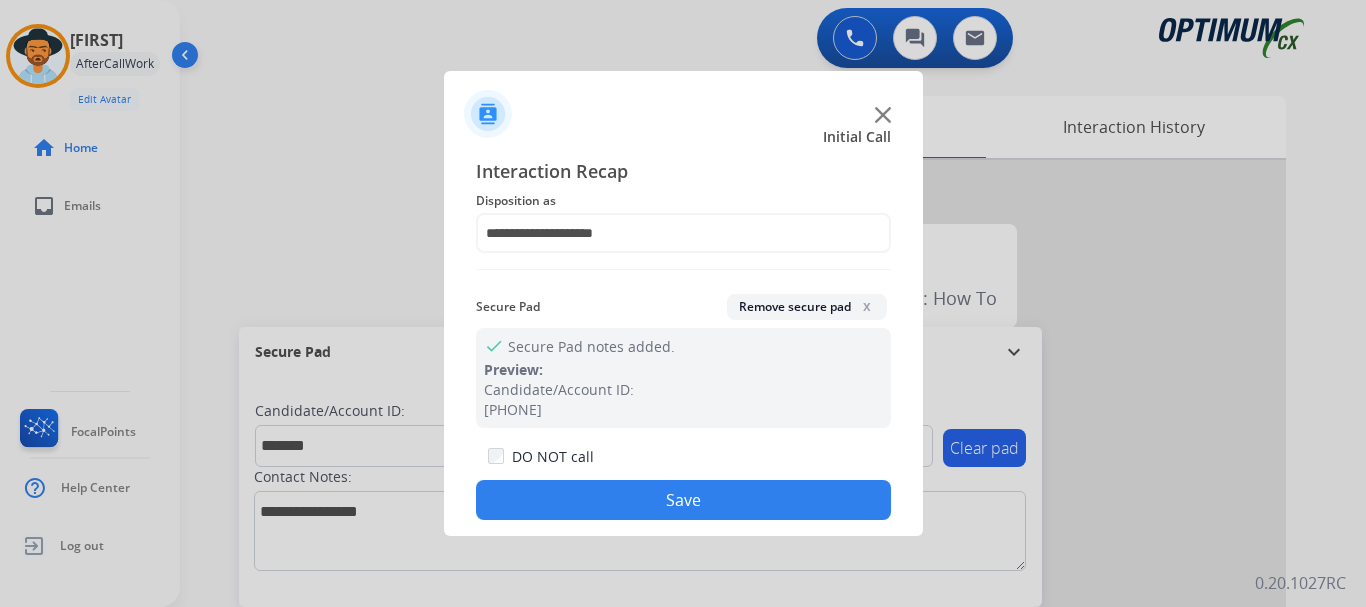 click on "Save" 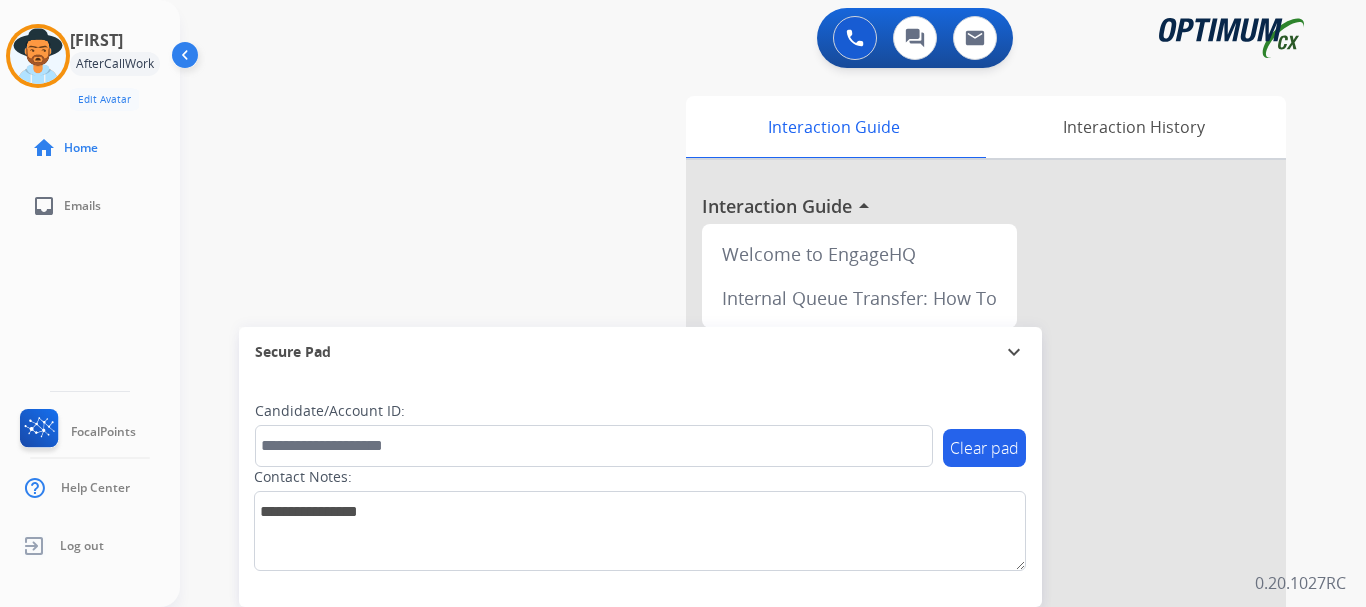 click on "swap_horiz Break voice bridge close_fullscreen Connect 3-Way Call merge_type Separate 3-Way Call  Interaction Guide   Interaction History  Interaction Guide arrow_drop_up  Welcome to EngageHQ   Internal Queue Transfer: How To  Secure Pad expand_more Clear pad Candidate/Account ID: Contact Notes:" at bounding box center [749, 489] 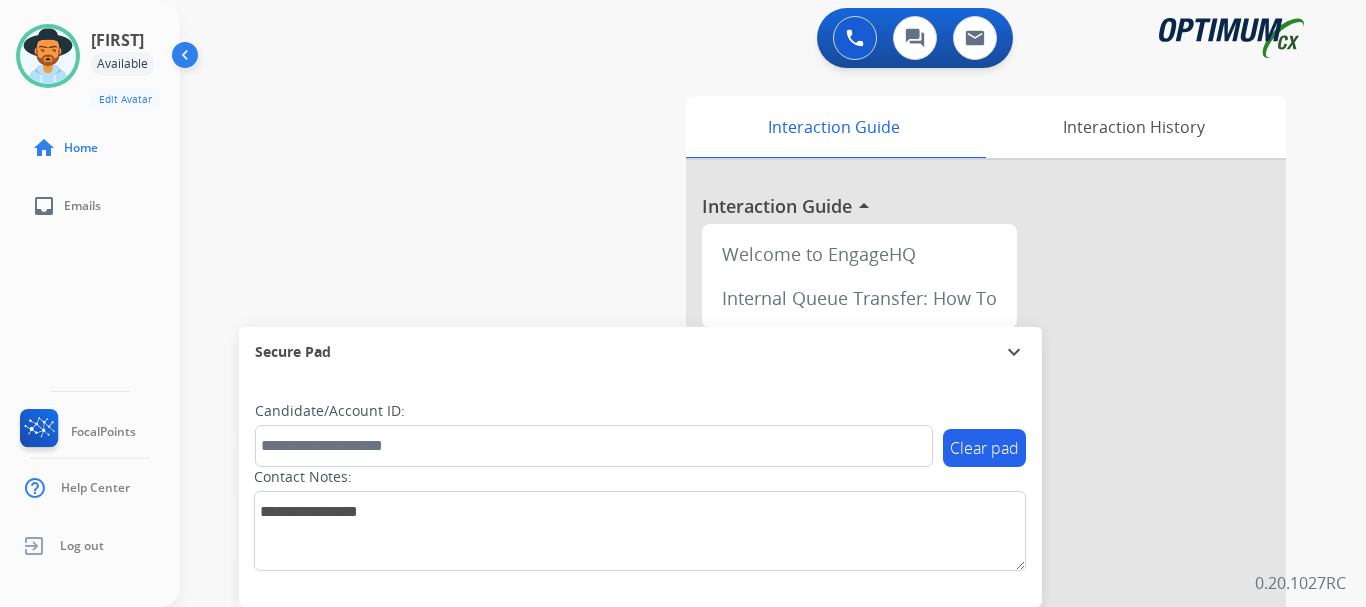 click at bounding box center [187, 59] 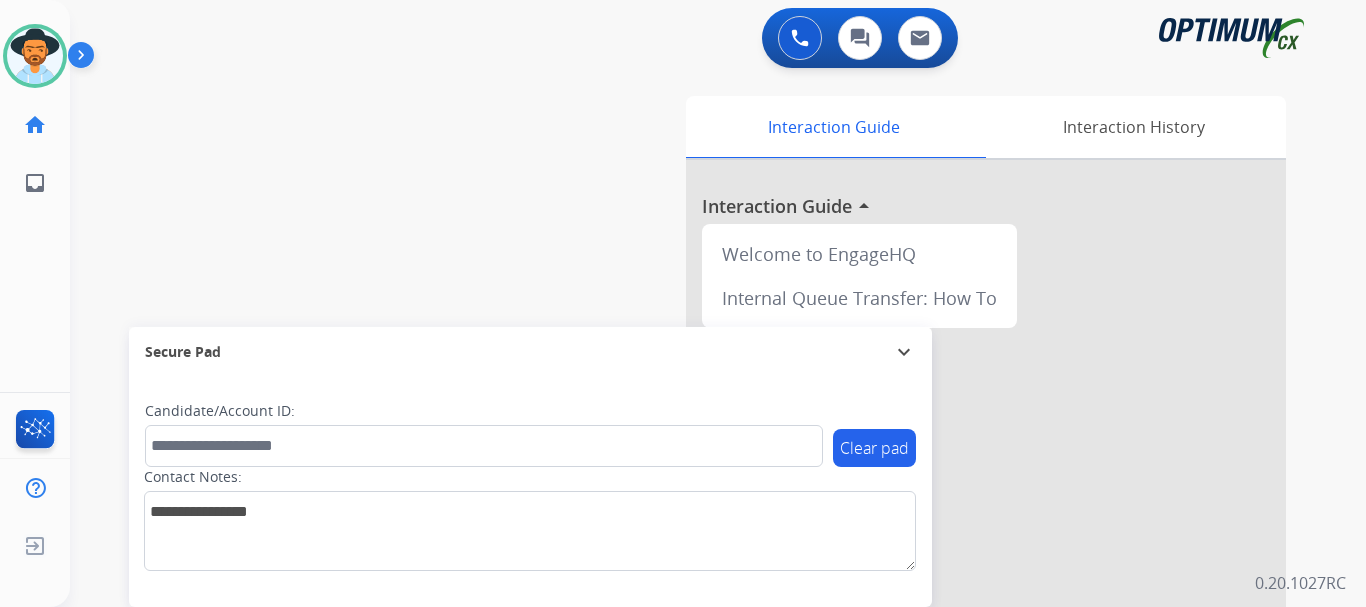 click on "0 Voice Interactions  0  Chat Interactions   0  Email Interactions" at bounding box center [706, 40] 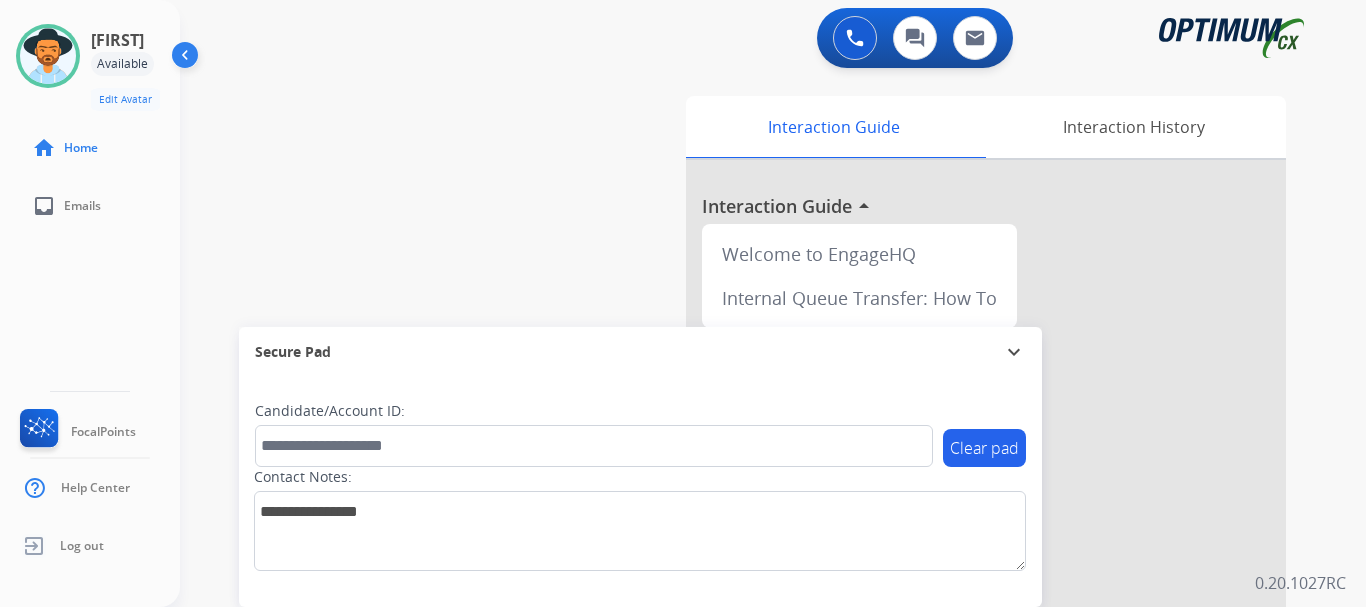 drag, startPoint x: 95, startPoint y: 54, endPoint x: 186, endPoint y: 66, distance: 91.787796 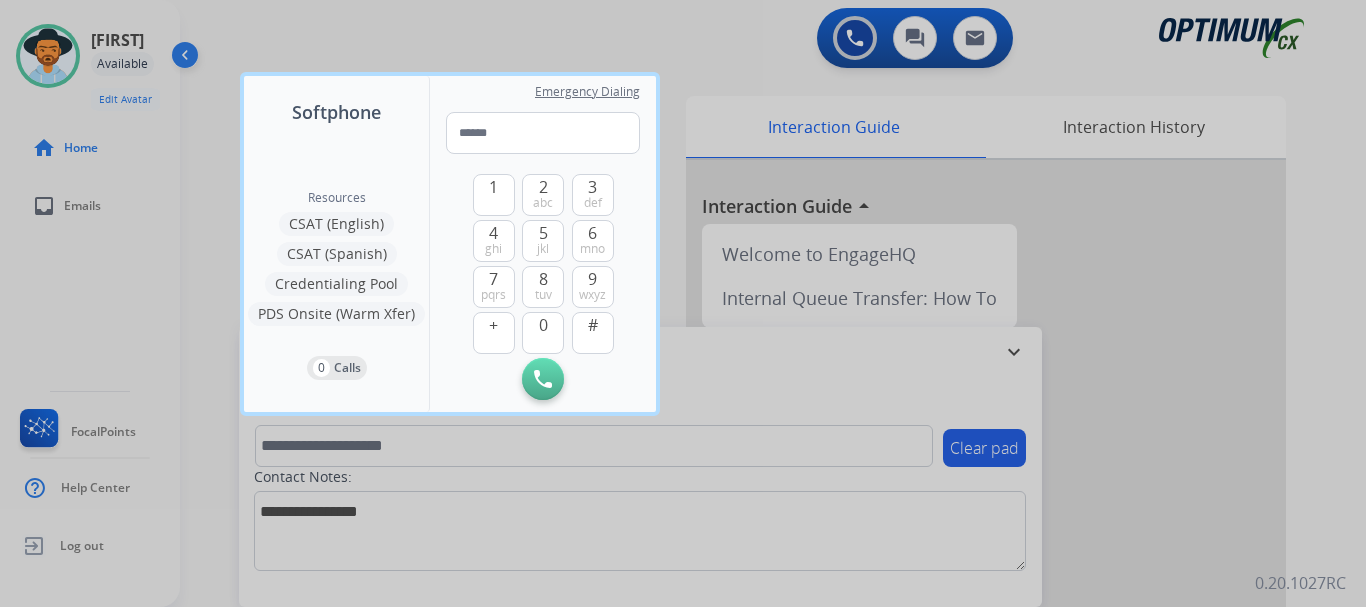 click at bounding box center [543, 133] 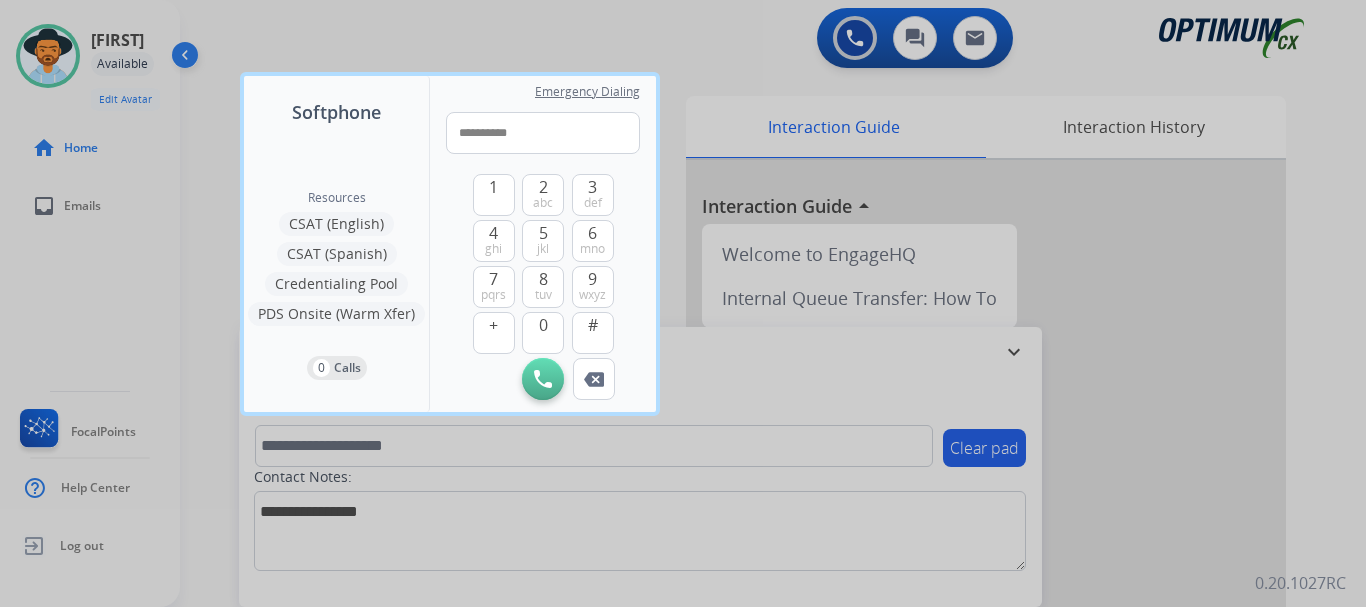 type on "**********" 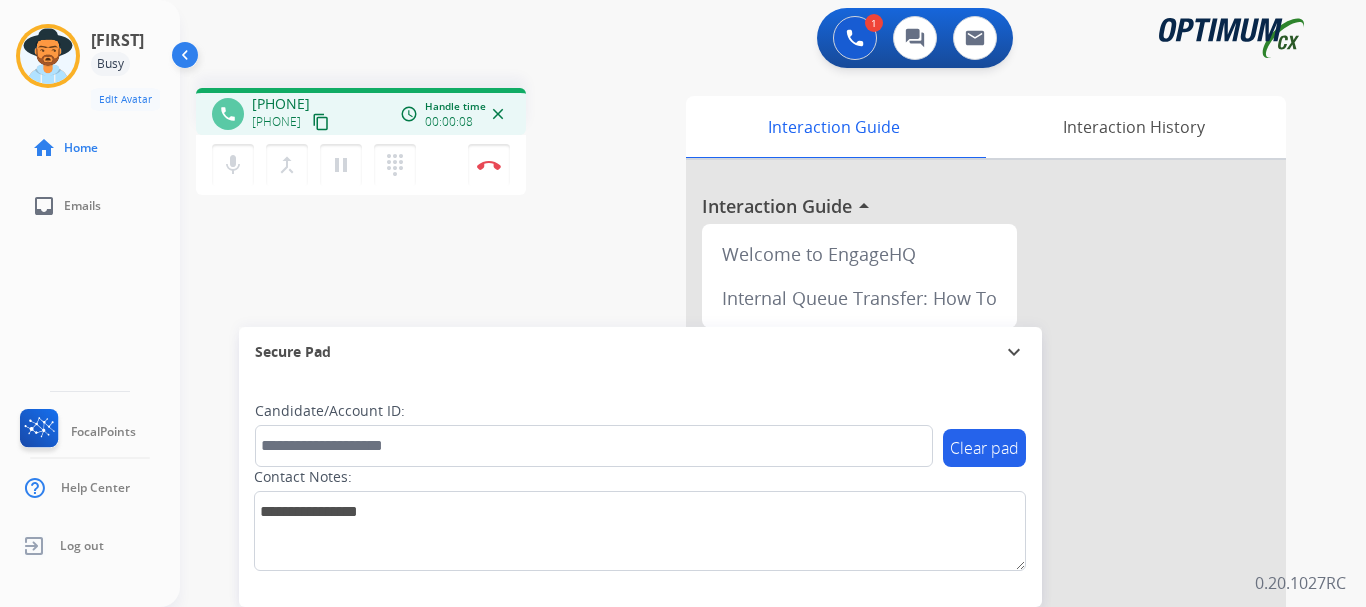 click at bounding box center (489, 165) 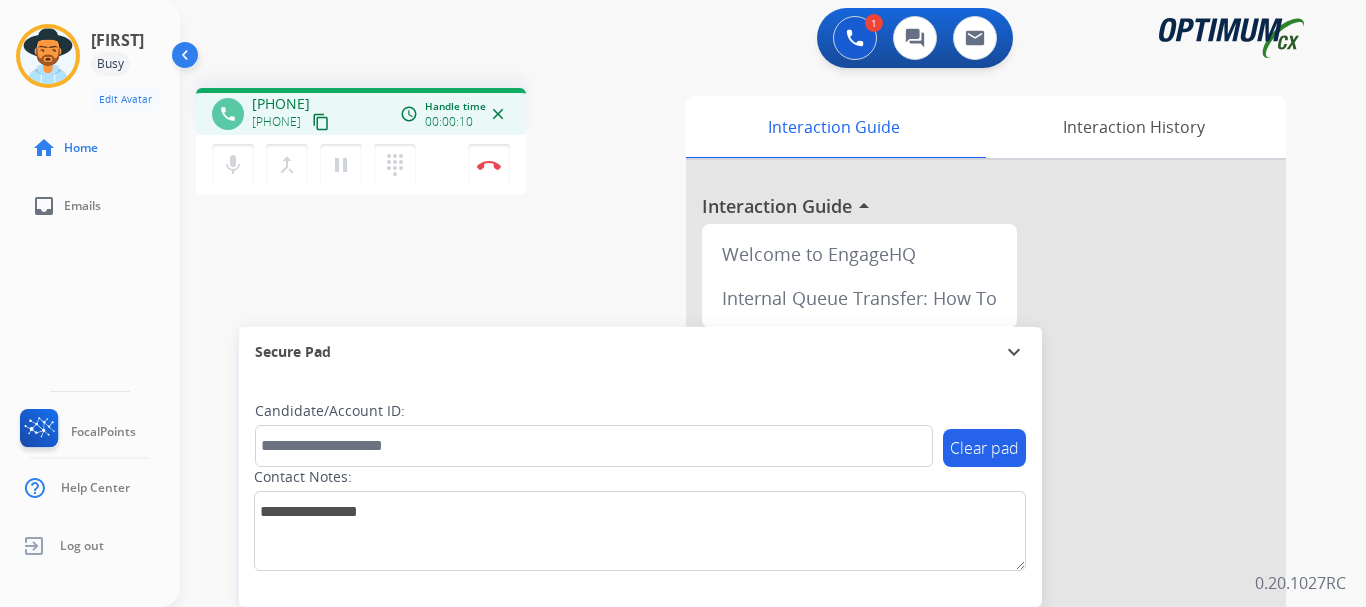 click at bounding box center [489, 165] 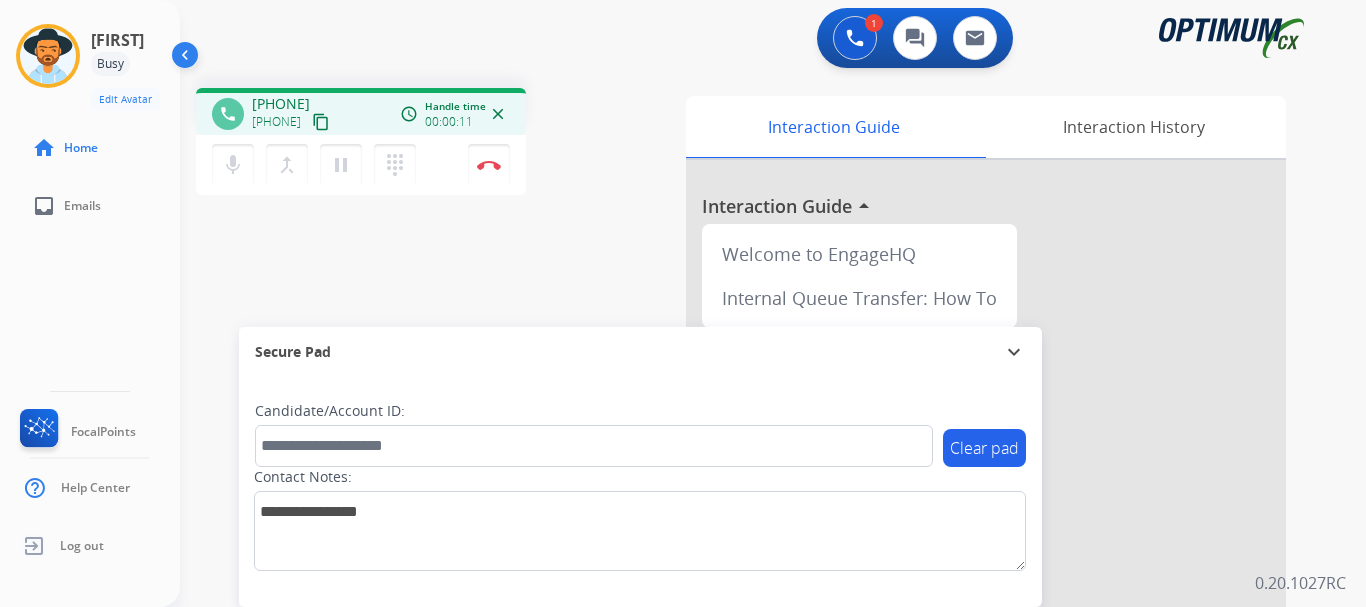 click at bounding box center [489, 165] 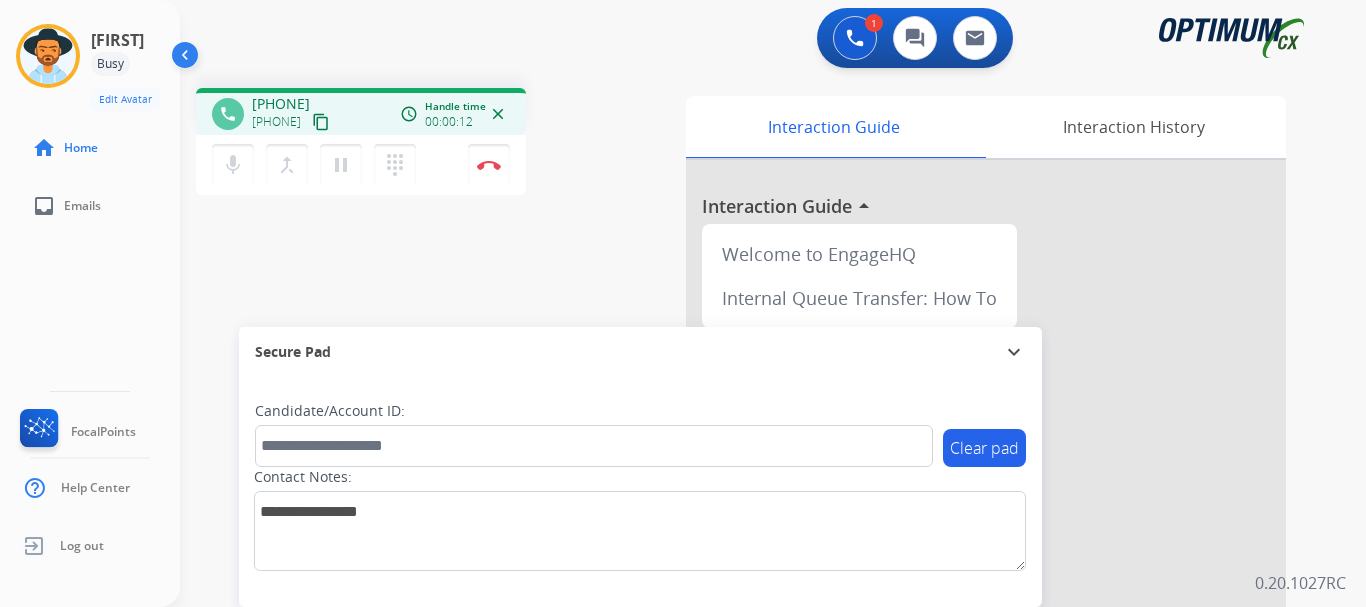 click at bounding box center (489, 165) 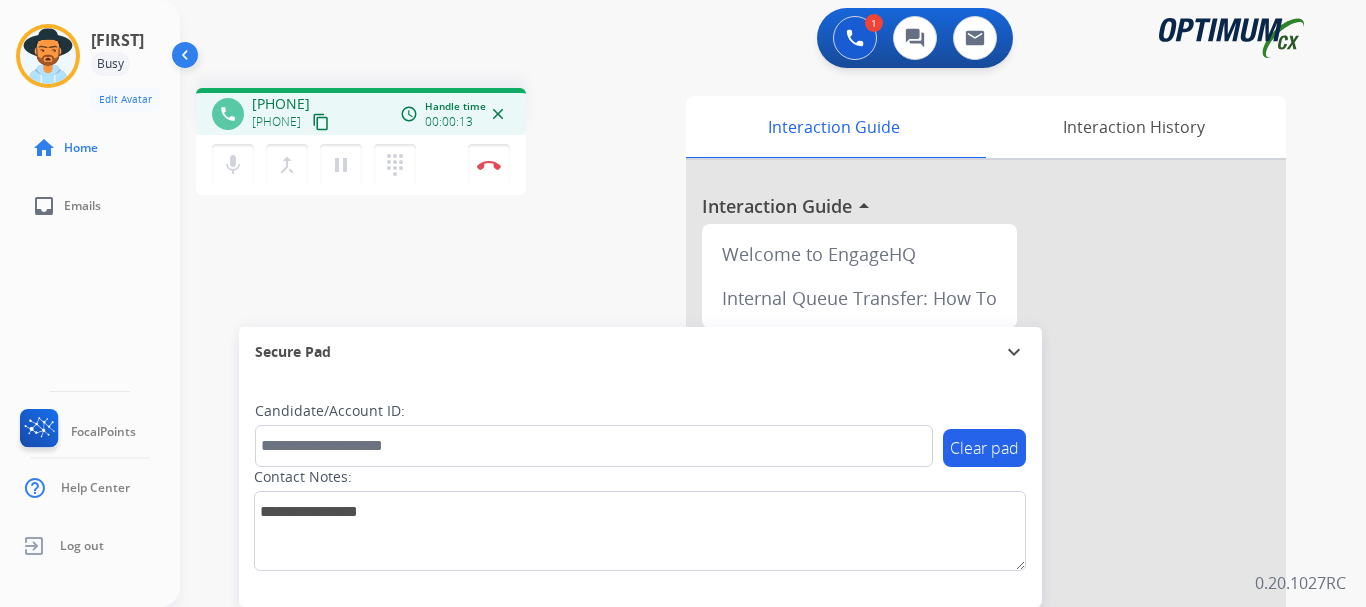 click at bounding box center (489, 165) 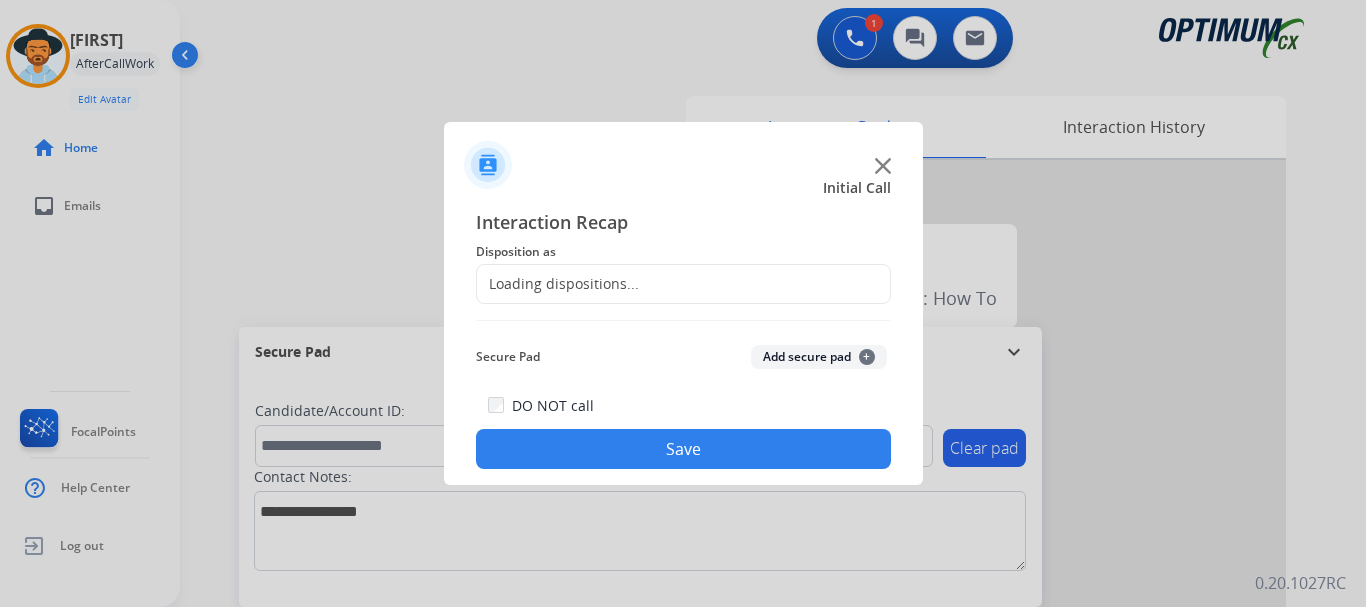 click 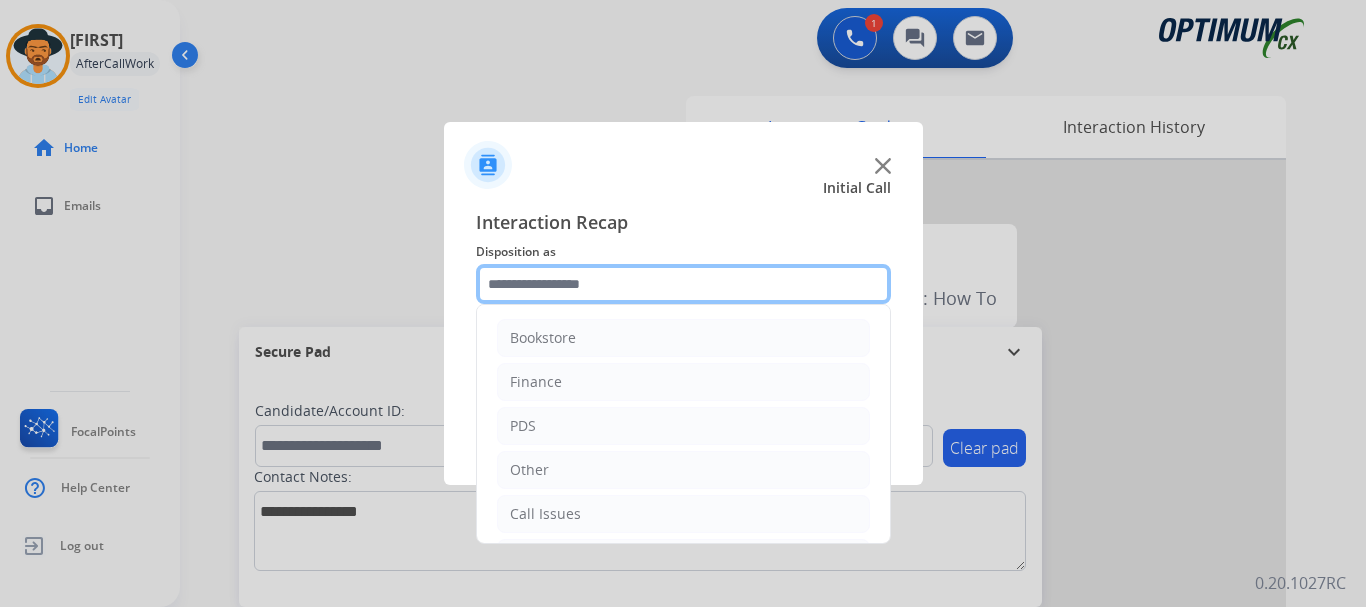 click 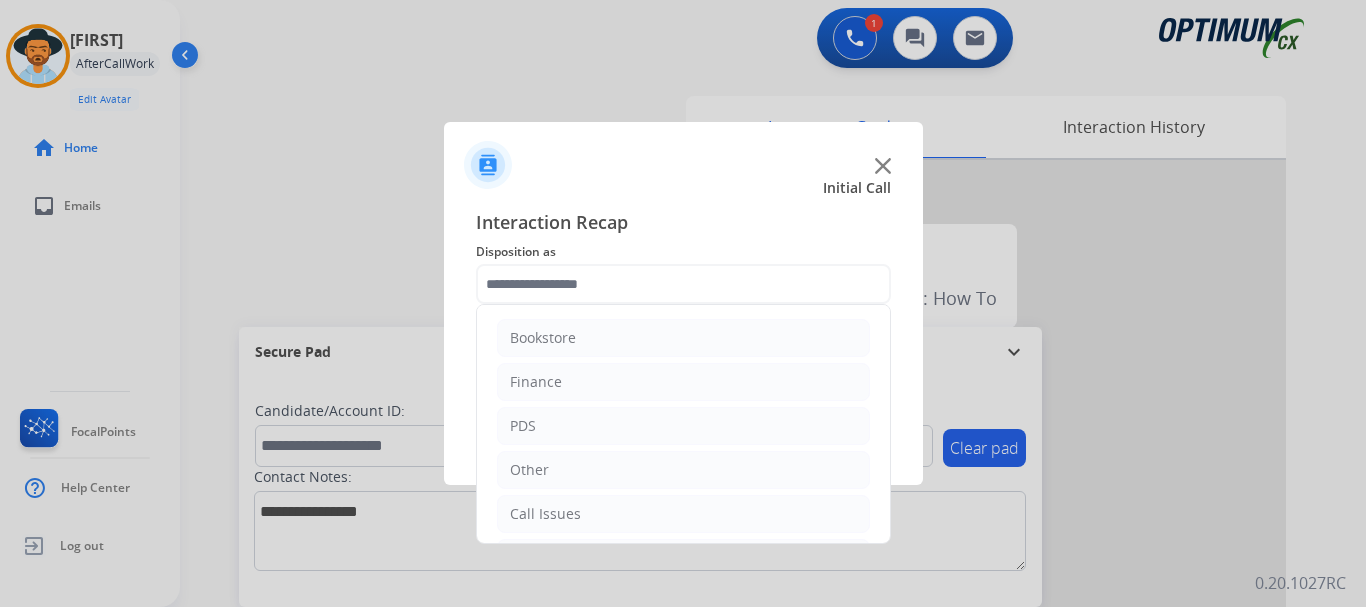 click on "Call Issues" 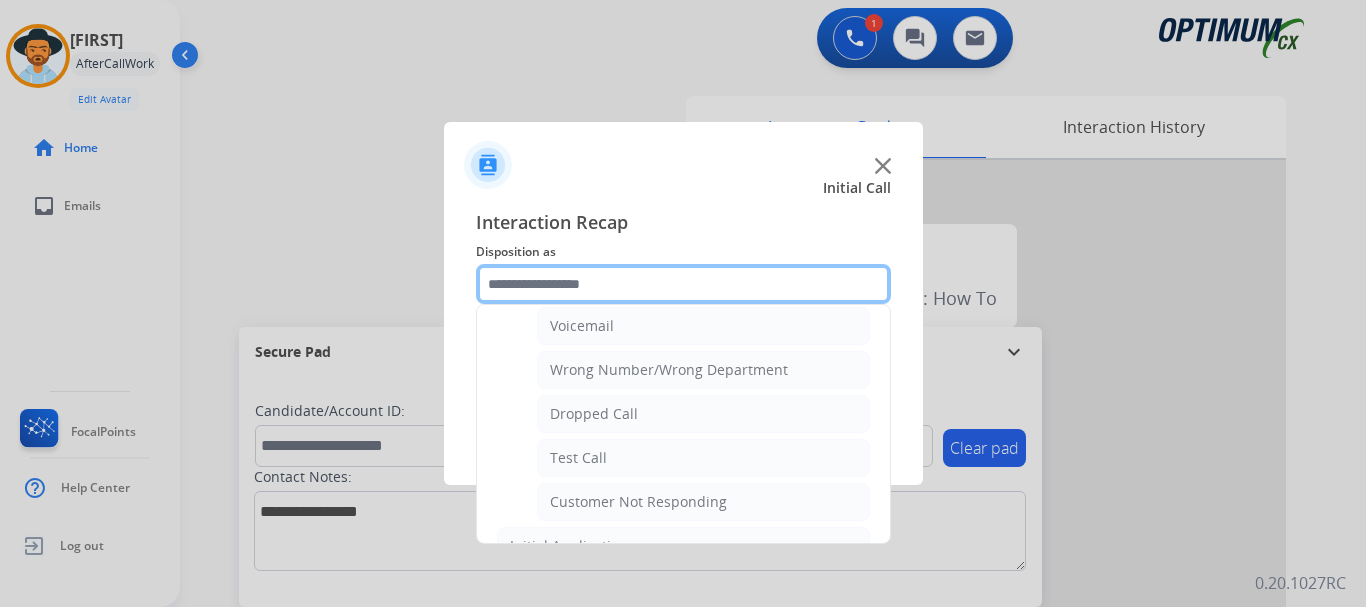 scroll, scrollTop: 239, scrollLeft: 0, axis: vertical 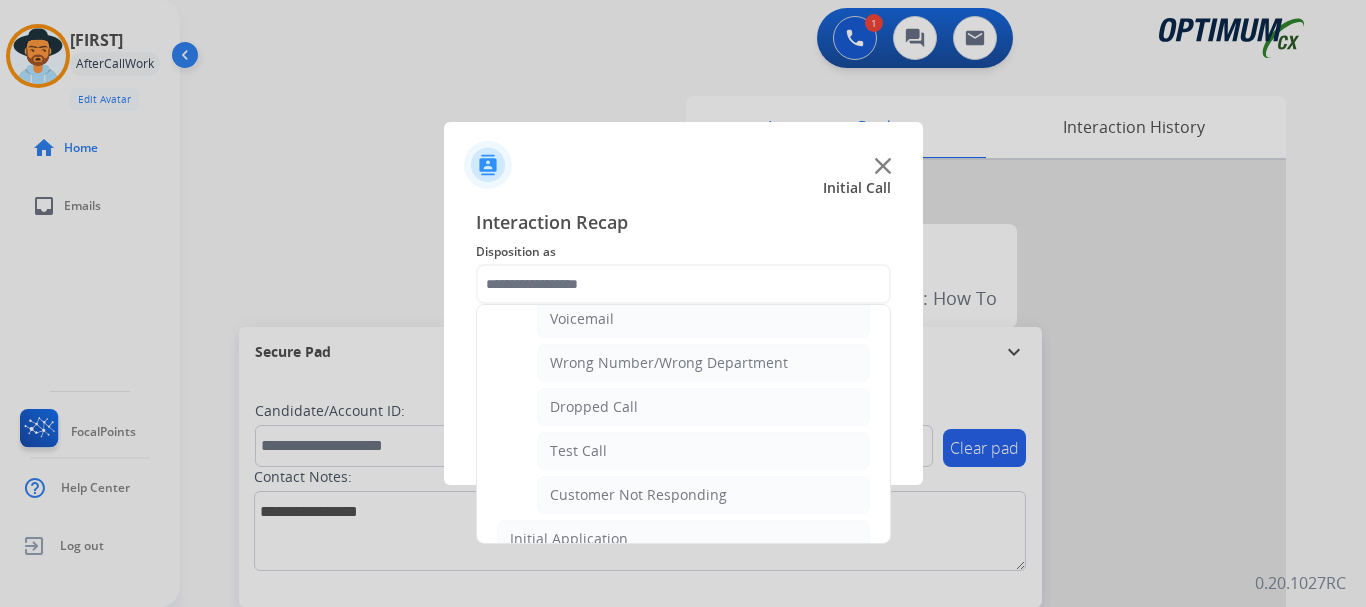 click on "Test Call" 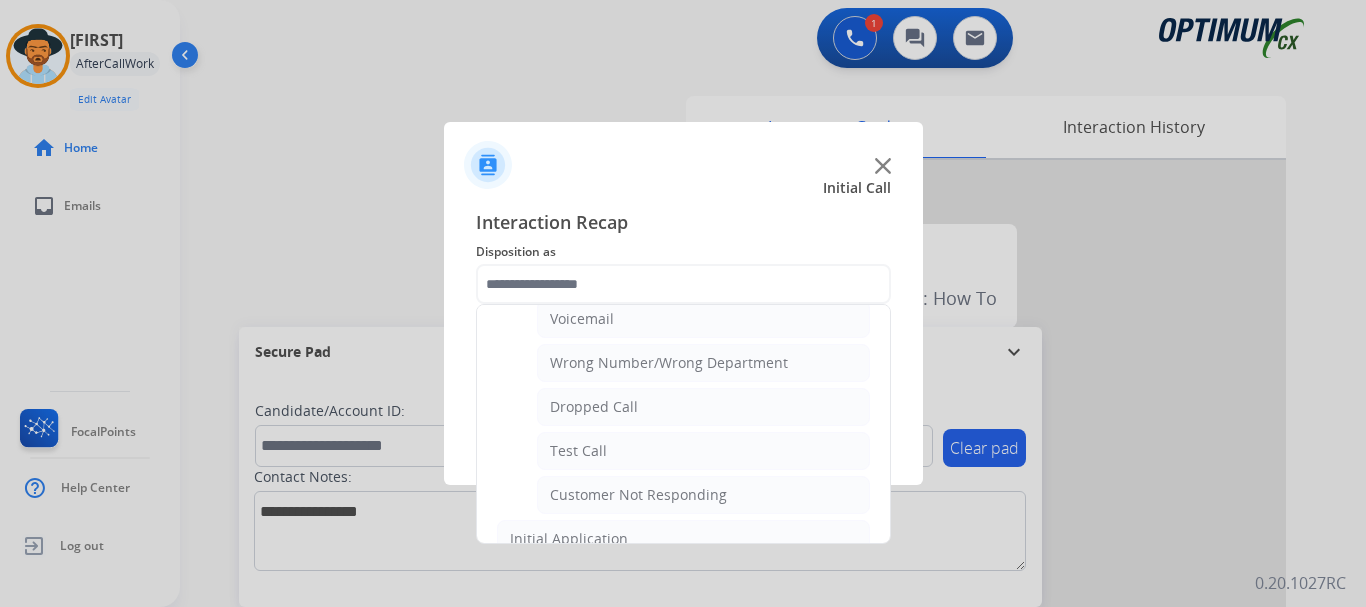 type on "*********" 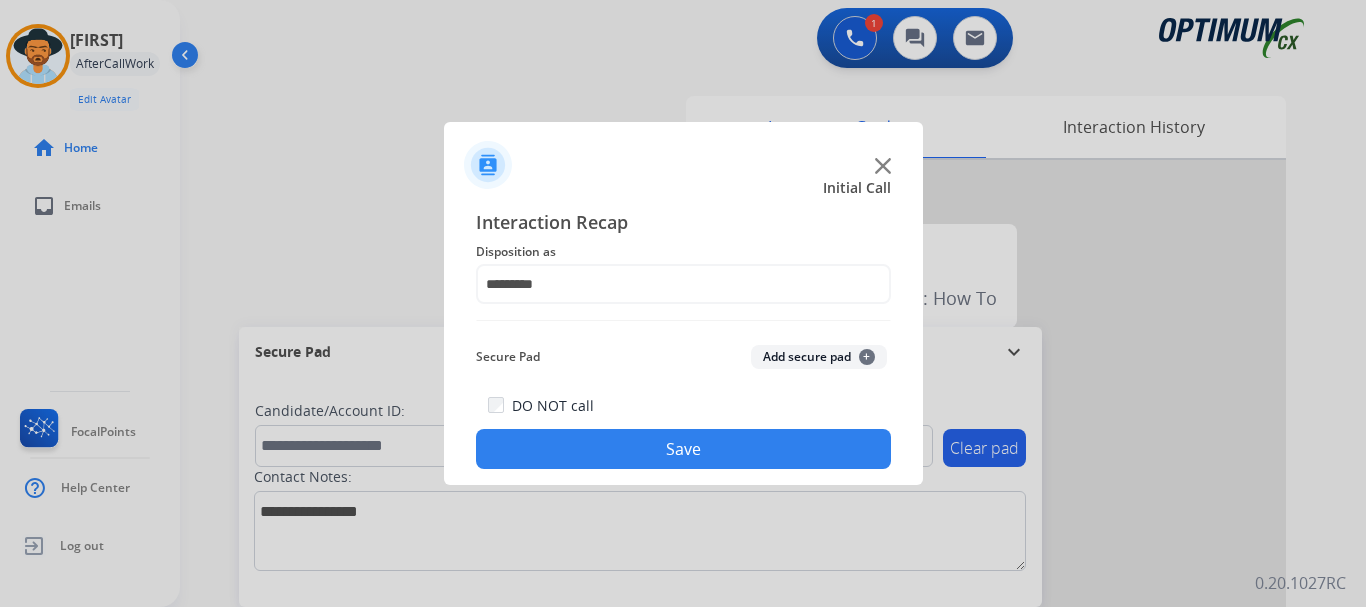 click on "Save" 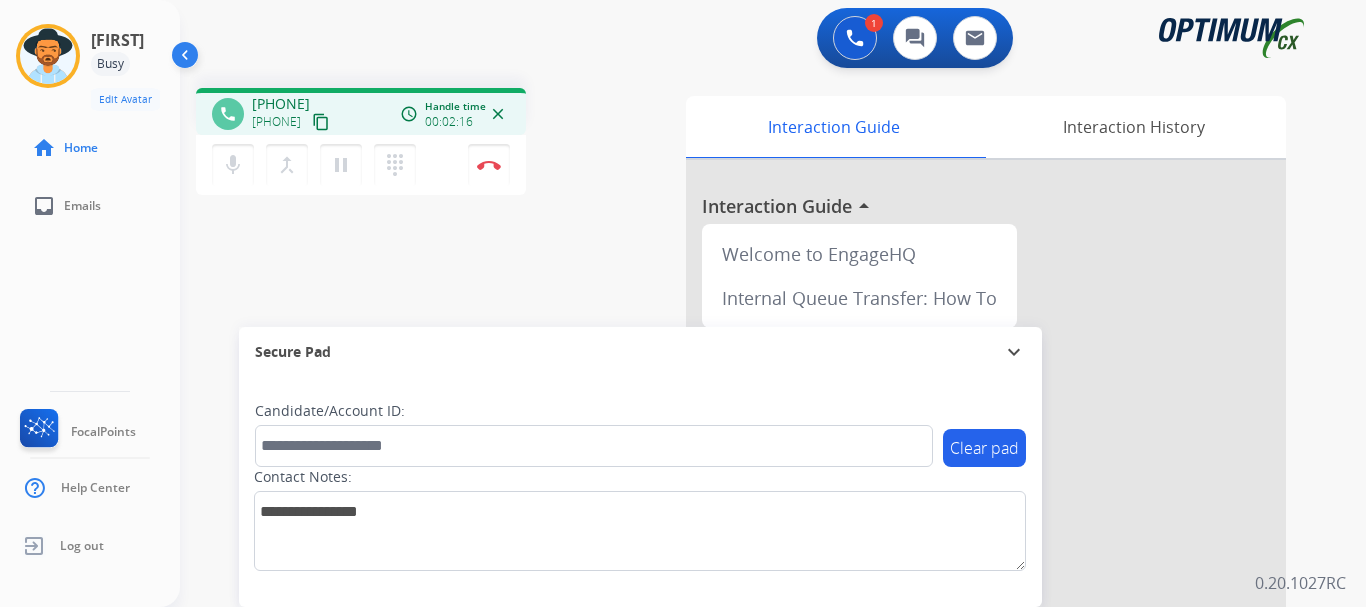 click on "Disconnect" at bounding box center (489, 165) 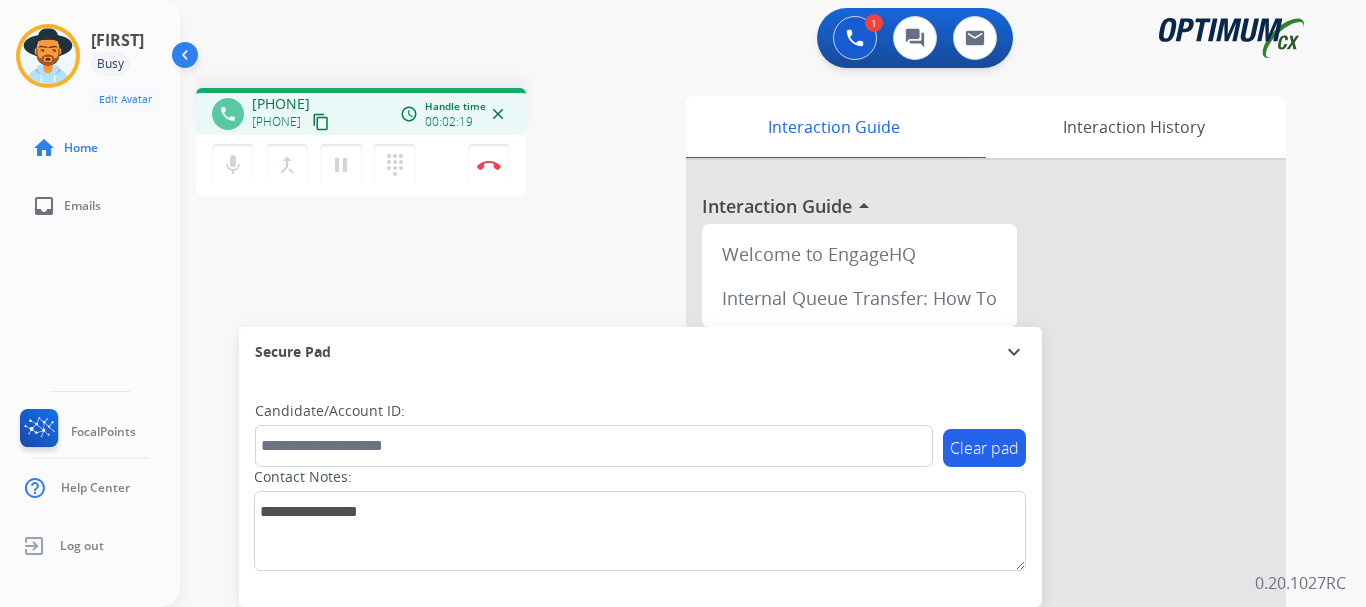 click at bounding box center (489, 165) 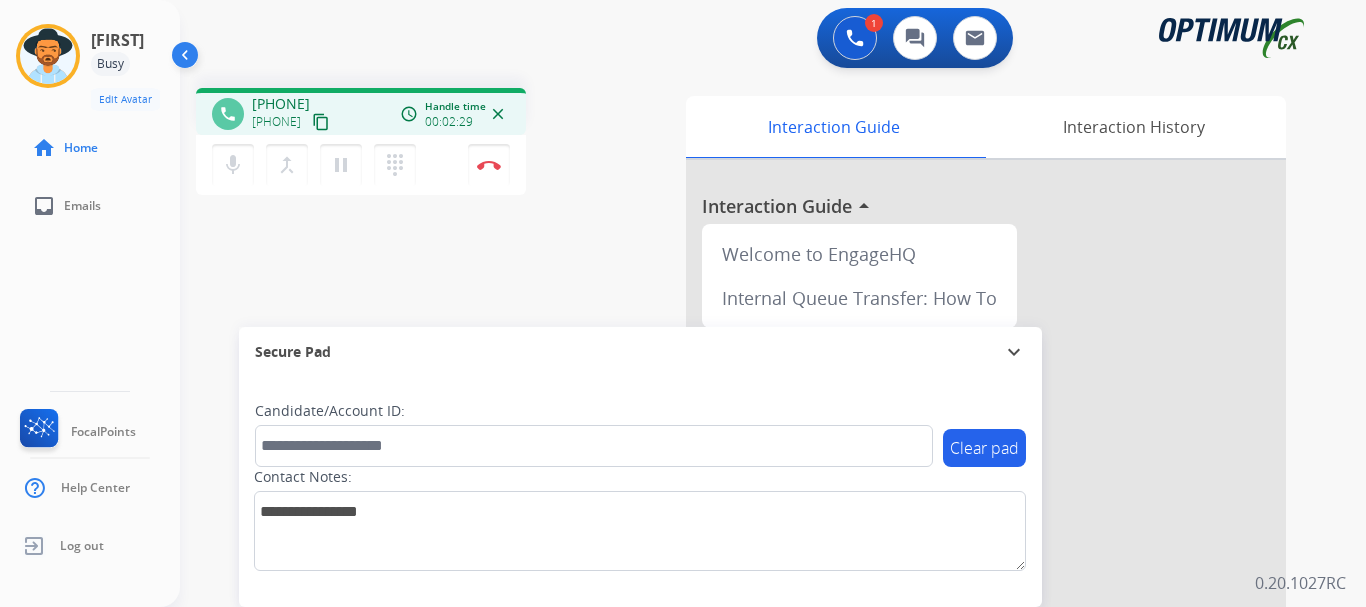 scroll, scrollTop: 19, scrollLeft: 0, axis: vertical 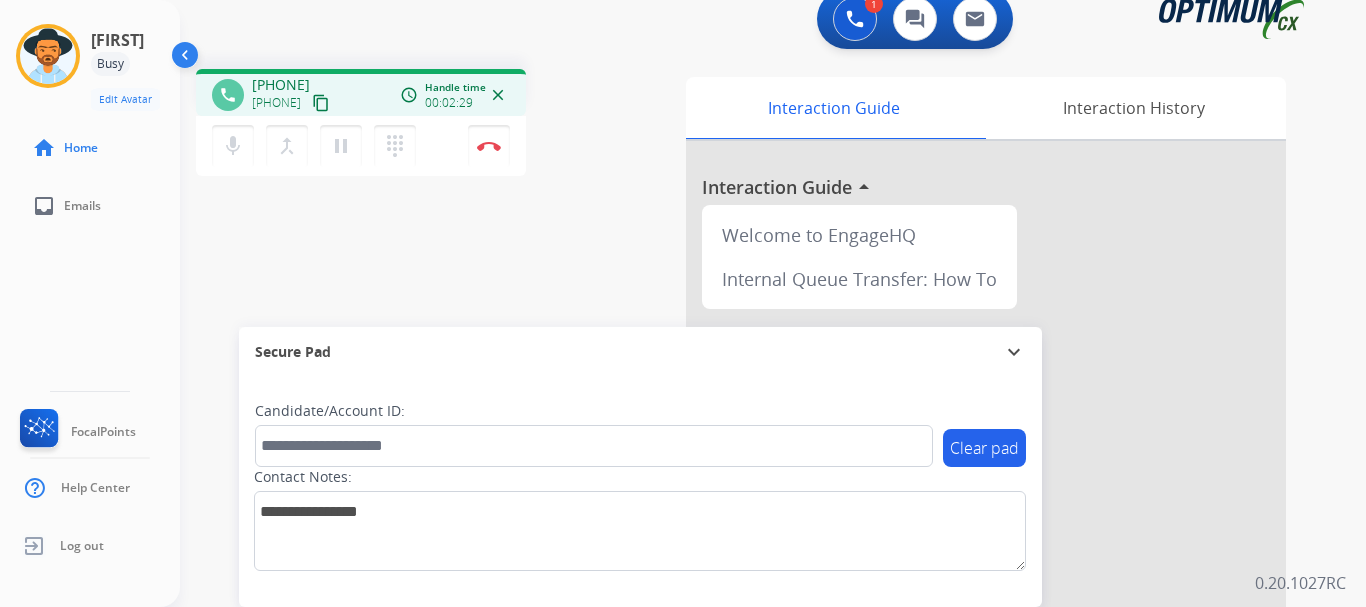 click on "Disconnect" at bounding box center (489, 146) 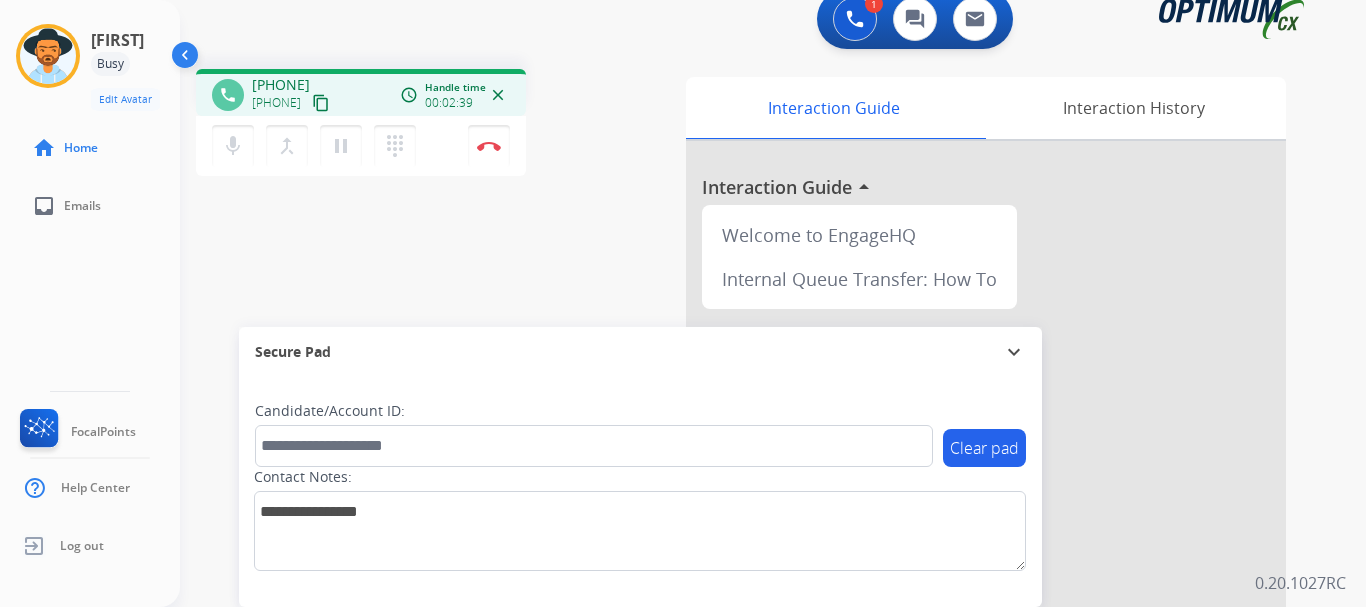 click on "Interaction History" at bounding box center (1133, 108) 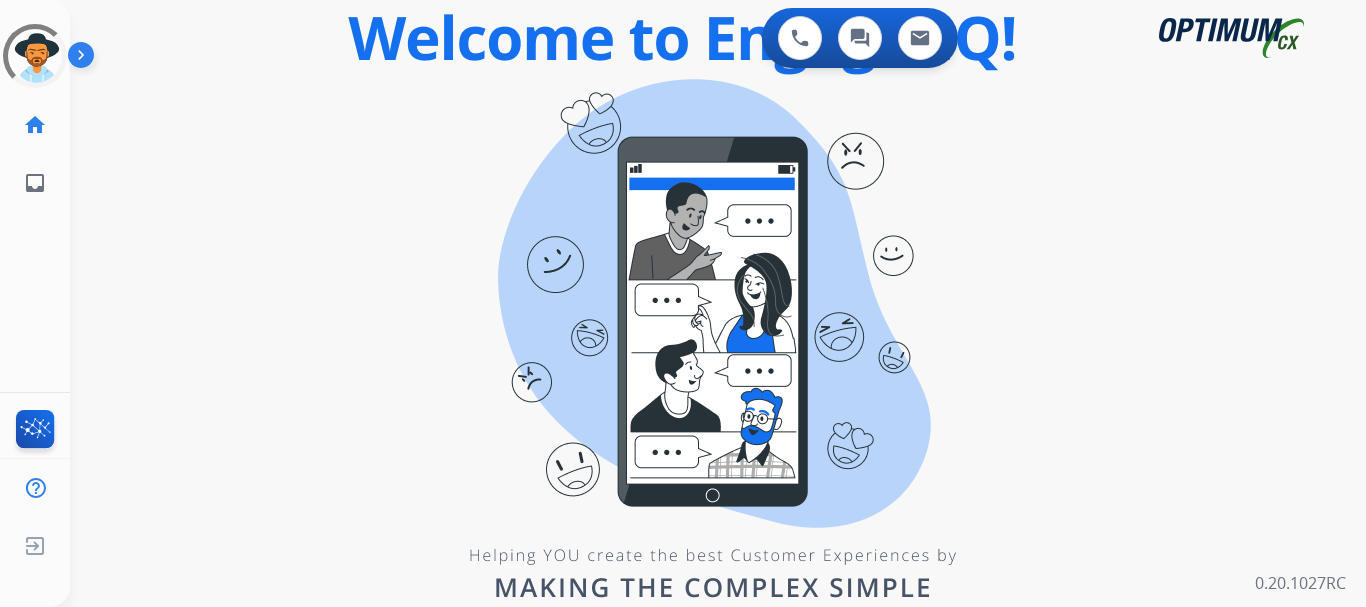 scroll, scrollTop: 0, scrollLeft: 0, axis: both 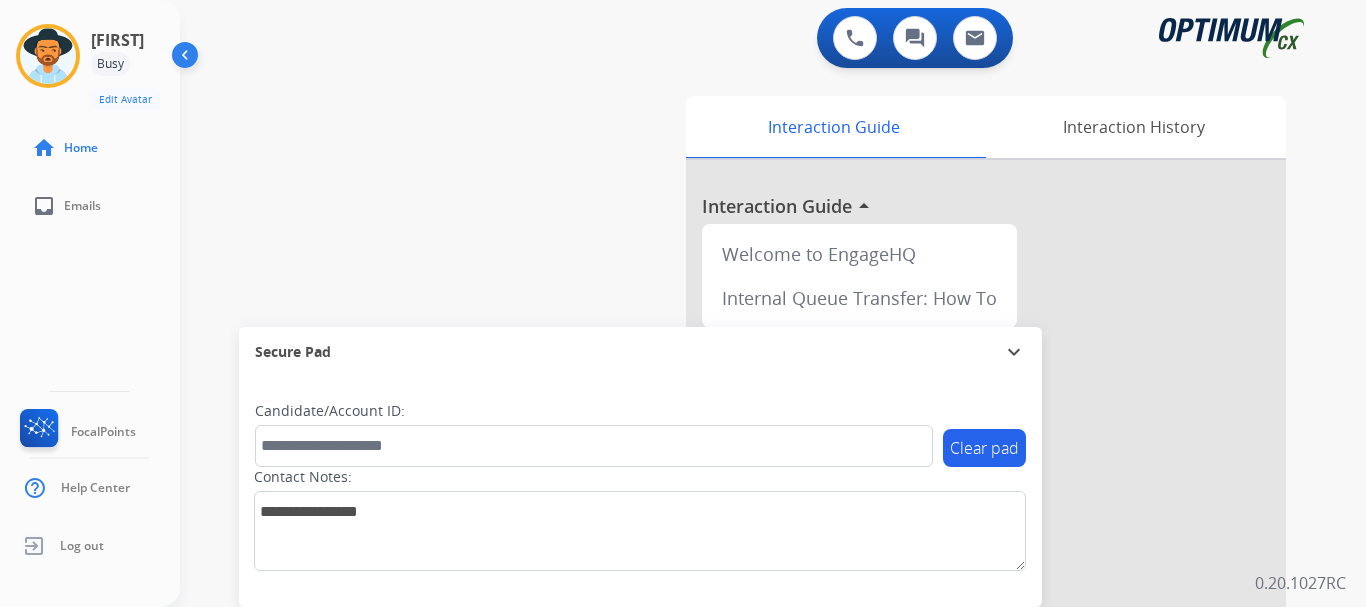 click at bounding box center (48, 56) 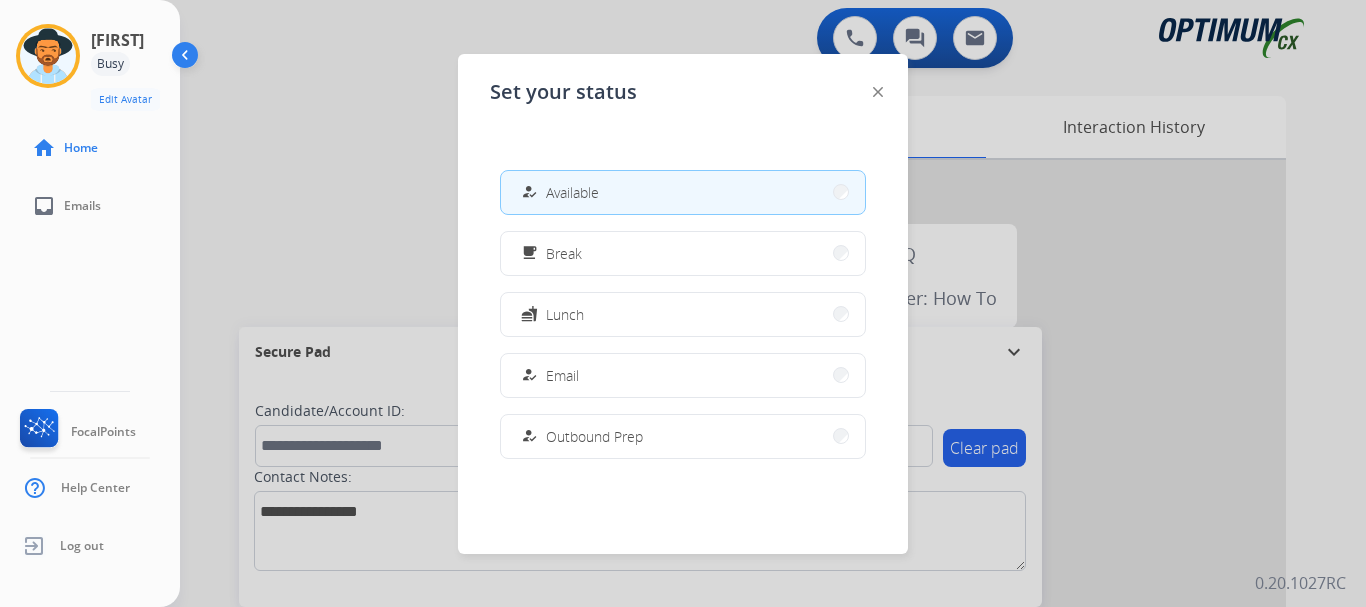 click on "how_to_reg Available" at bounding box center [683, 192] 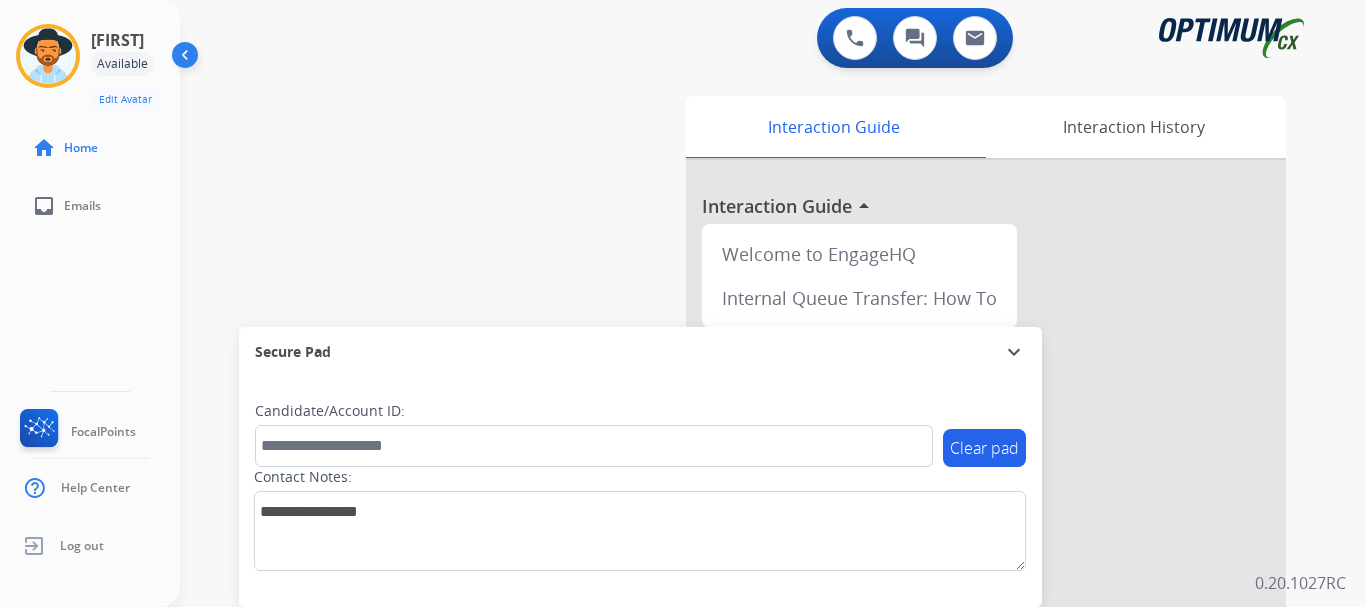 click on "swap_horiz Break voice bridge close_fullscreen Connect 3-Way Call merge_type Separate 3-Way Call  Interaction Guide   Interaction History  Interaction Guide arrow_drop_up  Welcome to EngageHQ   Internal Queue Transfer: How To  Secure Pad expand_more Clear pad Candidate/Account ID: Contact Notes:" at bounding box center [749, 489] 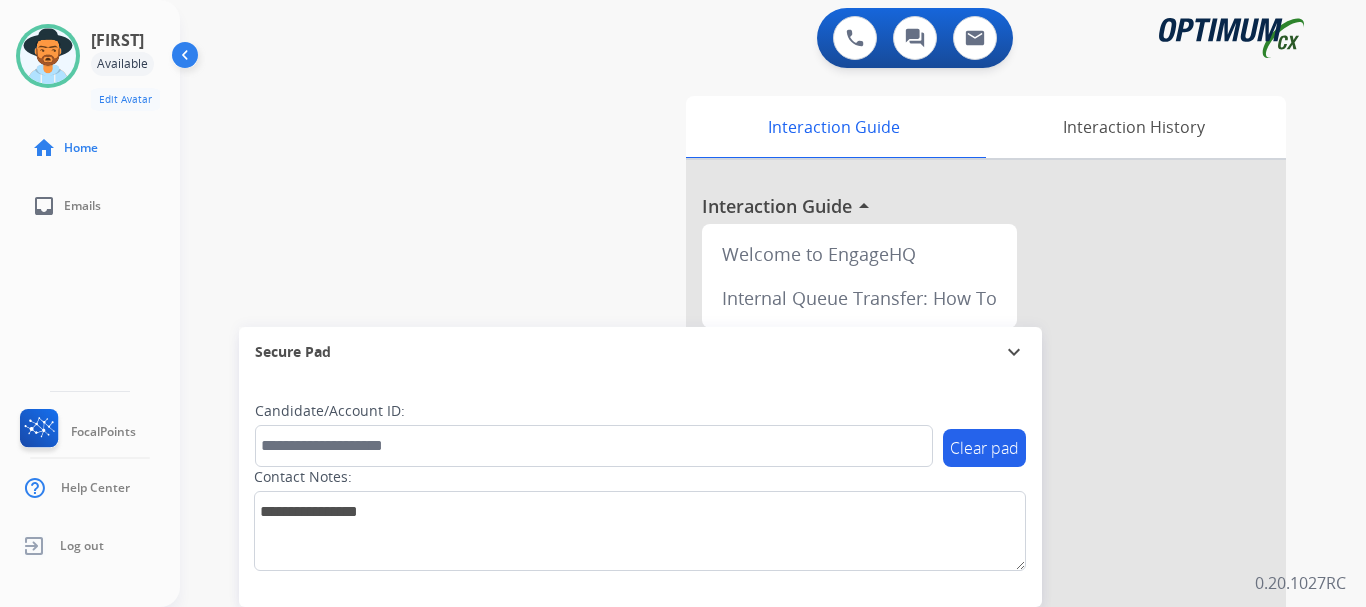 click on "swap_horiz Break voice bridge close_fullscreen Connect 3-Way Call merge_type Separate 3-Way Call  Interaction Guide   Interaction History  Interaction Guide arrow_drop_up  Welcome to EngageHQ   Internal Queue Transfer: How To  Secure Pad expand_more Clear pad Candidate/Account ID: Contact Notes:" at bounding box center [749, 489] 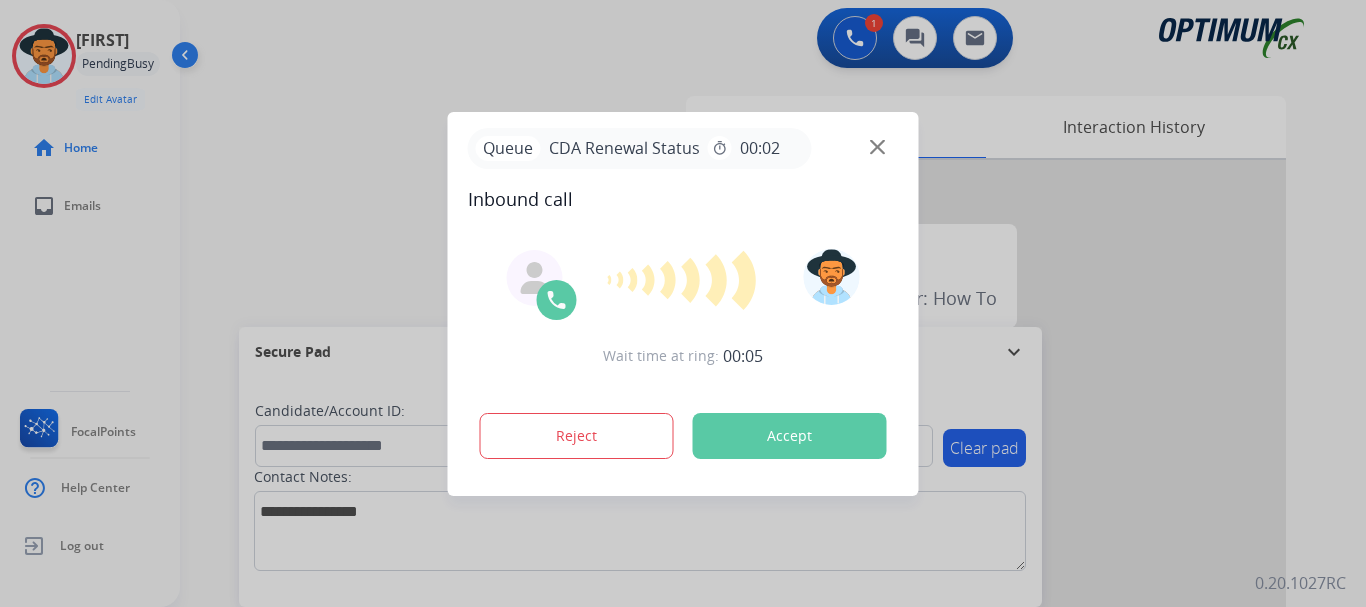 click on "Wait time at ring:  00:05 Reject Accept" at bounding box center (683, 356) 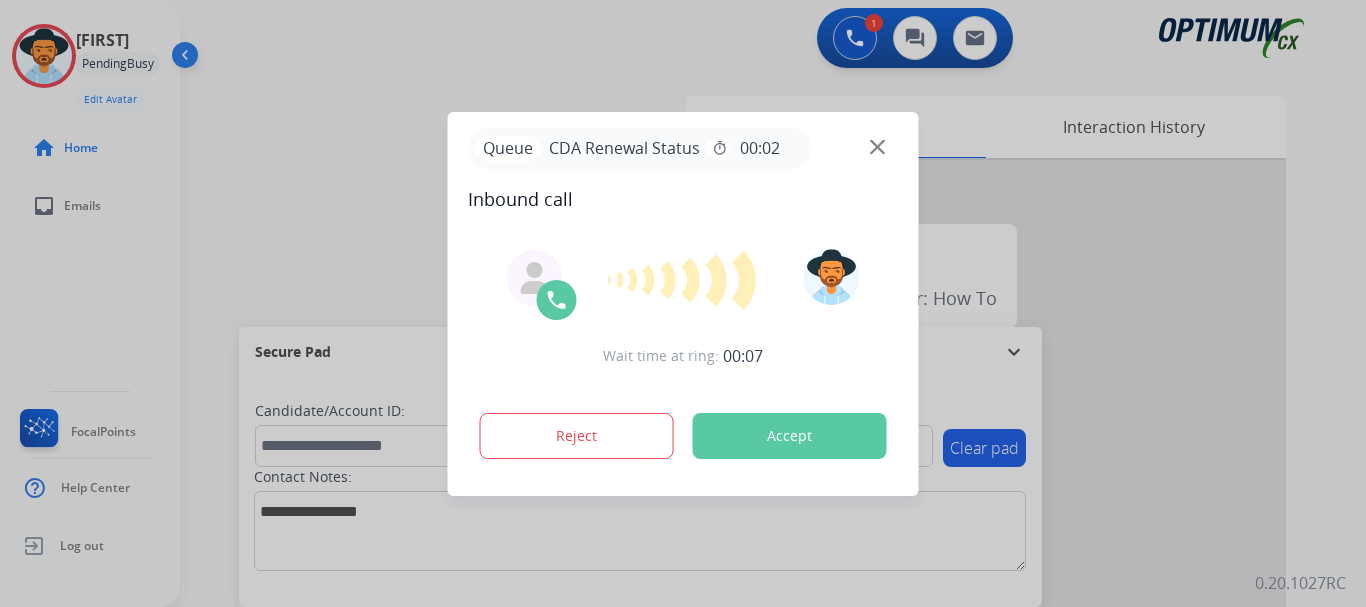 click on "Accept" at bounding box center (790, 436) 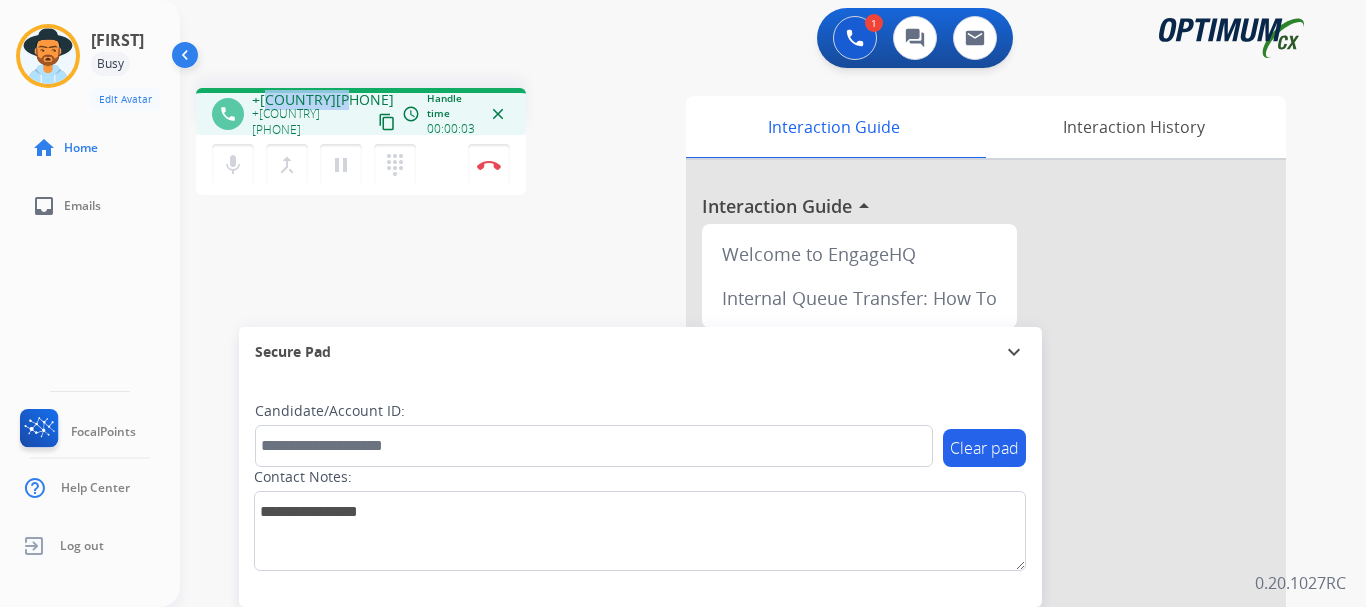 drag, startPoint x: 267, startPoint y: 100, endPoint x: 354, endPoint y: 85, distance: 88.28363 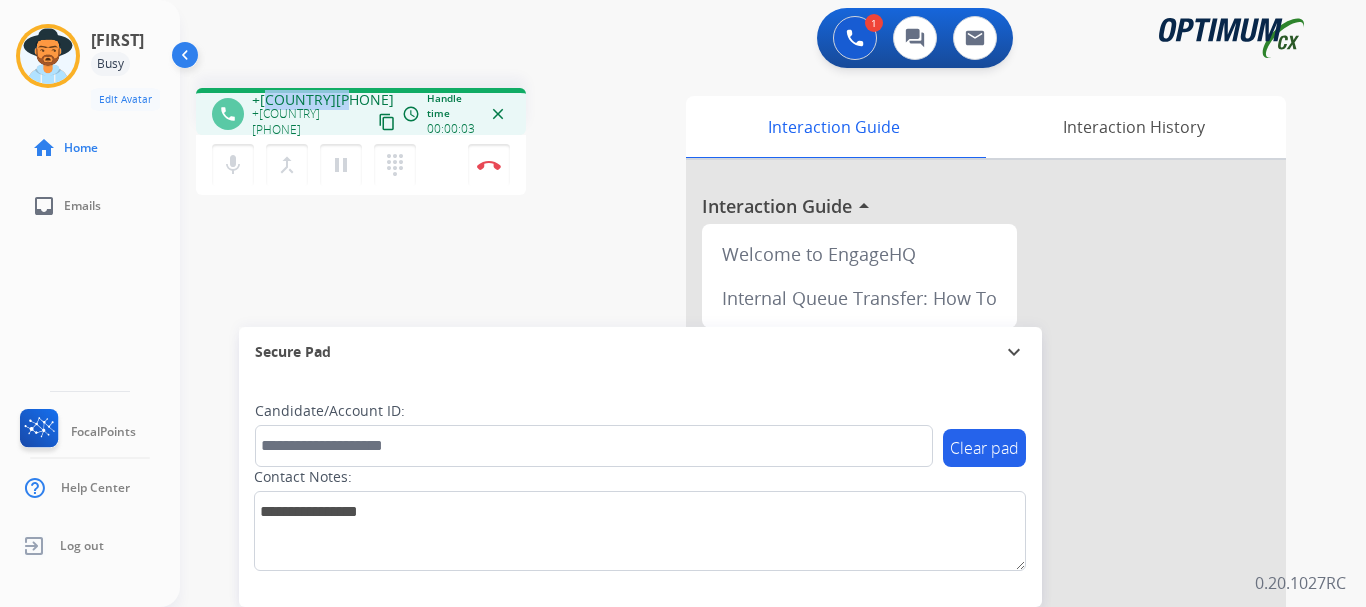 click on "phone +18177064673 +18177064673 content_copy access_time Call metrics Queue   00:16 Hold   00:00 Talk   00:04 Total   00:19 Handle time 00:00:03 close mic Mute merge_type Bridge pause Hold dialpad Dialpad Disconnect swap_horiz Break voice bridge close_fullscreen Connect 3-Way Call merge_type Separate 3-Way Call  Interaction Guide   Interaction History  Interaction Guide arrow_drop_up  Welcome to EngageHQ   Internal Queue Transfer: How To  Secure Pad expand_more Clear pad Candidate/Account ID: Contact Notes:" at bounding box center (749, 489) 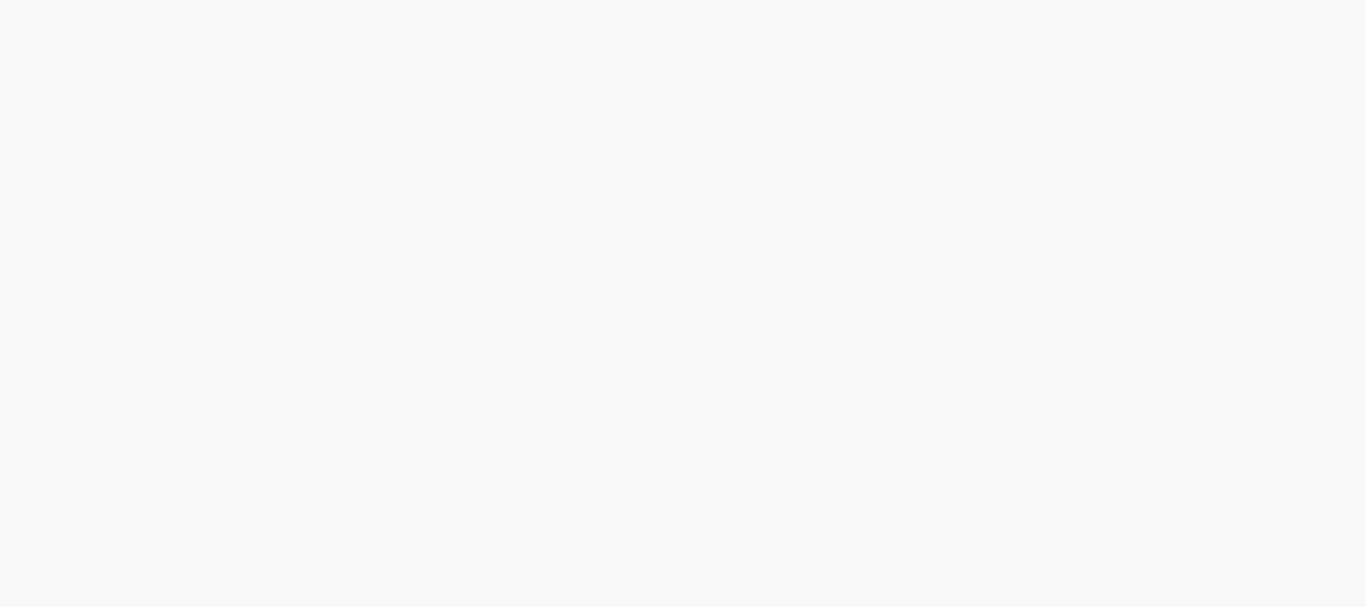 drag, startPoint x: 0, startPoint y: 0, endPoint x: 975, endPoint y: 250, distance: 1006.5411 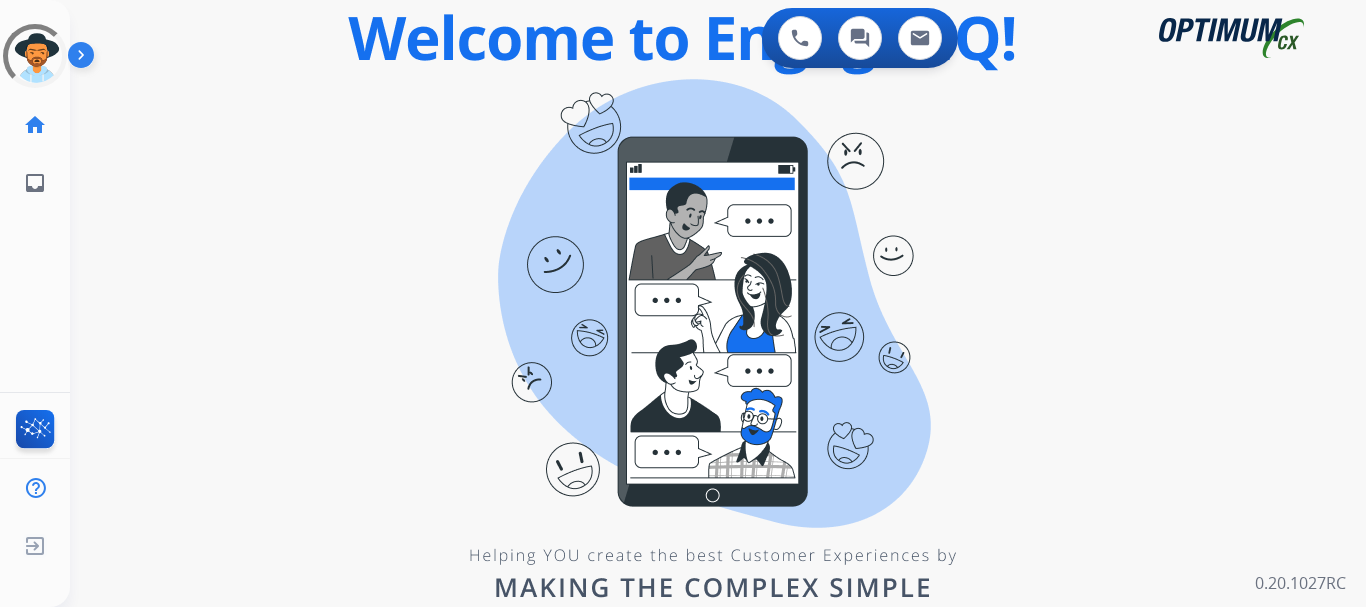 scroll, scrollTop: 0, scrollLeft: 0, axis: both 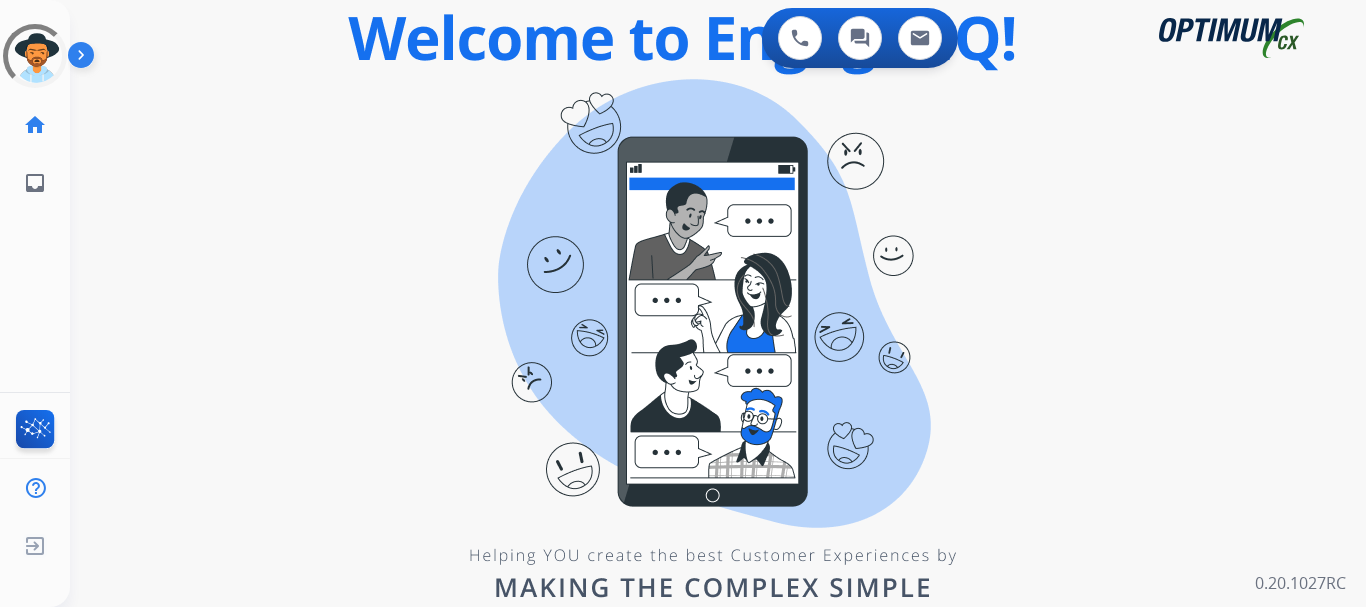 click at bounding box center [85, 59] 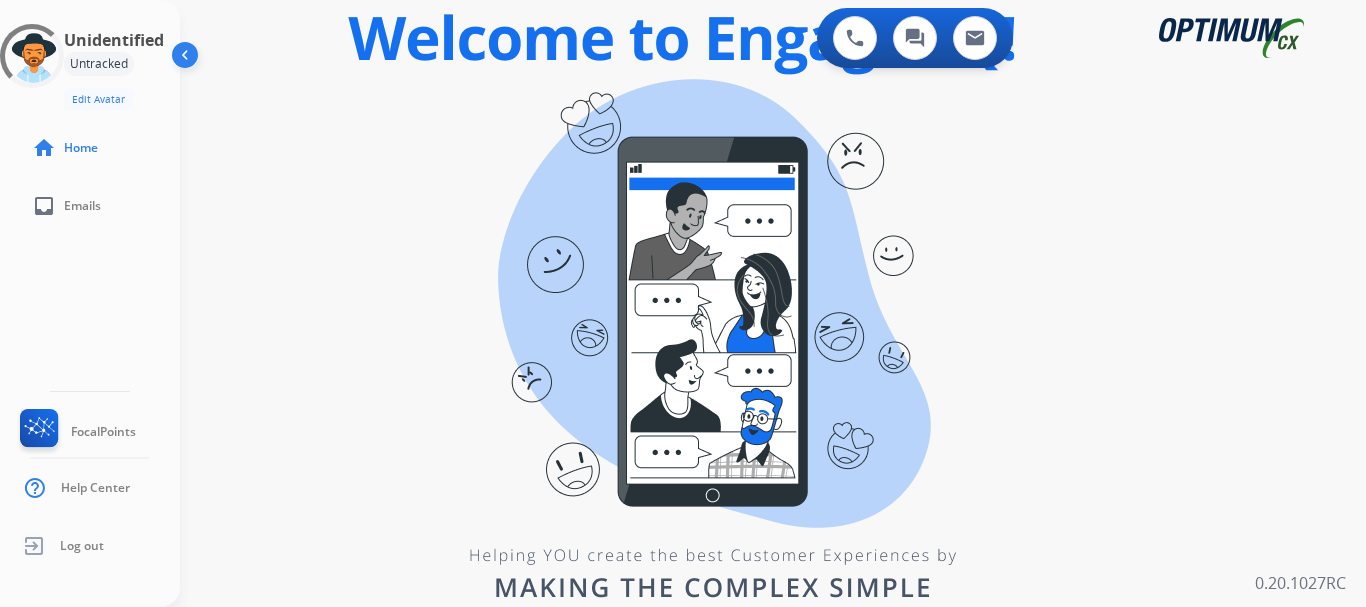 type 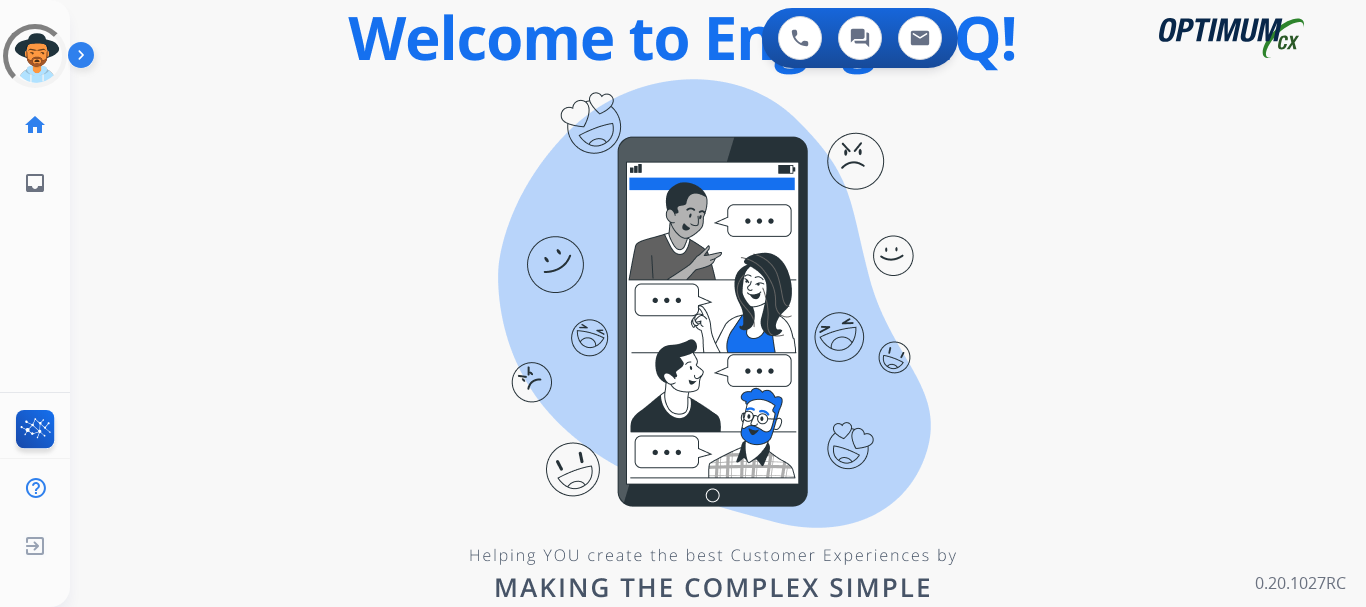 scroll, scrollTop: 0, scrollLeft: 0, axis: both 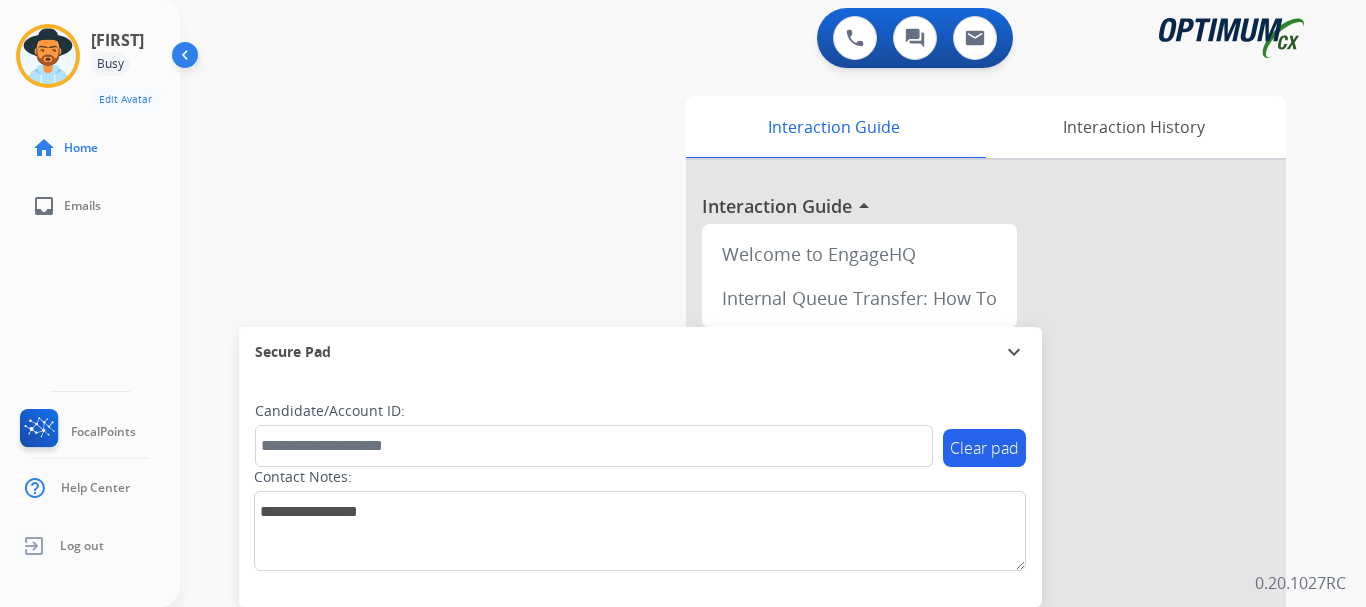 click at bounding box center [48, 56] 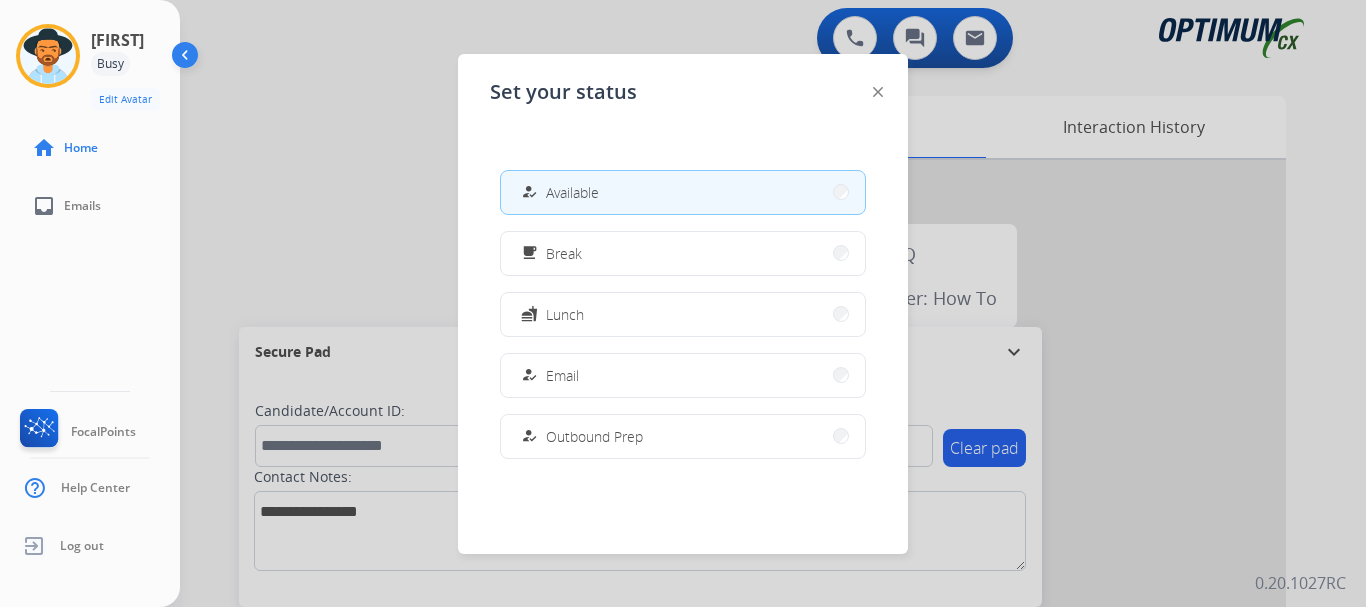 click on "how_to_reg Available" at bounding box center [683, 192] 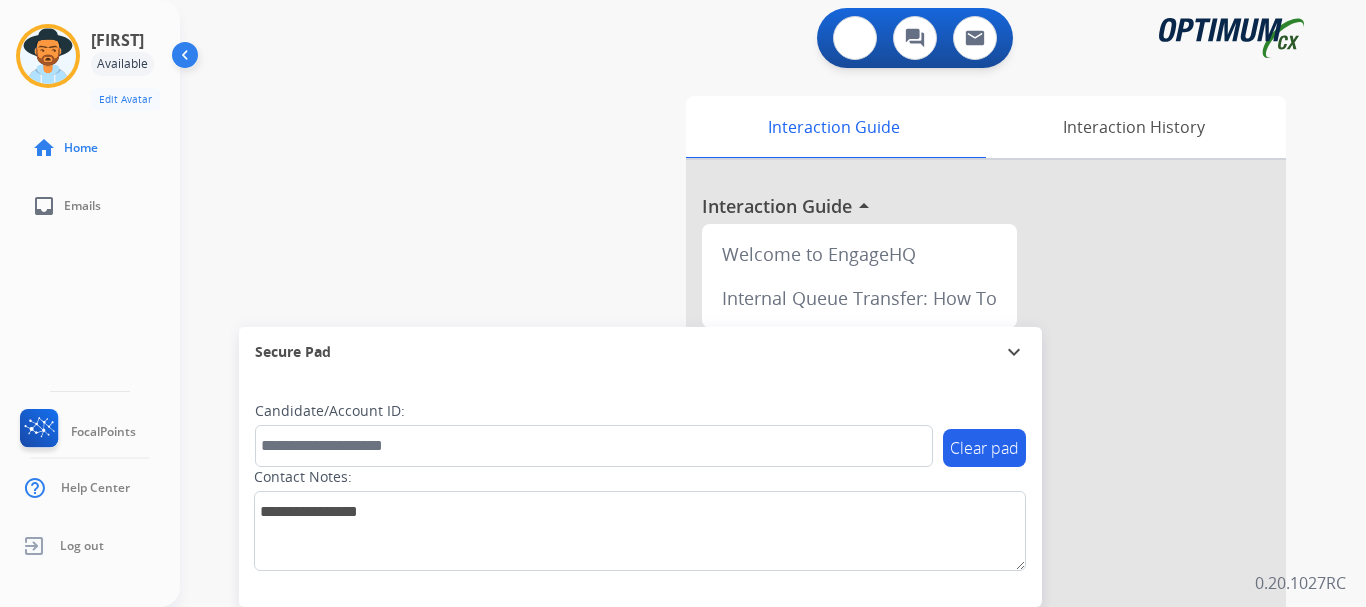 click at bounding box center [855, 38] 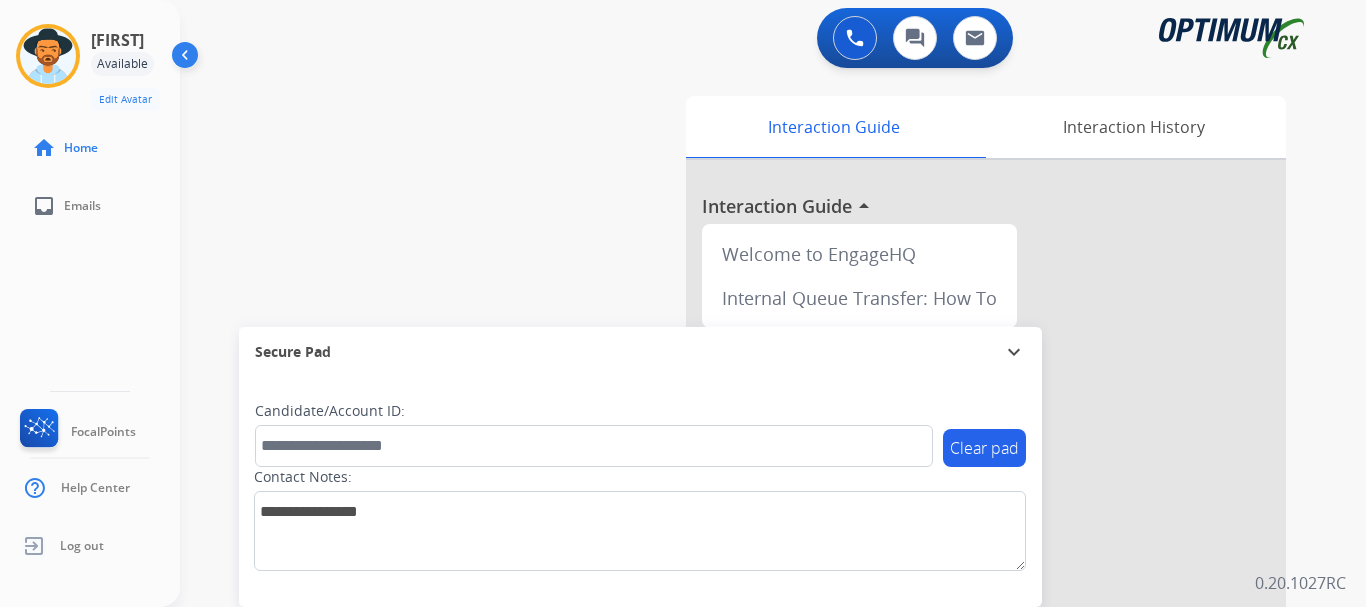 click on "0 Voice Interactions" at bounding box center (855, 38) 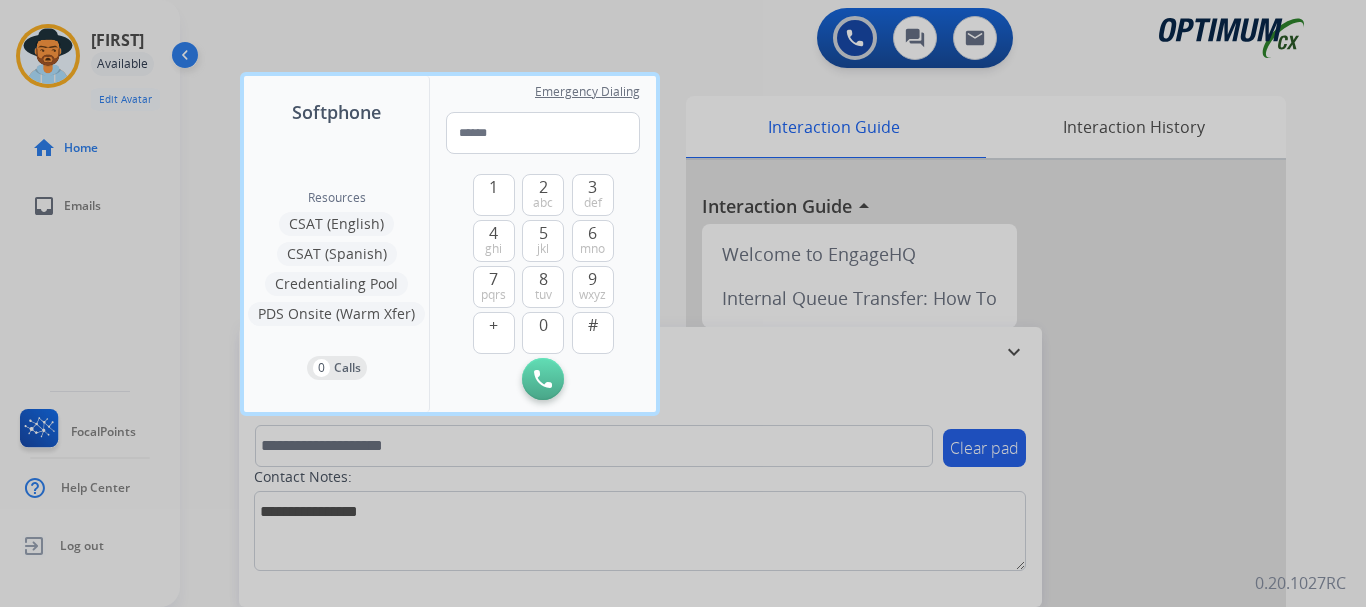 type on "**********" 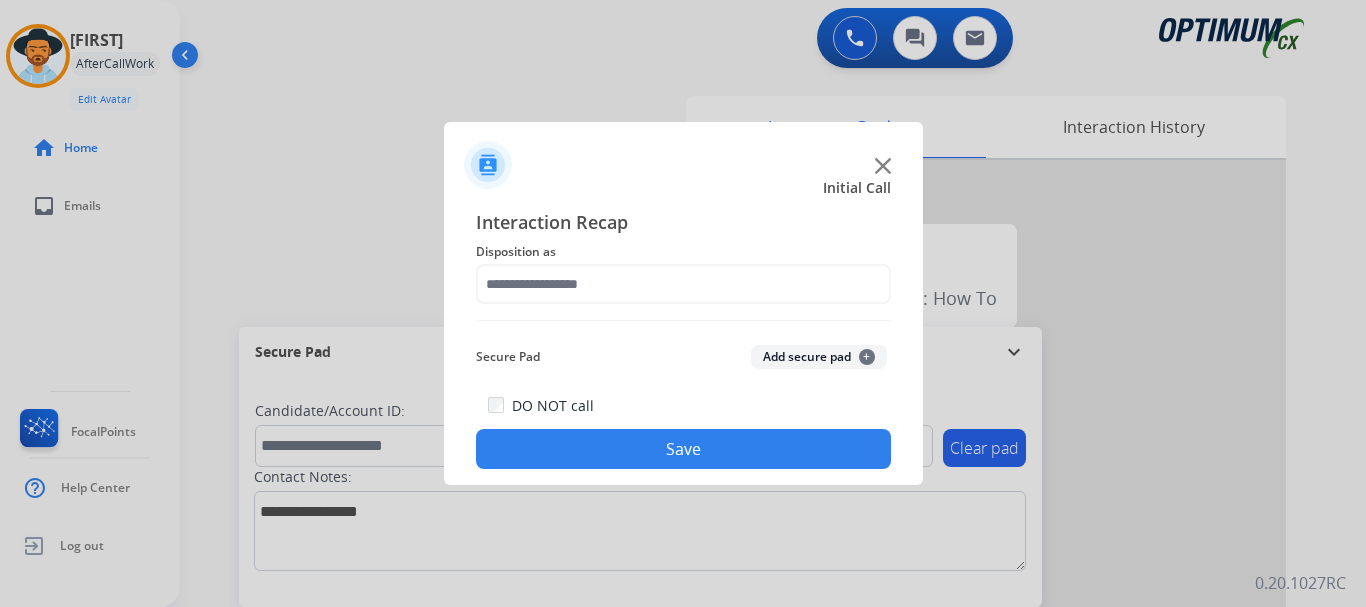 click 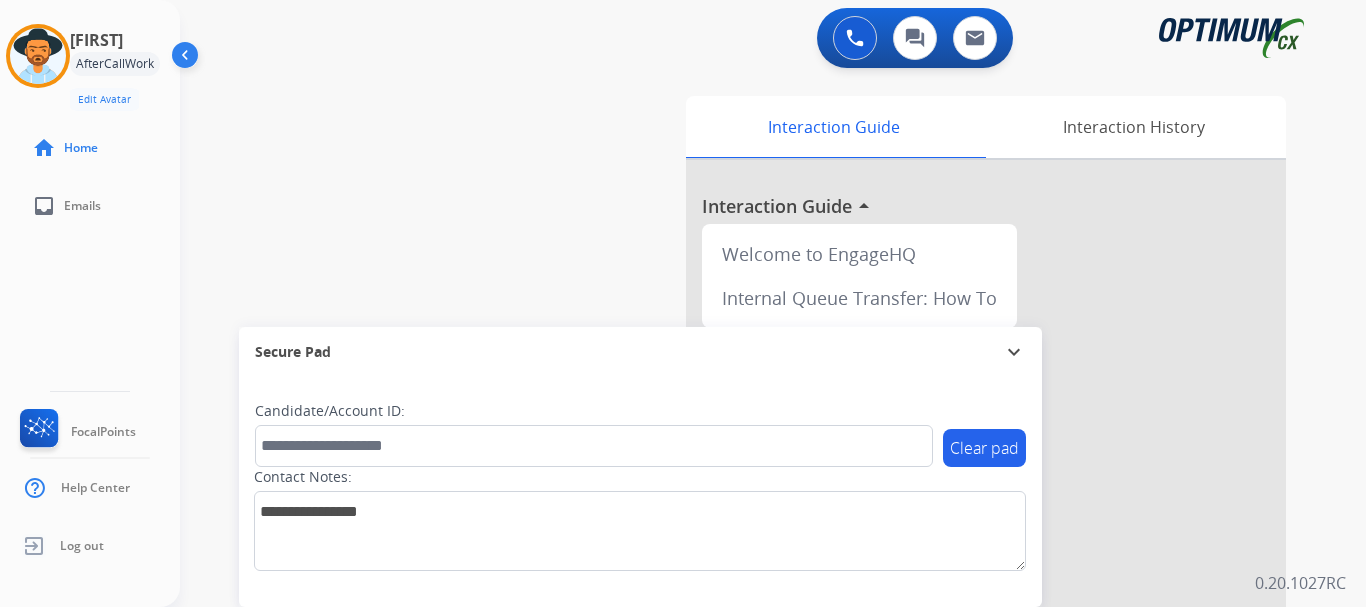 click on "swap_horiz Break voice bridge close_fullscreen Connect 3-Way Call merge_type Separate 3-Way Call  Interaction Guide   Interaction History  Interaction Guide arrow_drop_up  Welcome to EngageHQ   Internal Queue Transfer: How To  Secure Pad expand_more Clear pad Candidate/Account ID: Contact Notes:" at bounding box center [749, 489] 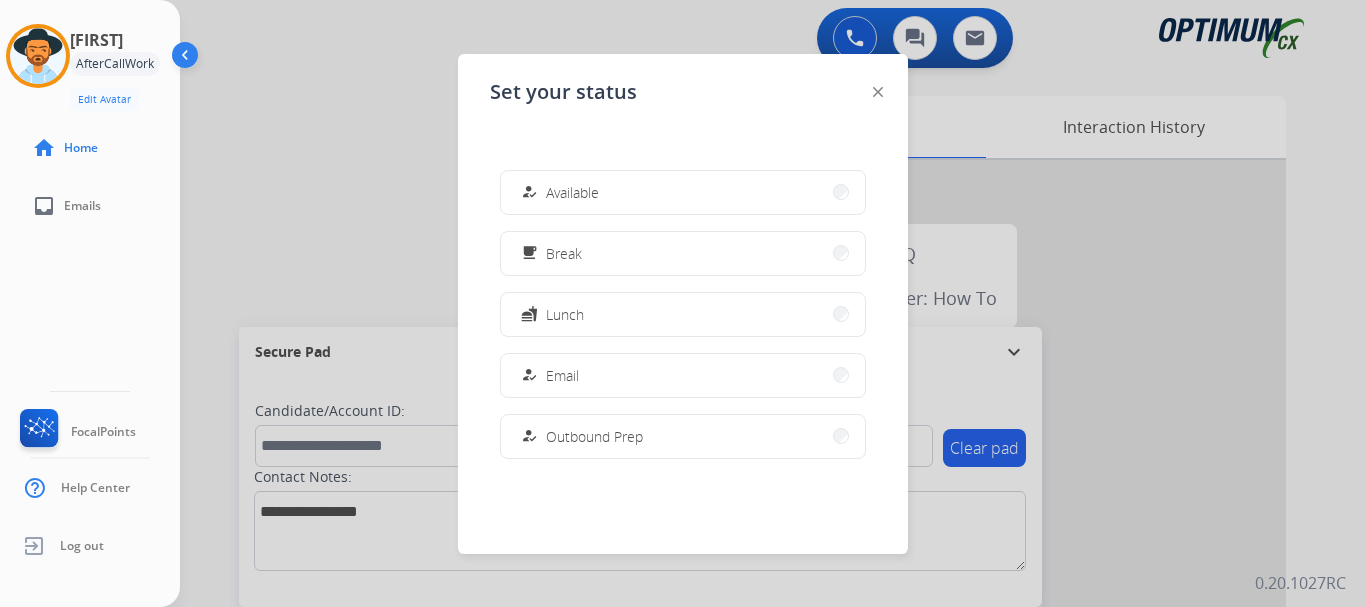 click on "fastfood Lunch" at bounding box center (683, 314) 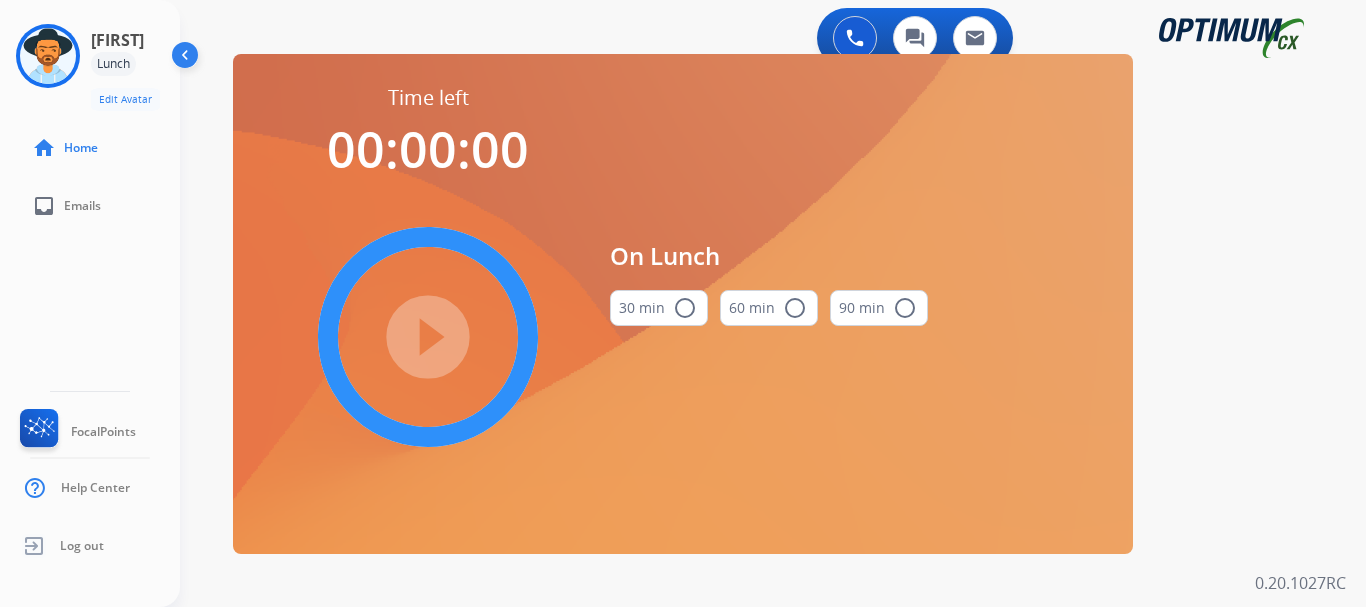 click on "radio_button_unchecked" at bounding box center [685, 308] 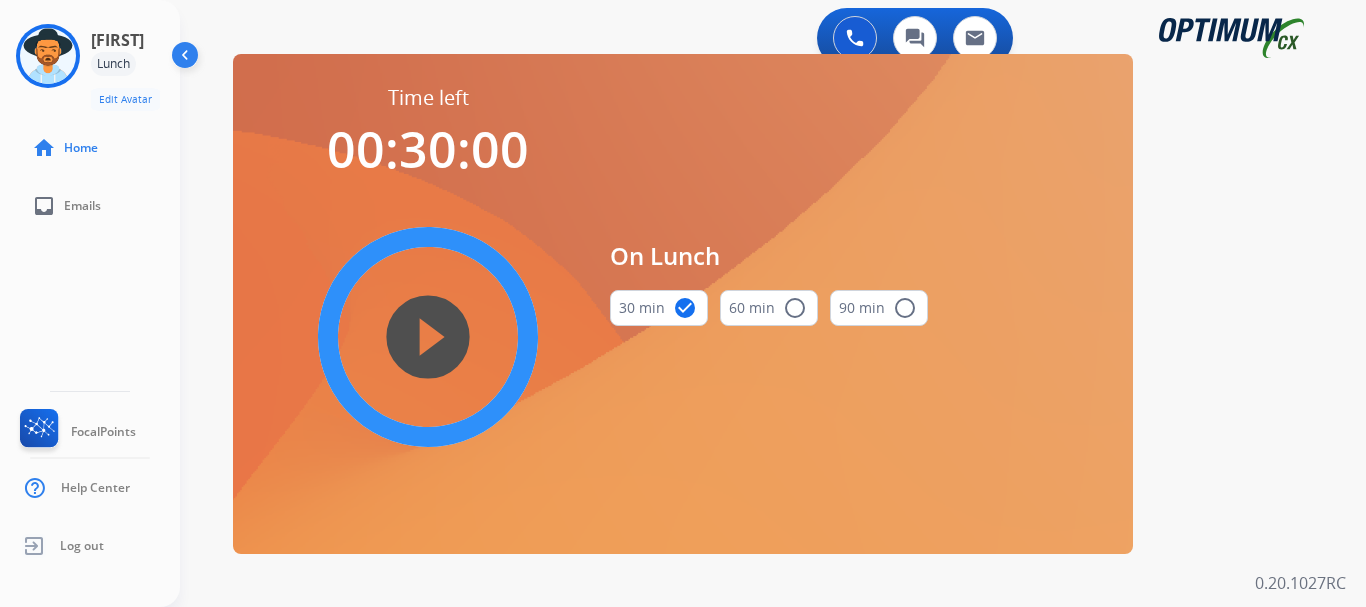 click on "play_circle_filled" at bounding box center [428, 337] 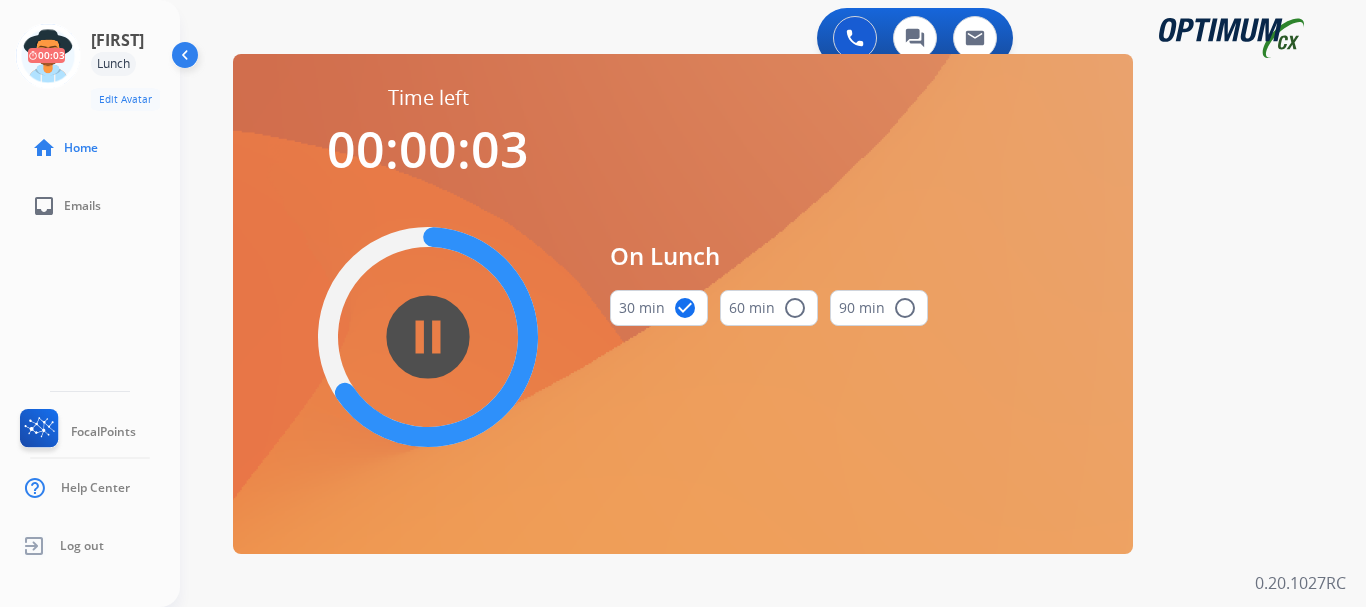 click 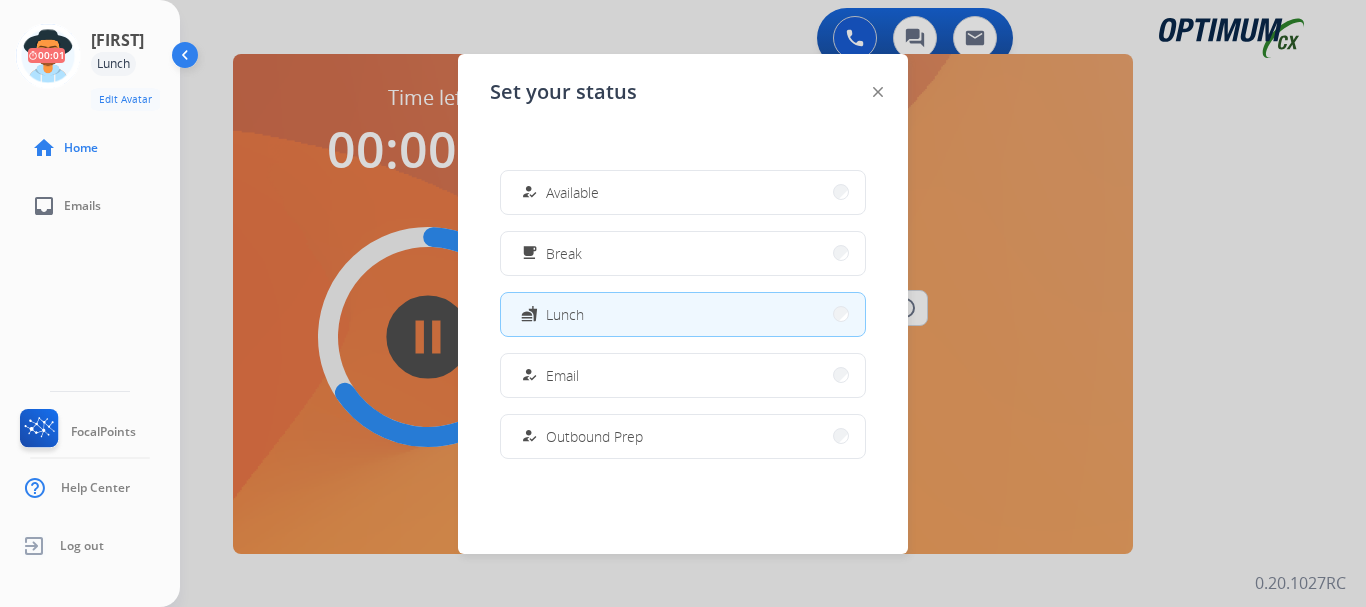 click on "how_to_reg" at bounding box center [531, 192] 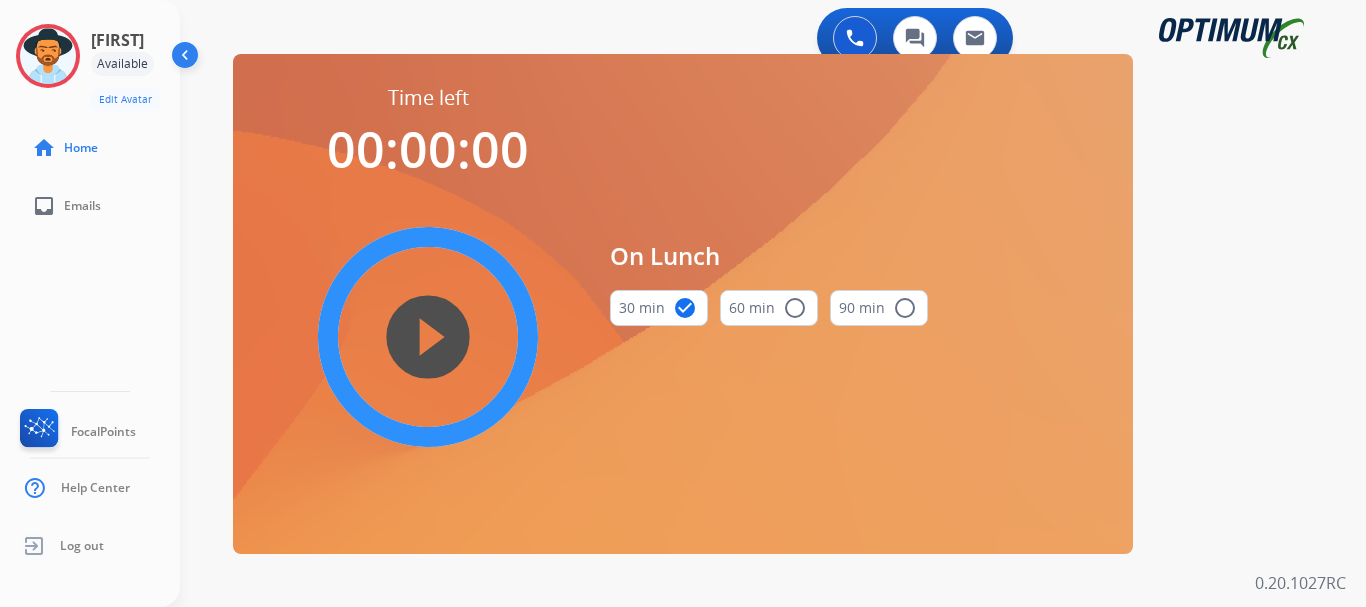 click on "On Lunch  30 min  check_circle  60 min  radio_button_unchecked  90 min  radio_button_unchecked" at bounding box center [753, 290] 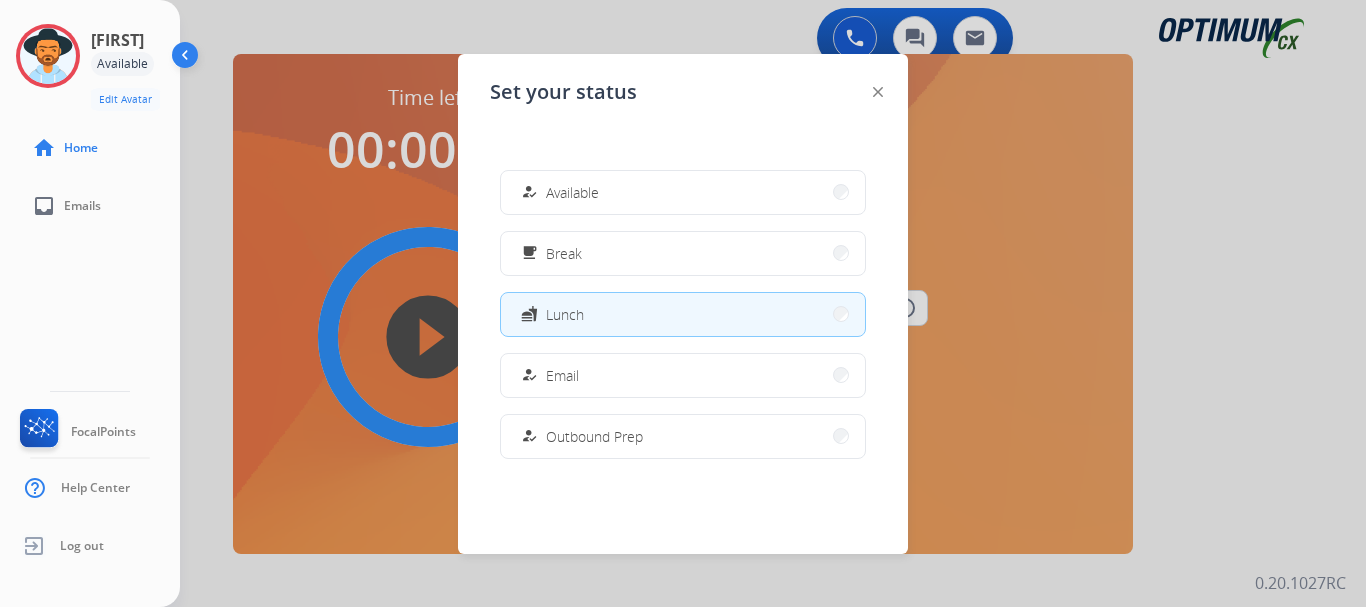 click on "Available" at bounding box center [572, 192] 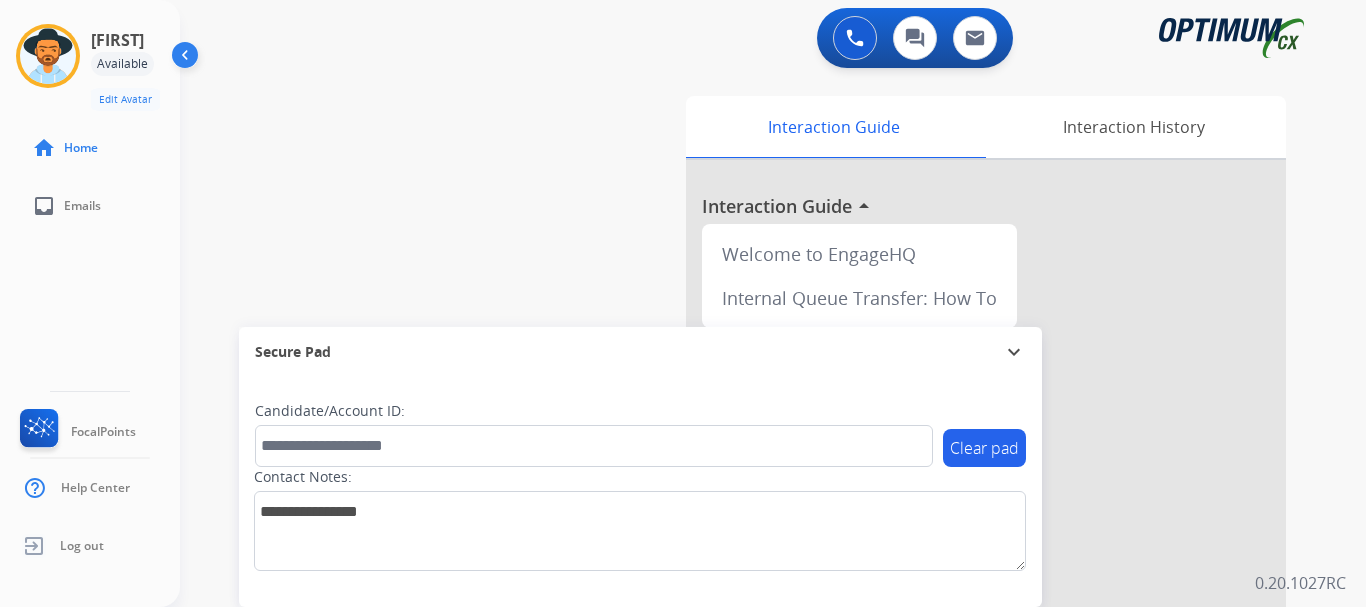 click on "swap_horiz Break voice bridge close_fullscreen Connect 3-Way Call merge_type Separate 3-Way Call  Interaction Guide   Interaction History  Interaction Guide arrow_drop_up  Welcome to EngageHQ   Internal Queue Transfer: How To  Secure Pad expand_more Clear pad Candidate/Account ID: Contact Notes:" at bounding box center [749, 489] 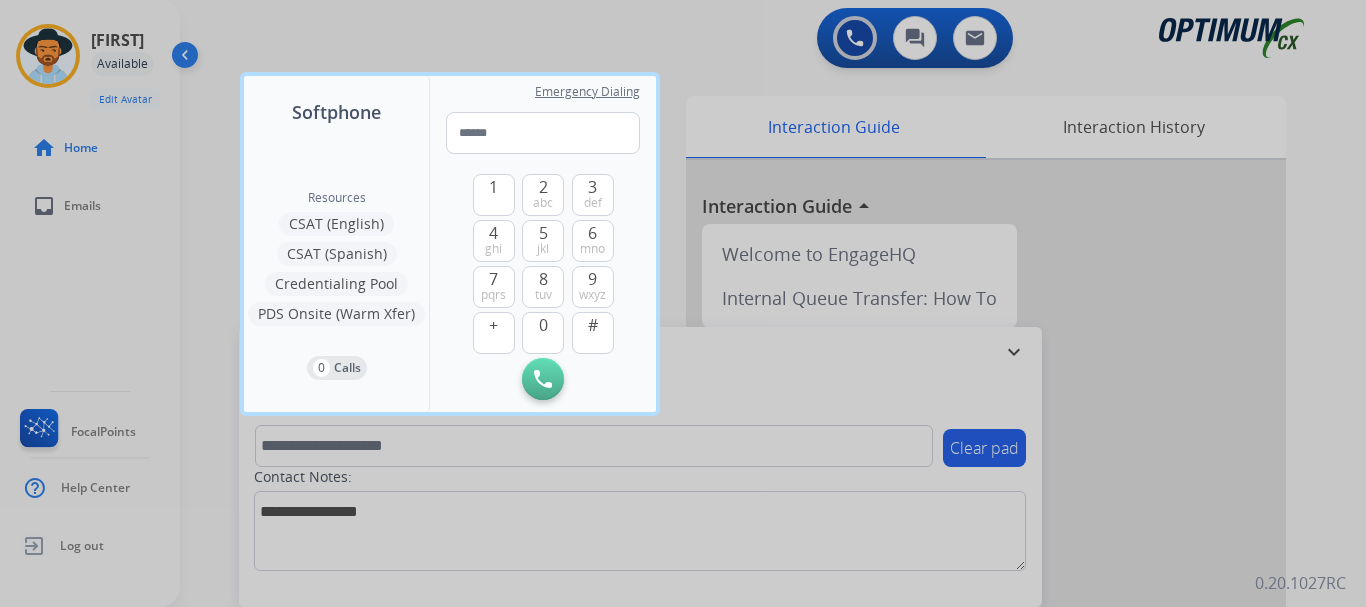 click at bounding box center [683, 303] 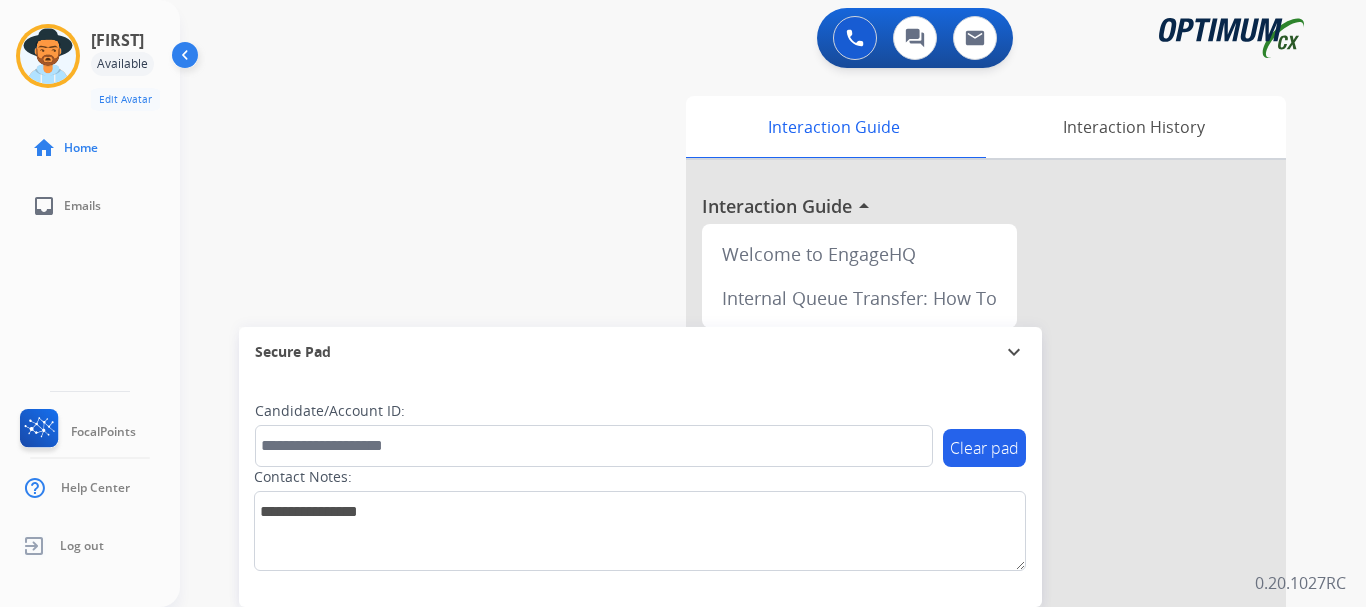 click at bounding box center [855, 38] 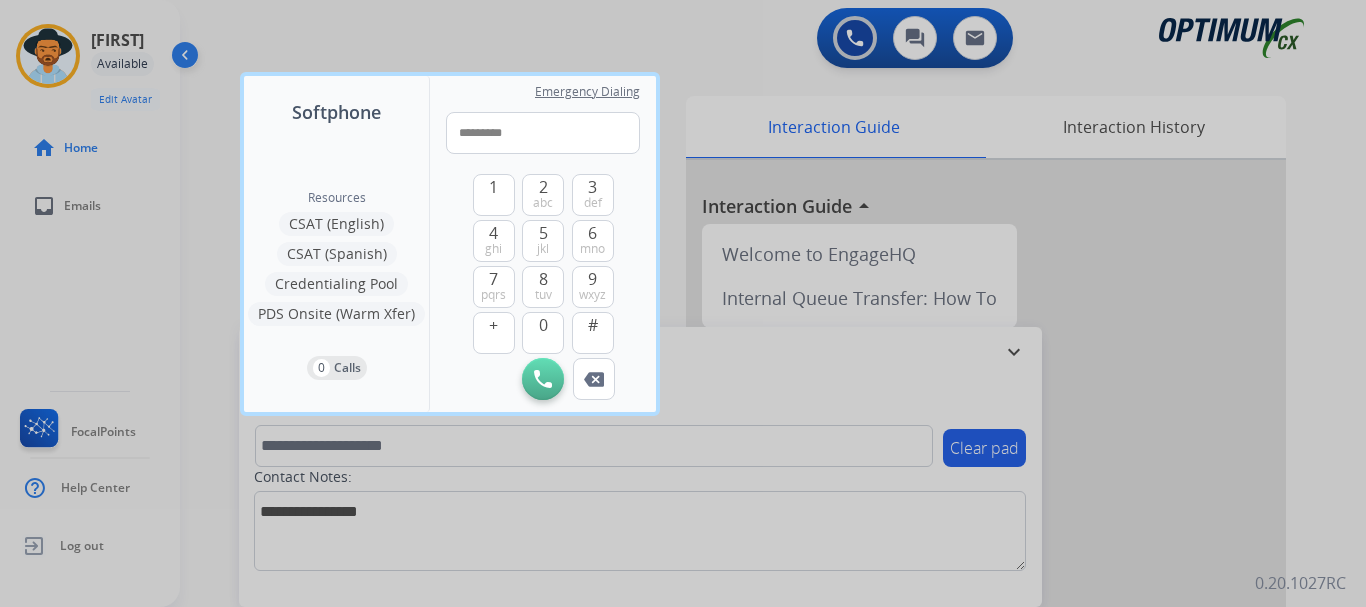 type on "**********" 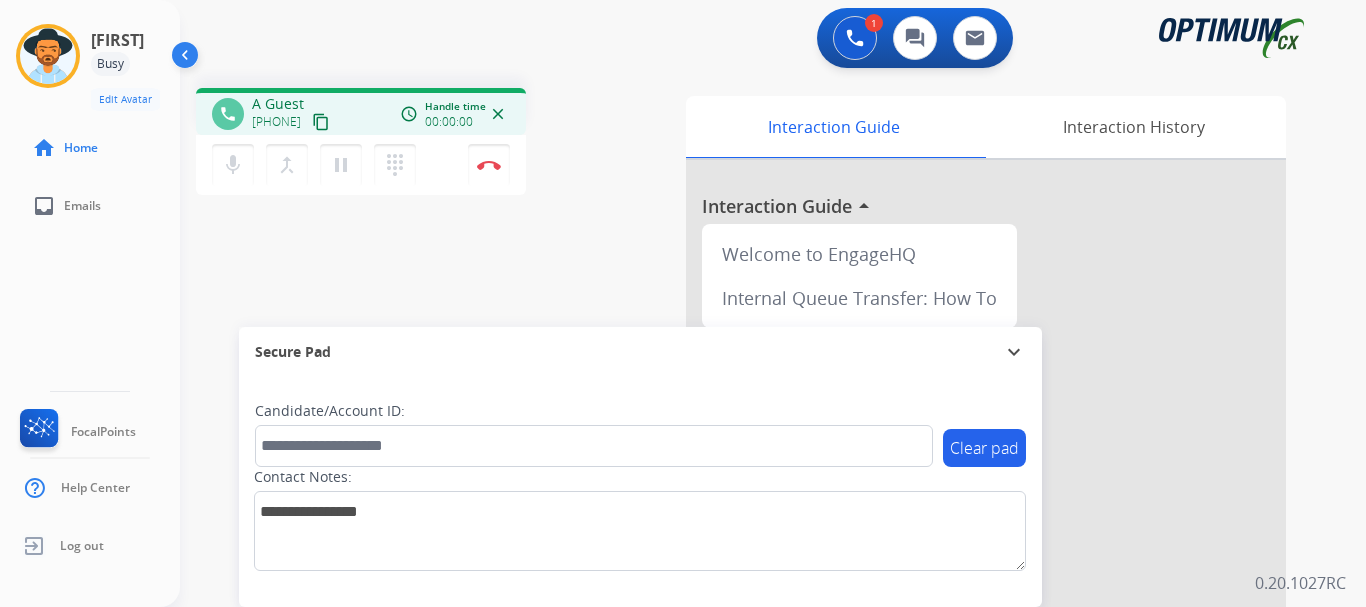 click at bounding box center [489, 165] 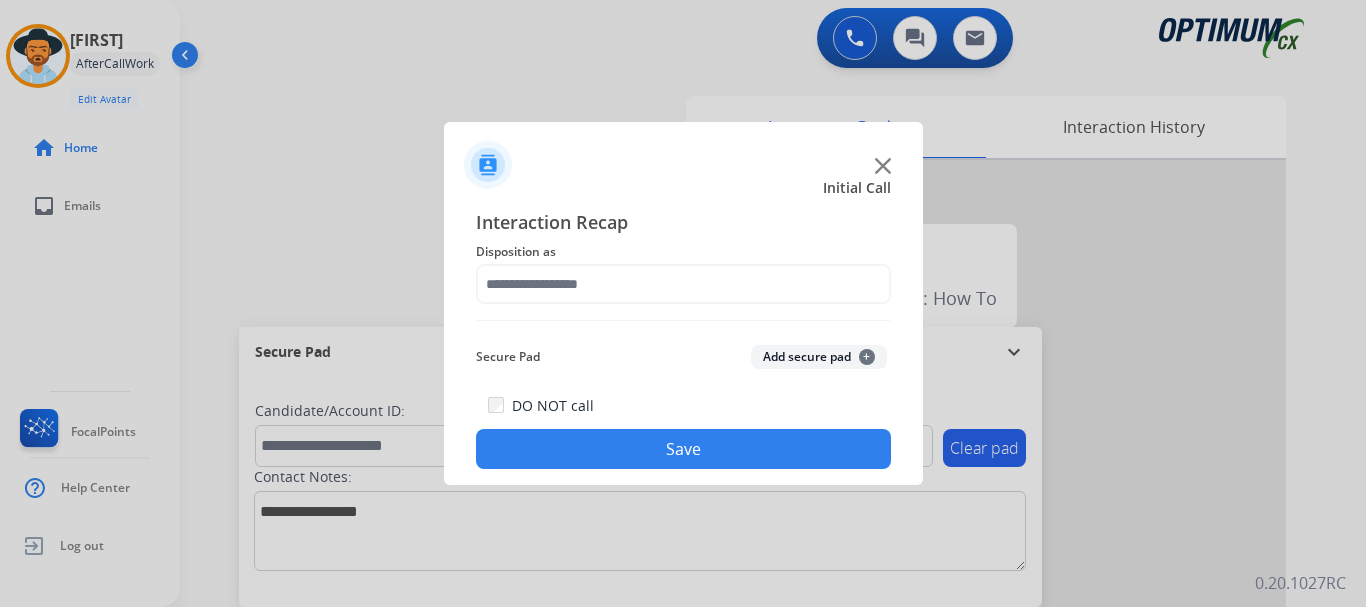 click on "Add secure pad  +" 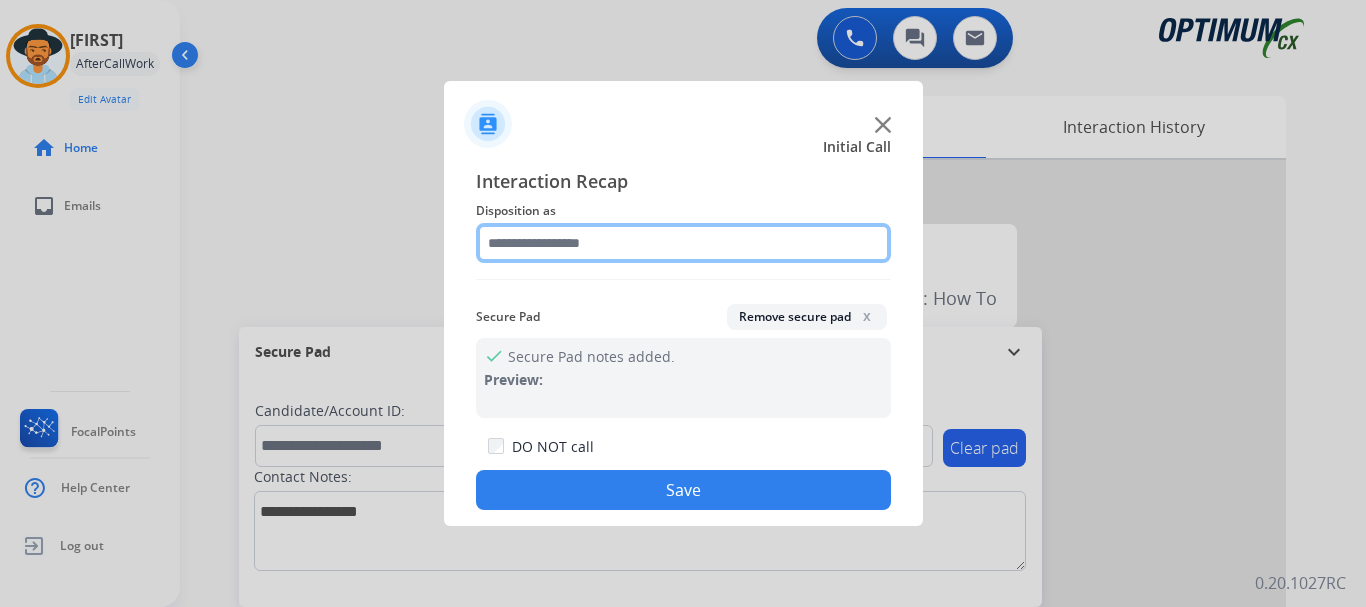 click 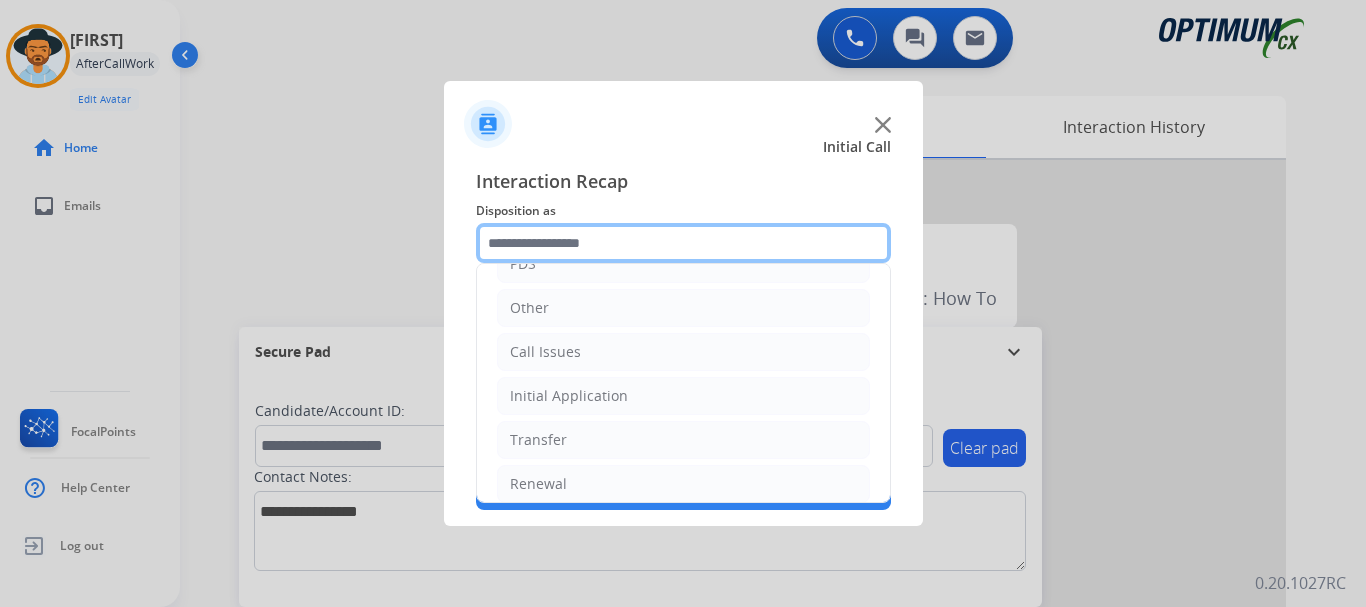 scroll, scrollTop: 136, scrollLeft: 0, axis: vertical 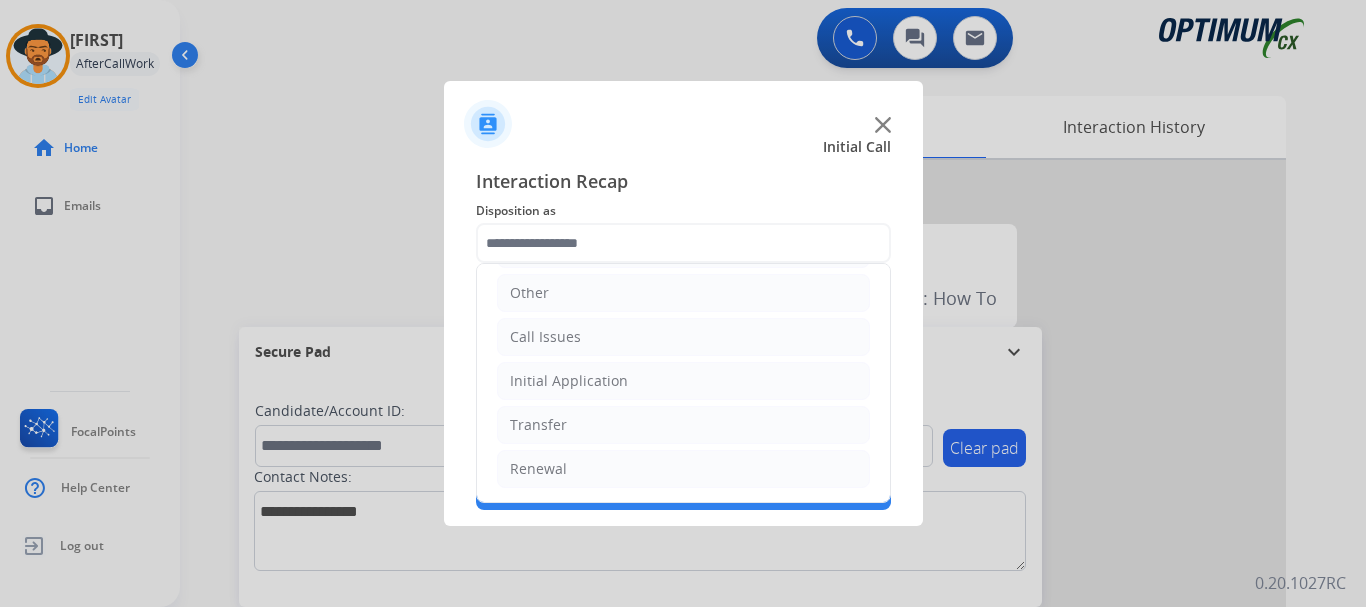 click on "Call Issues" 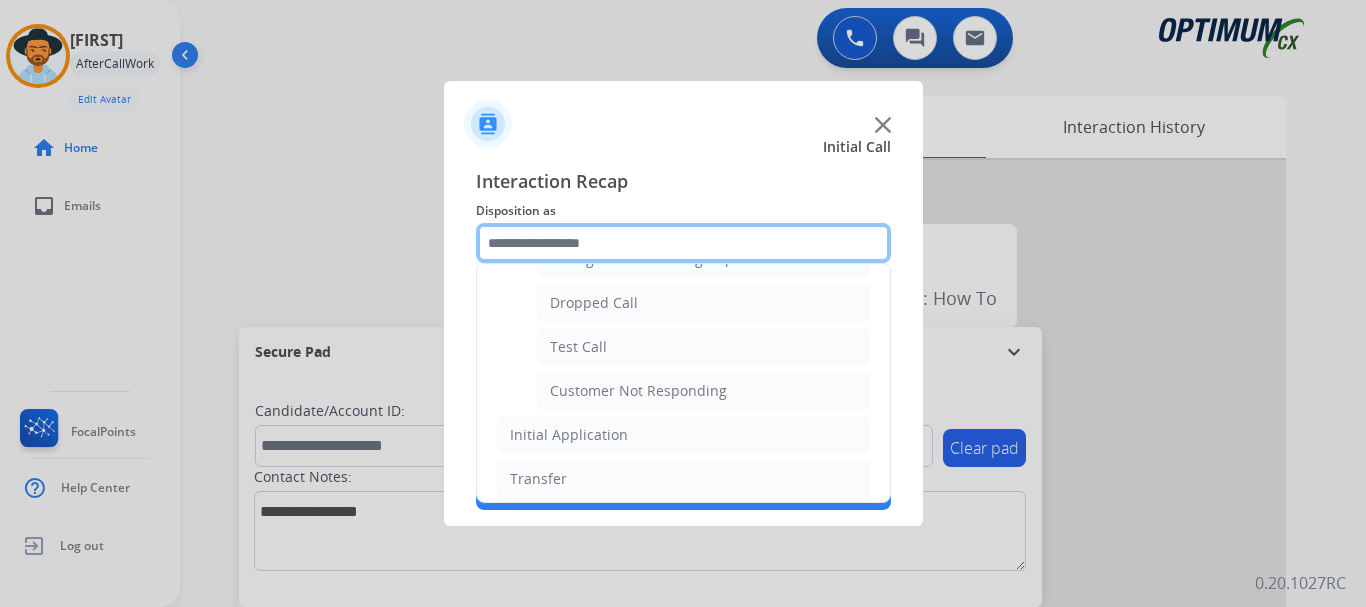 scroll, scrollTop: 309, scrollLeft: 0, axis: vertical 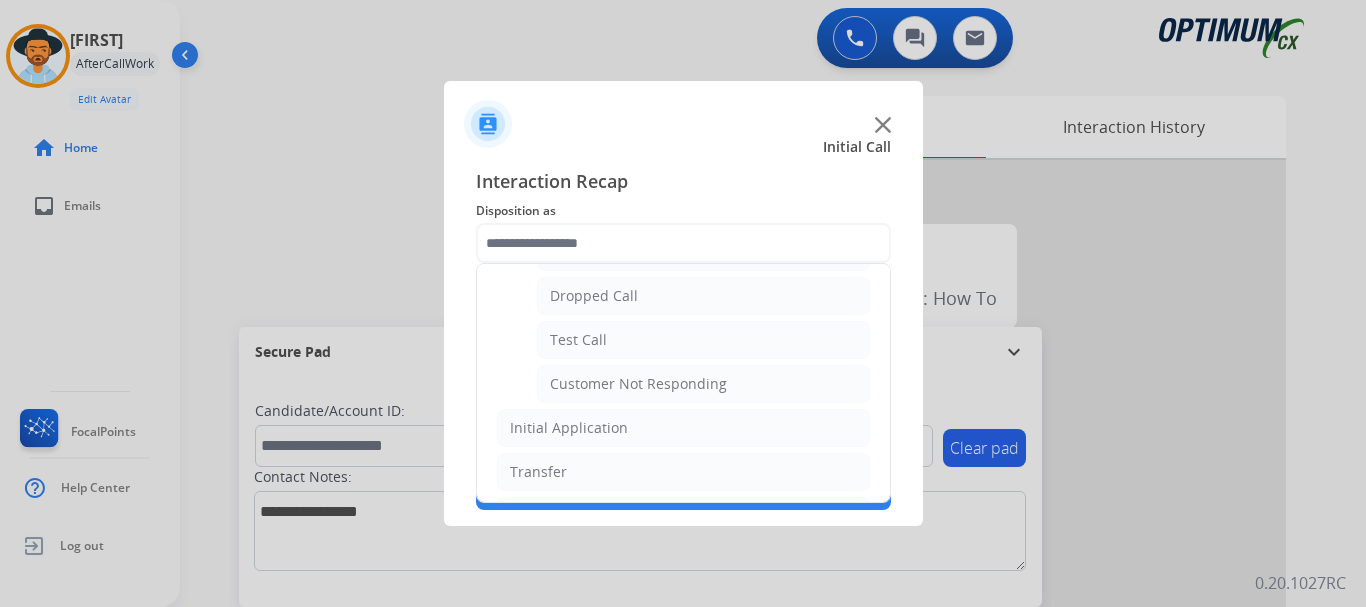 click on "Test Call" 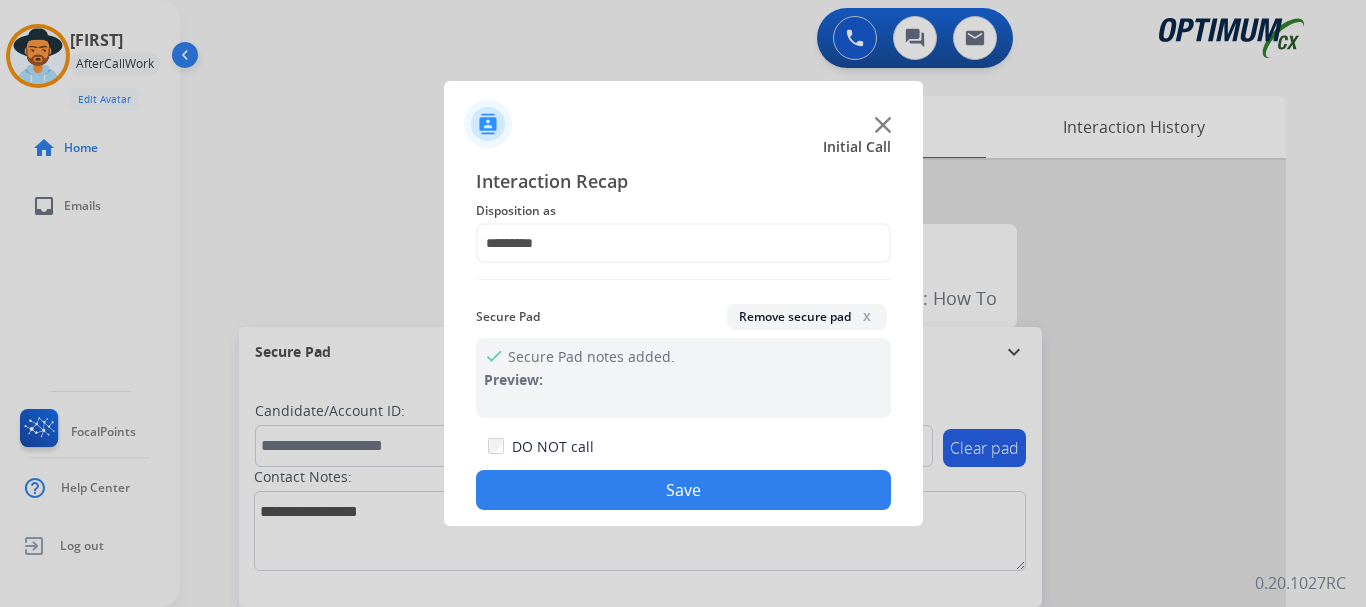 click on "Interaction Recap Disposition as    ********* Secure Pad  Remove secure pad  x check Secure Pad notes added. Preview:  DO NOT call  Save" 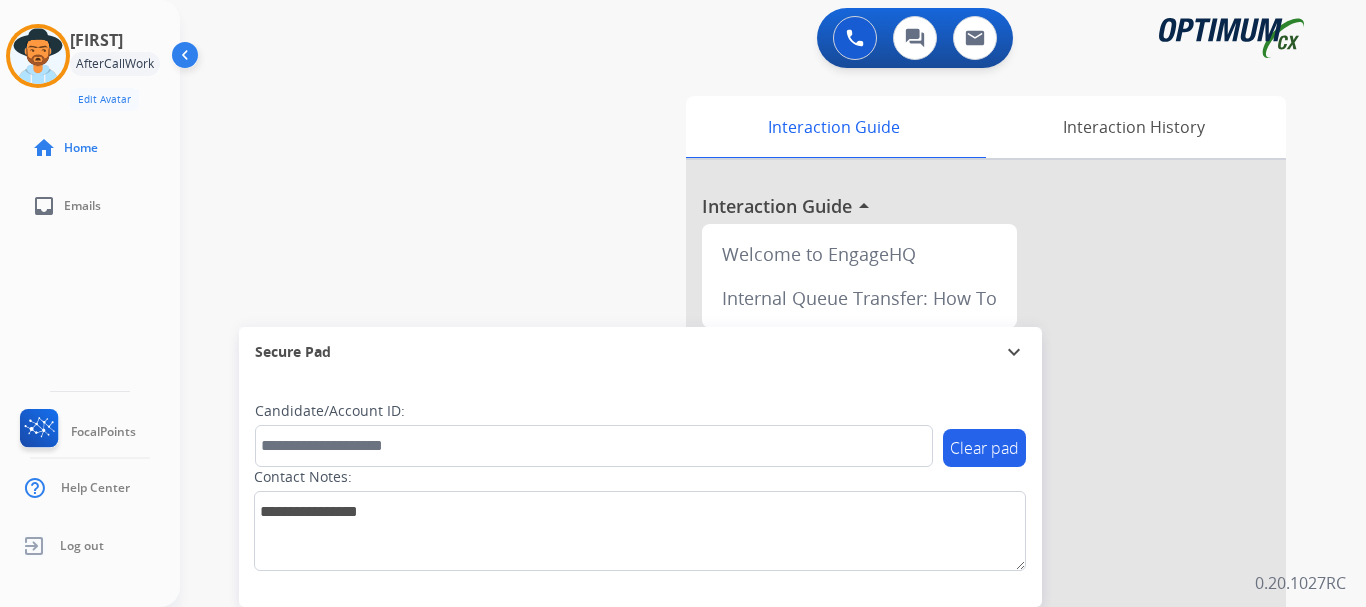 click on "swap_horiz Break voice bridge close_fullscreen Connect 3-Way Call merge_type Separate 3-Way Call  Interaction Guide   Interaction History  Interaction Guide arrow_drop_up  Welcome to EngageHQ   Internal Queue Transfer: How To  Secure Pad expand_more Clear pad Candidate/Account ID: Contact Notes:" at bounding box center (749, 489) 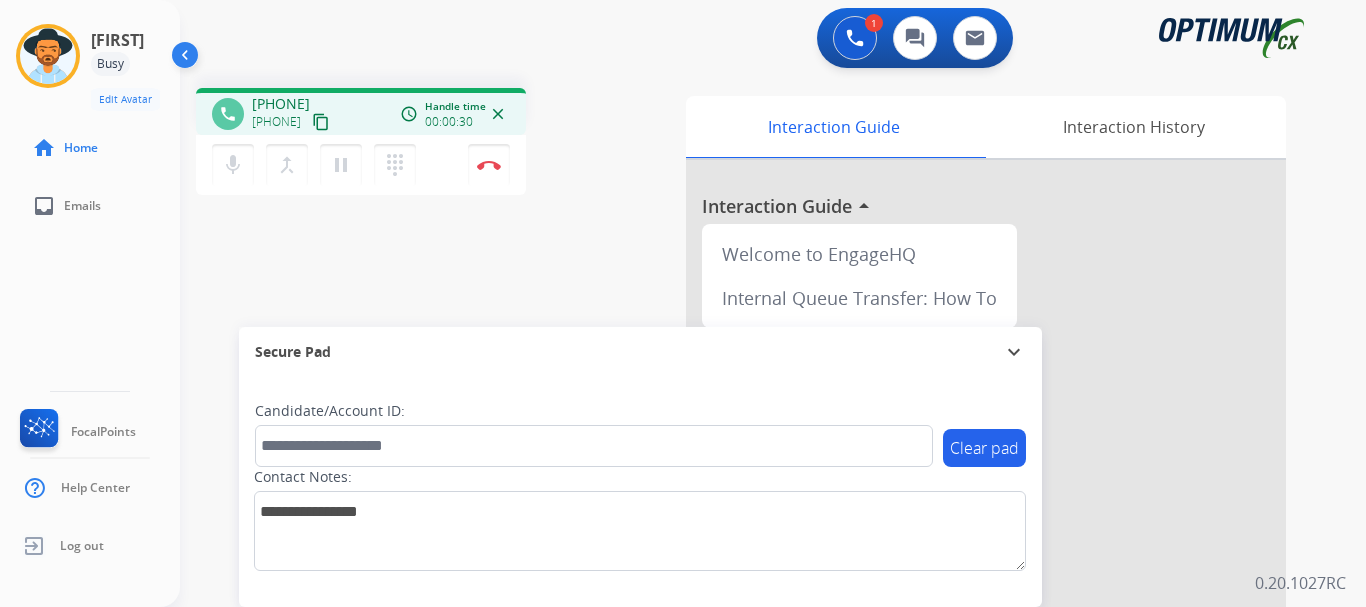 click on "mic" at bounding box center [233, 165] 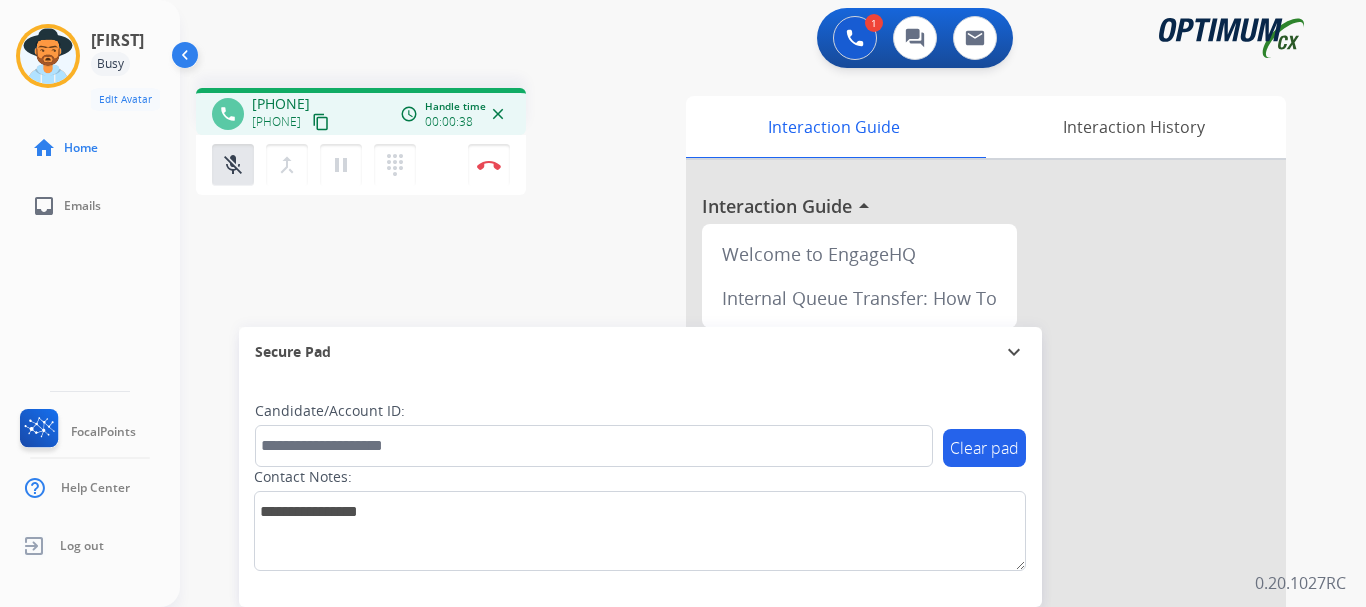 click on "mic_off" at bounding box center [233, 165] 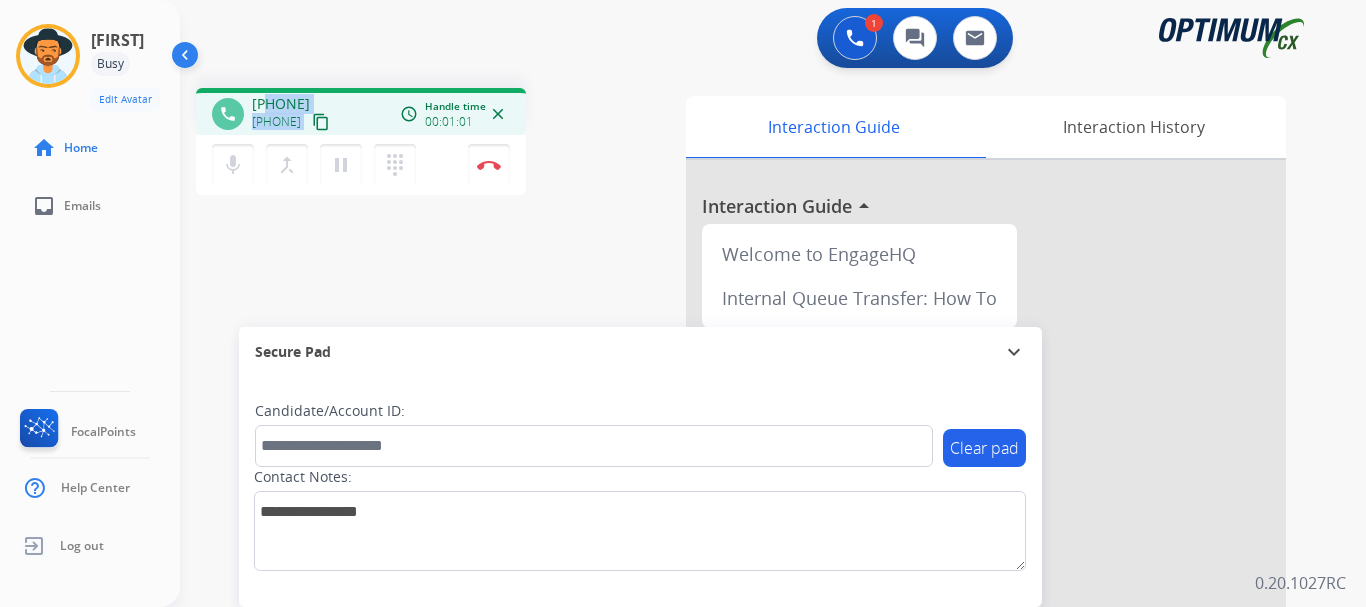 drag, startPoint x: 266, startPoint y: 98, endPoint x: 369, endPoint y: 90, distance: 103.31021 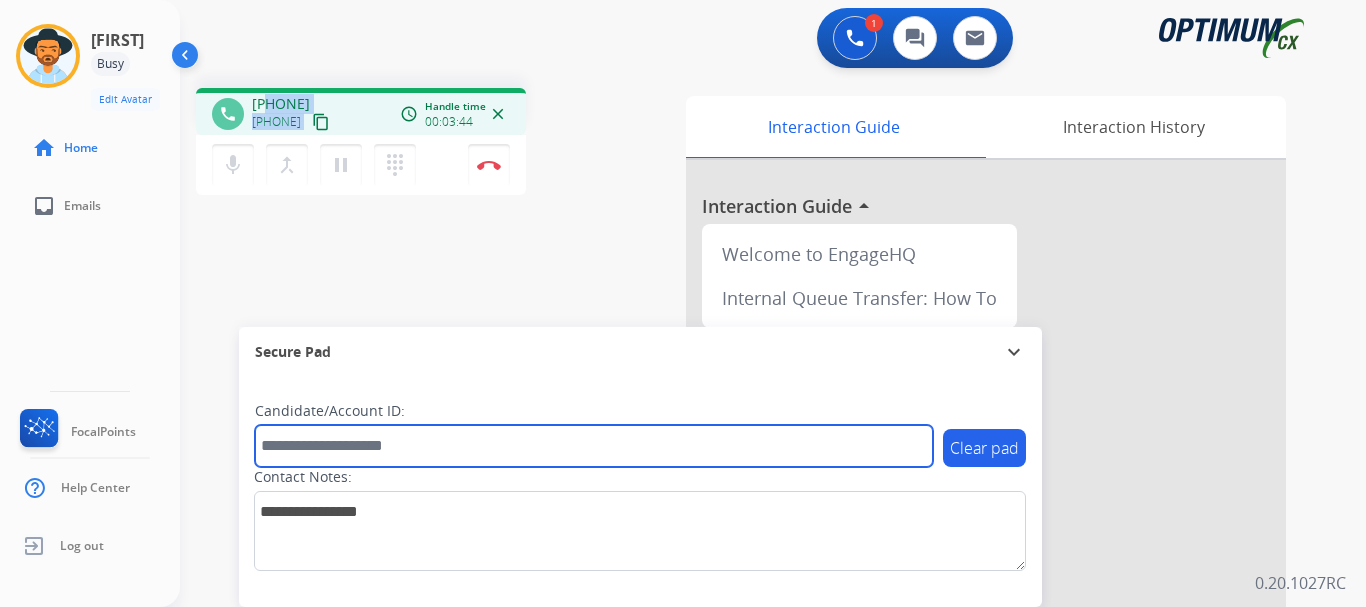 click at bounding box center [594, 446] 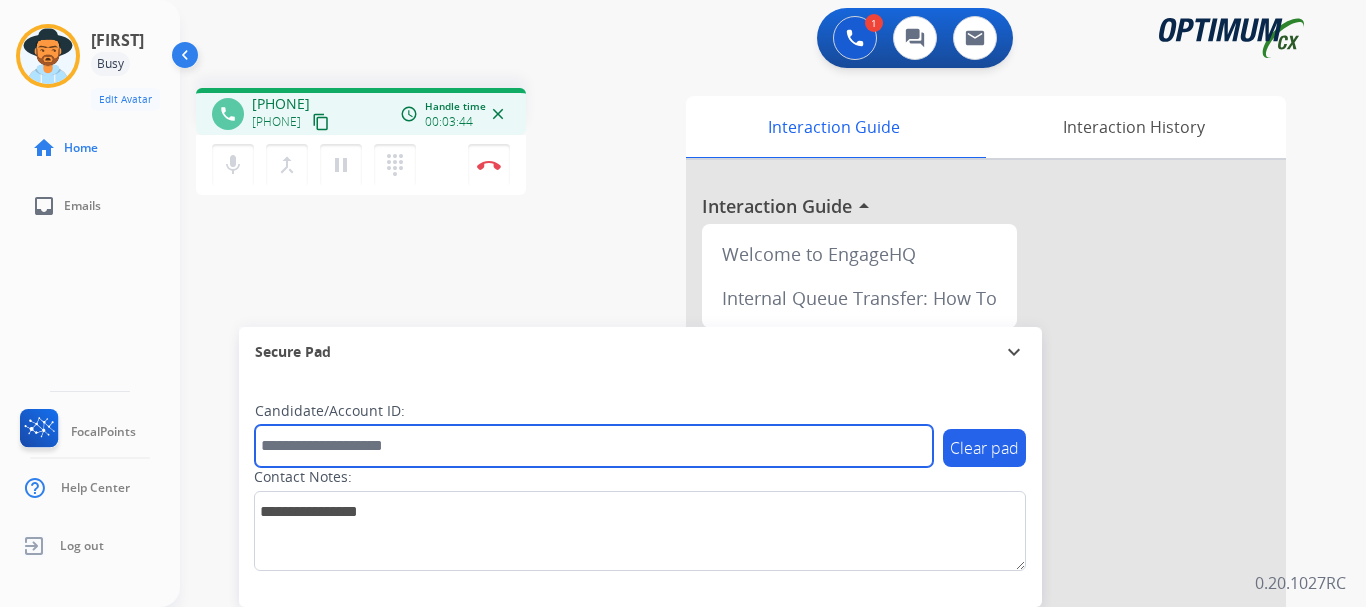 paste on "*******" 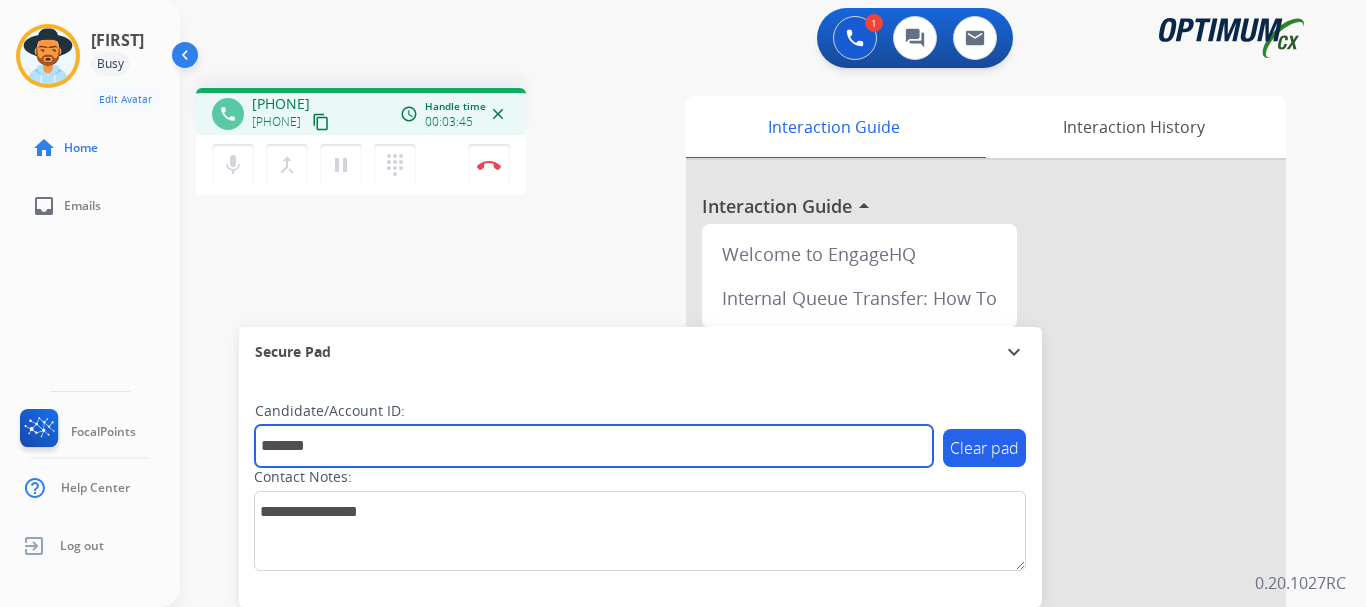 type on "*******" 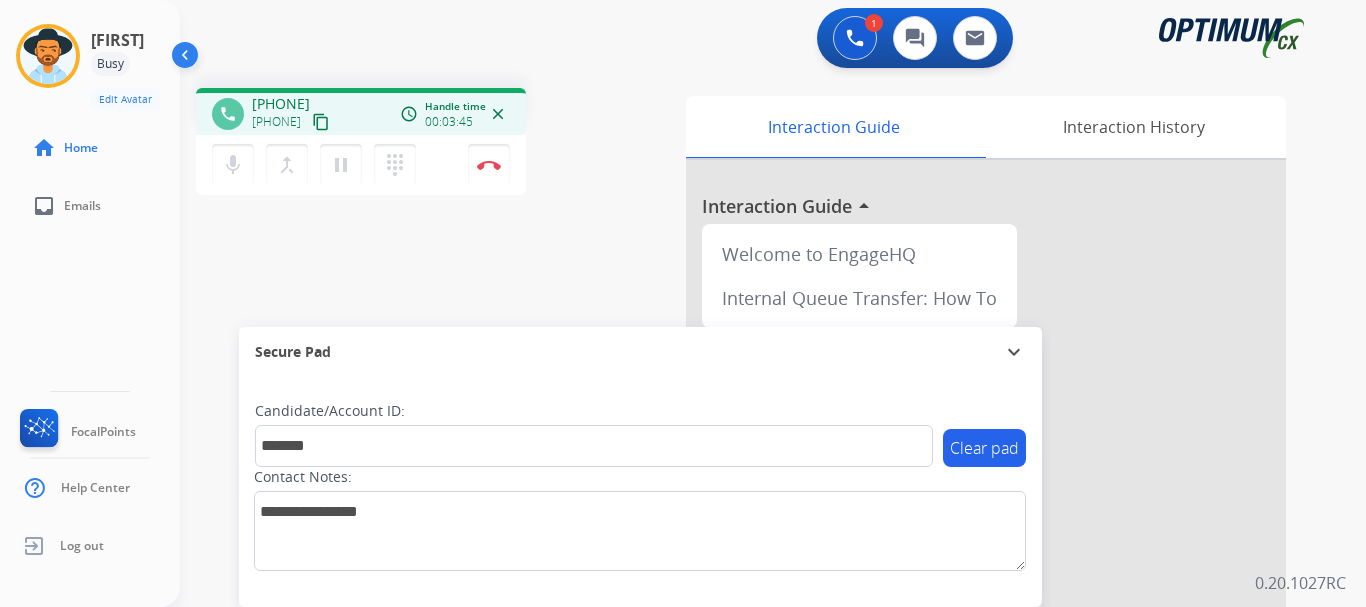 click on "phone +16517077159 +16517077159 content_copy access_time Call metrics Queue   00:13 Hold   00:00 Talk   03:34 Total   03:46 Handle time 00:03:45 close mic Mute merge_type Bridge pause Hold dialpad Dialpad Disconnect swap_horiz Break voice bridge close_fullscreen Connect 3-Way Call merge_type Separate 3-Way Call  Interaction Guide   Interaction History  Interaction Guide arrow_drop_up  Welcome to EngageHQ   Internal Queue Transfer: How To  Secure Pad expand_more Clear pad Candidate/Account ID: ******* Contact Notes:" at bounding box center [749, 489] 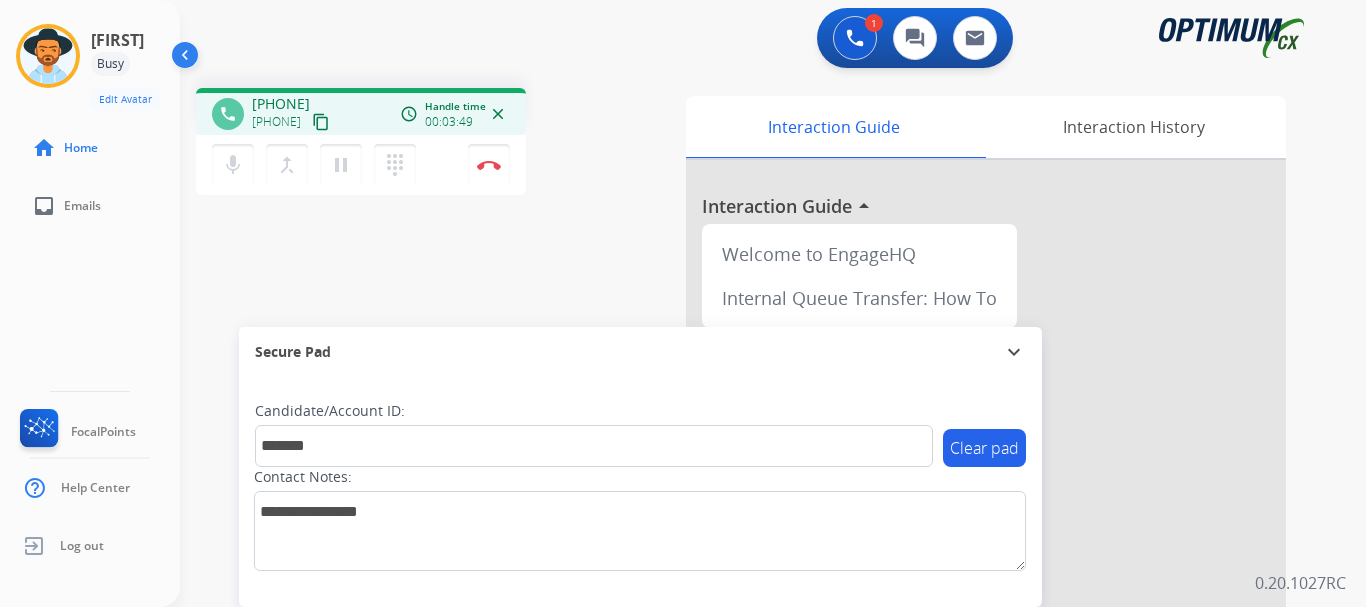 click at bounding box center (489, 165) 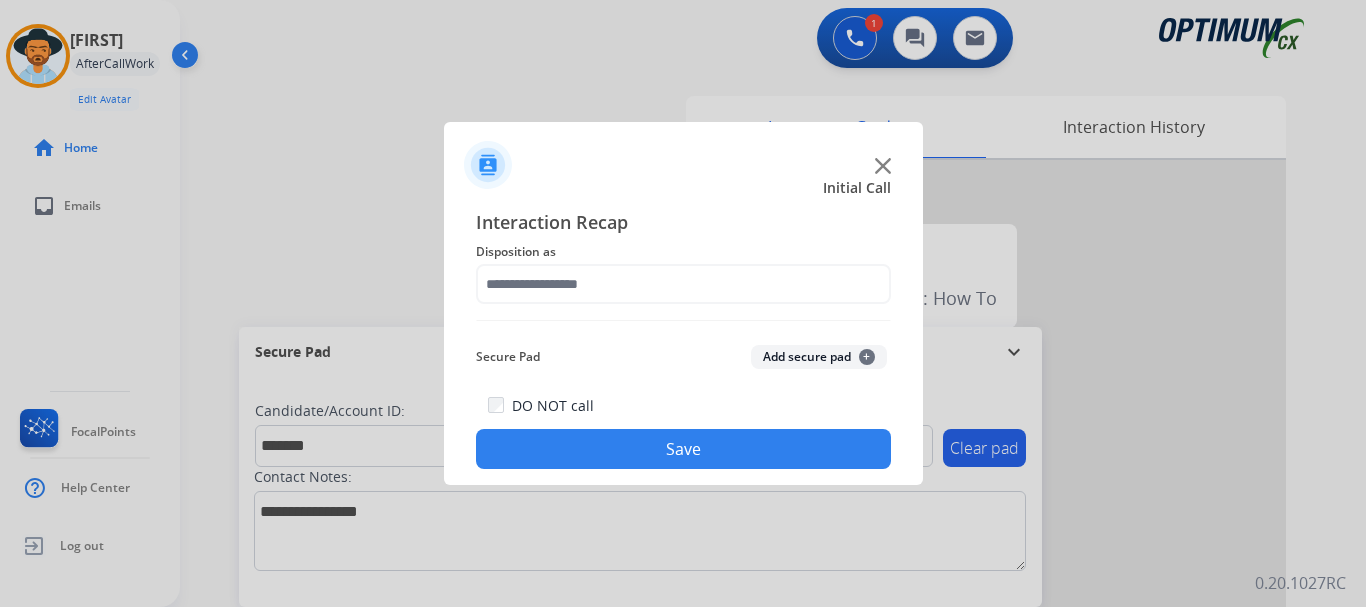 click on "Add secure pad  +" 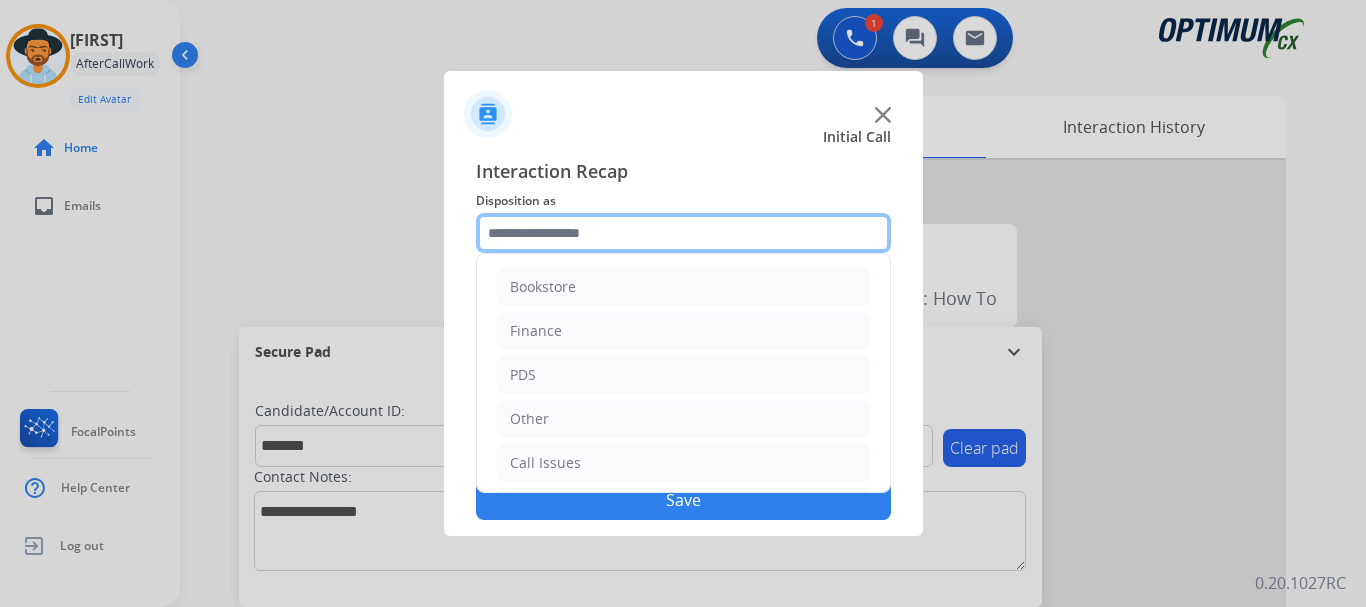 click 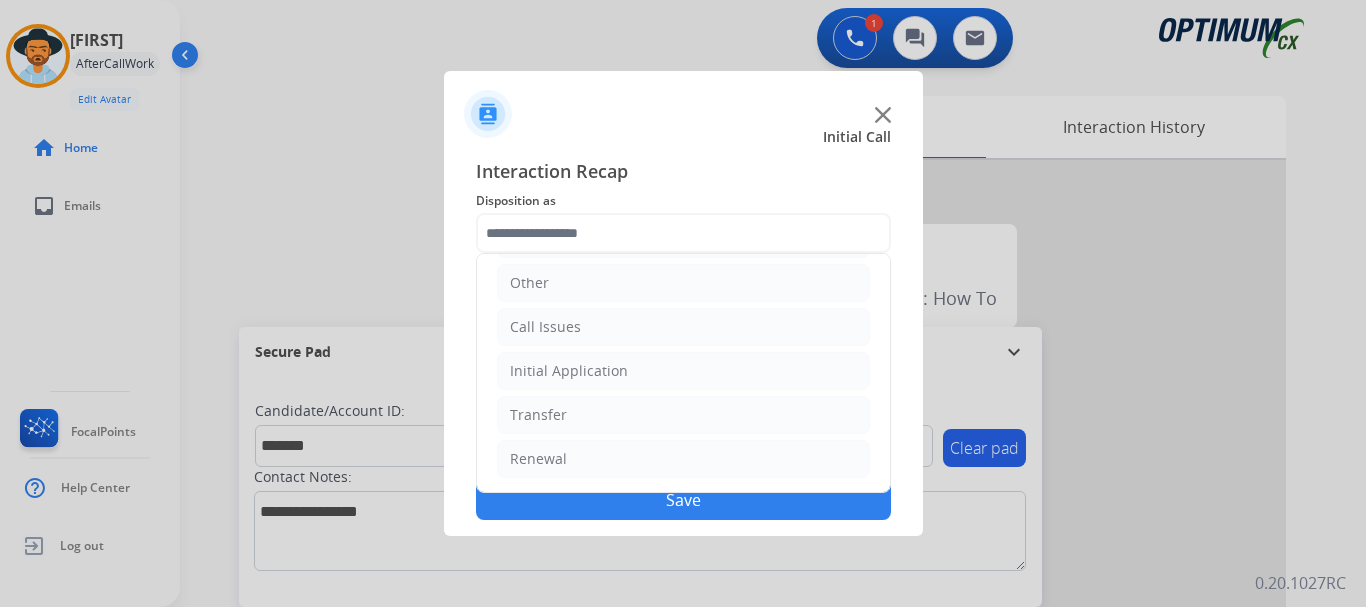 click on "Initial Application" 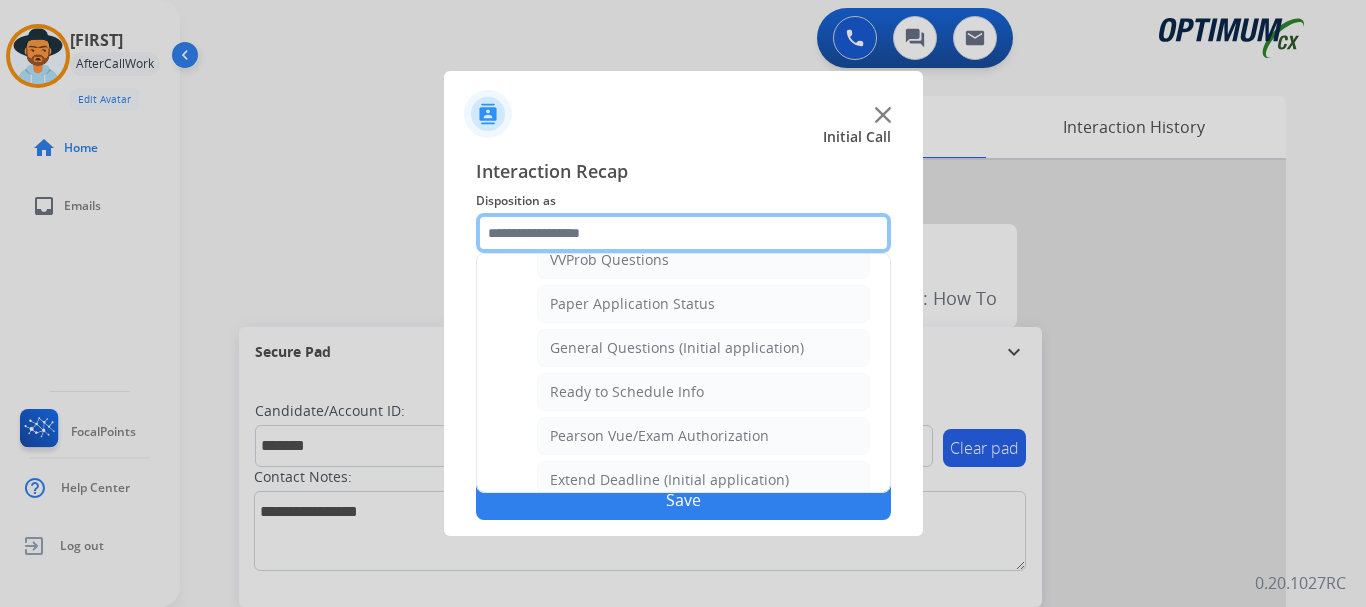 scroll, scrollTop: 1123, scrollLeft: 0, axis: vertical 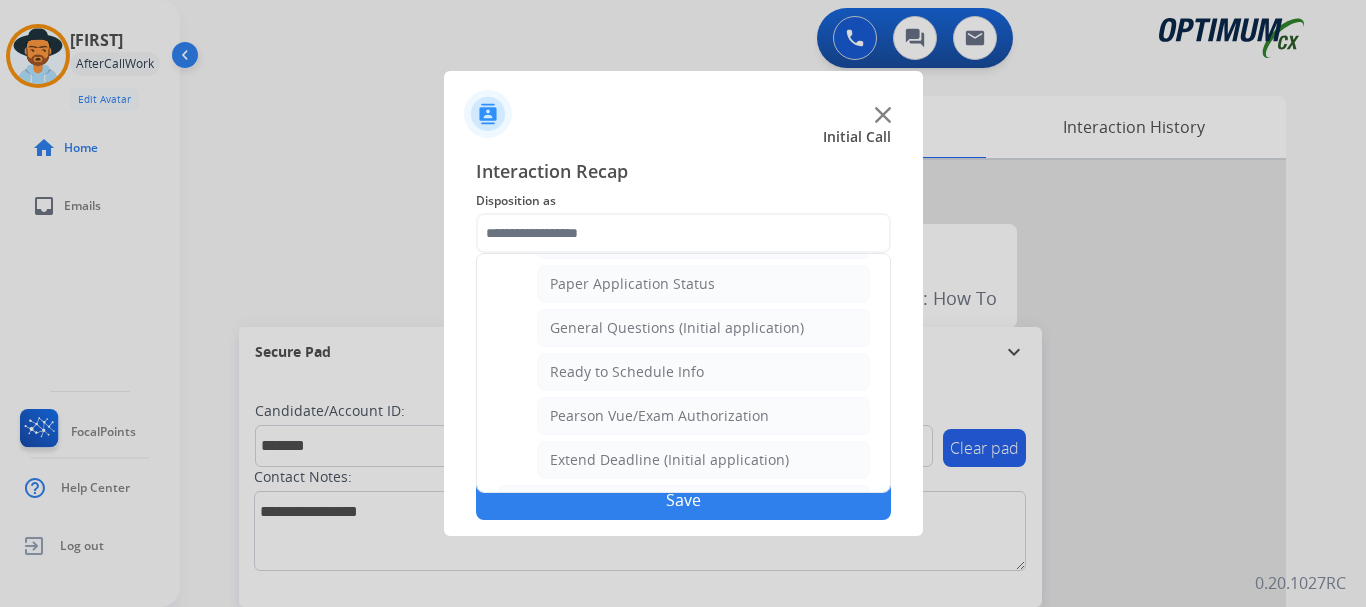 click on "General Questions (Initial application)" 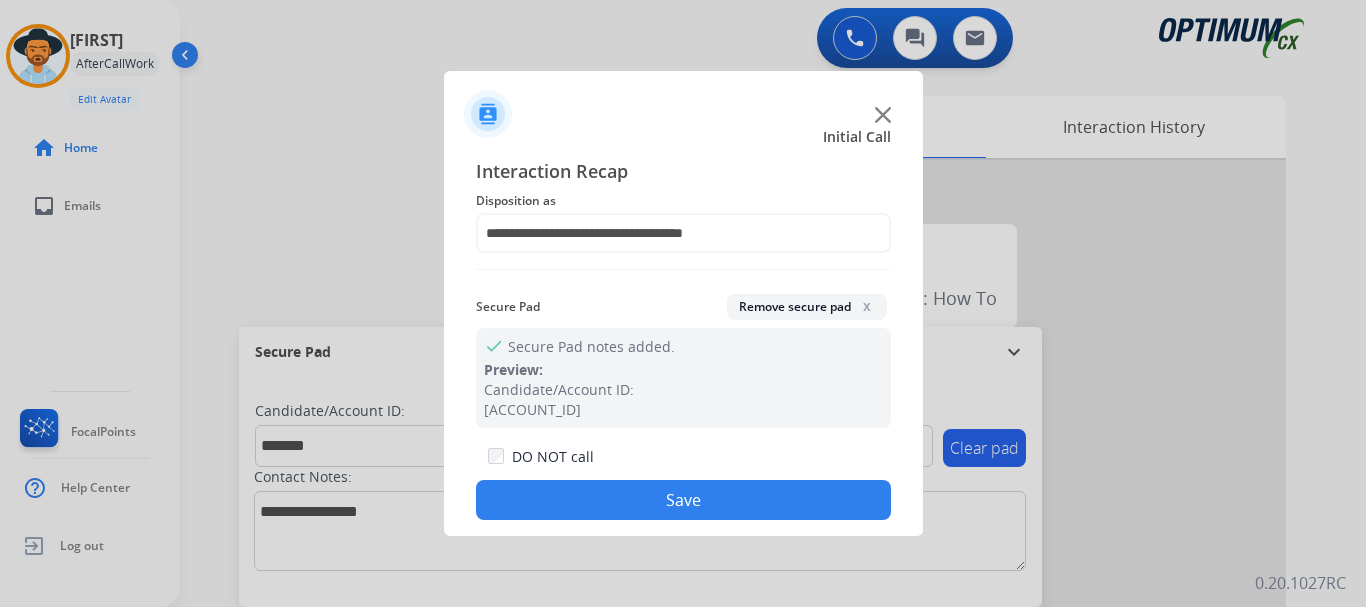 click on "Save" 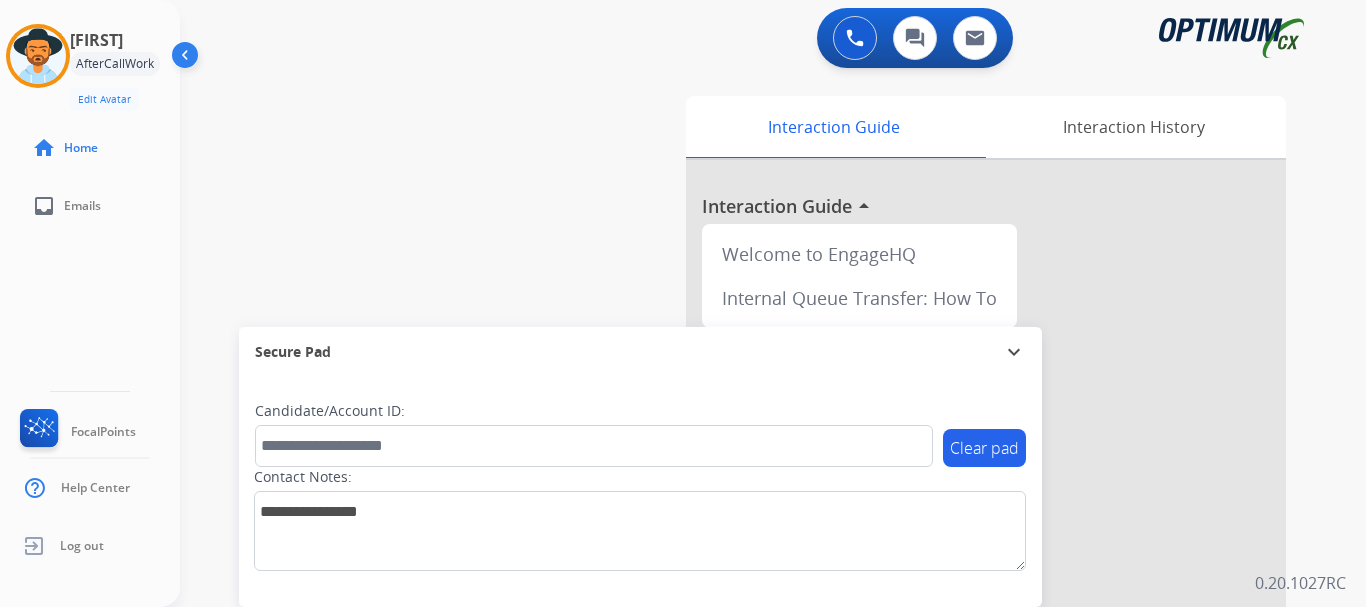 click on "swap_horiz Break voice bridge close_fullscreen Connect 3-Way Call merge_type Separate 3-Way Call  Interaction Guide   Interaction History  Interaction Guide arrow_drop_up  Welcome to EngageHQ   Internal Queue Transfer: How To  Secure Pad expand_more Clear pad Candidate/Account ID: Contact Notes:" at bounding box center [749, 489] 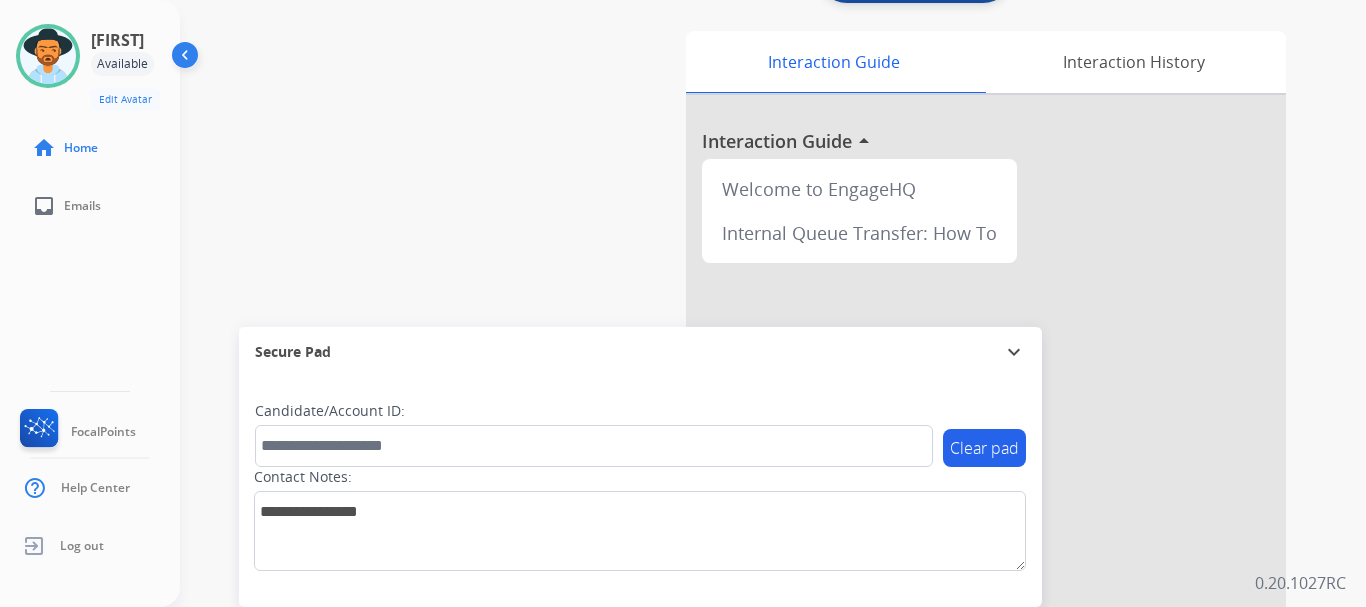 scroll, scrollTop: 0, scrollLeft: 0, axis: both 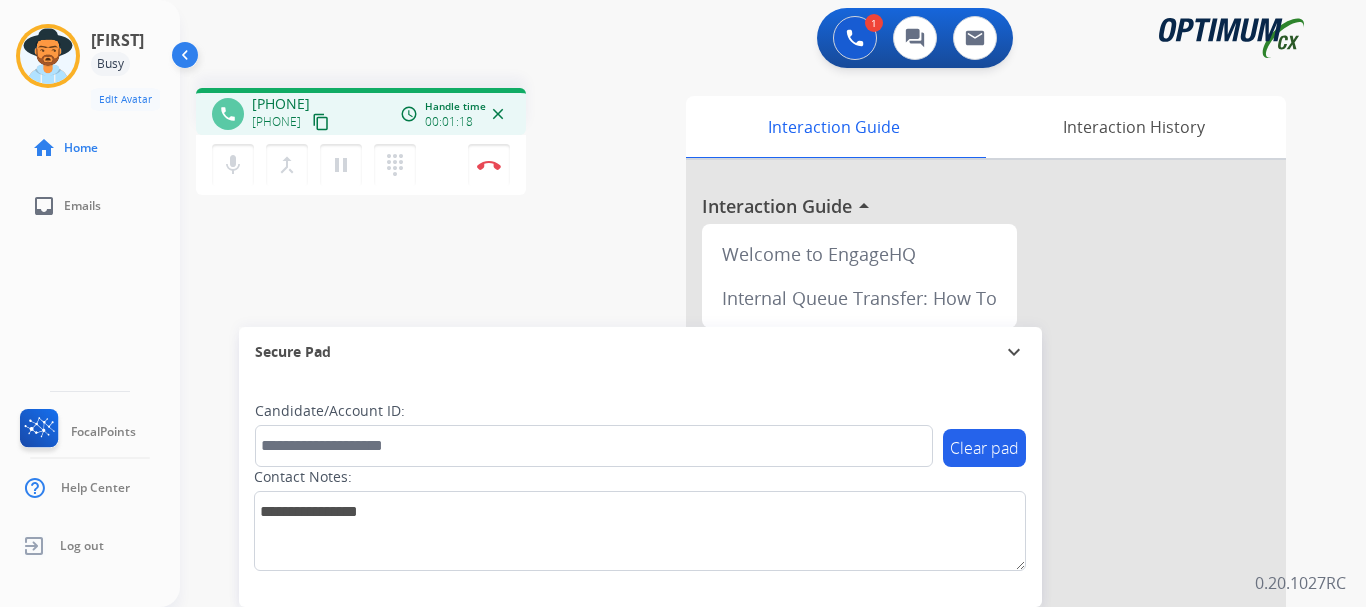 click on "phone +19734944437 +19734944437 content_copy access_time Call metrics Queue   00:13 Hold   00:00 Talk   01:19 Total   01:31 Handle time 00:01:18 close mic Mute merge_type Bridge pause Hold dialpad Dialpad Disconnect swap_horiz Break voice bridge close_fullscreen Connect 3-Way Call merge_type Separate 3-Way Call  Interaction Guide   Interaction History  Interaction Guide arrow_drop_up  Welcome to EngageHQ   Internal Queue Transfer: How To  Secure Pad expand_more Clear pad Candidate/Account ID: Contact Notes:" at bounding box center [749, 489] 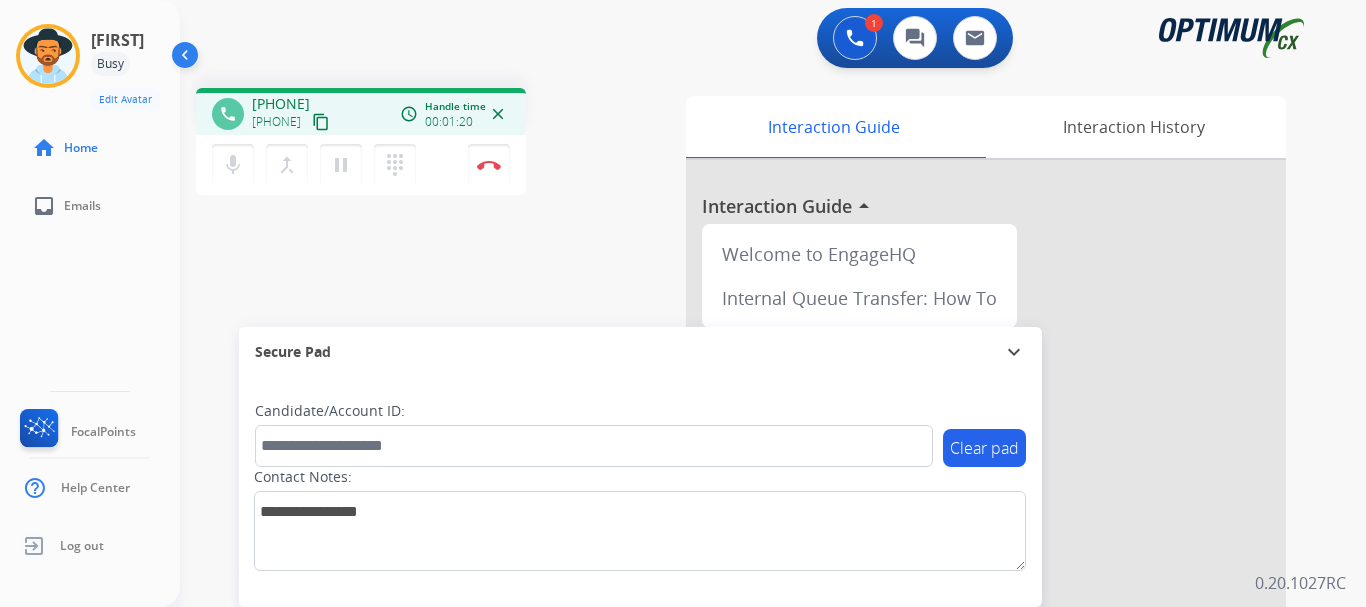 drag, startPoint x: 266, startPoint y: 105, endPoint x: 347, endPoint y: 94, distance: 81.7435 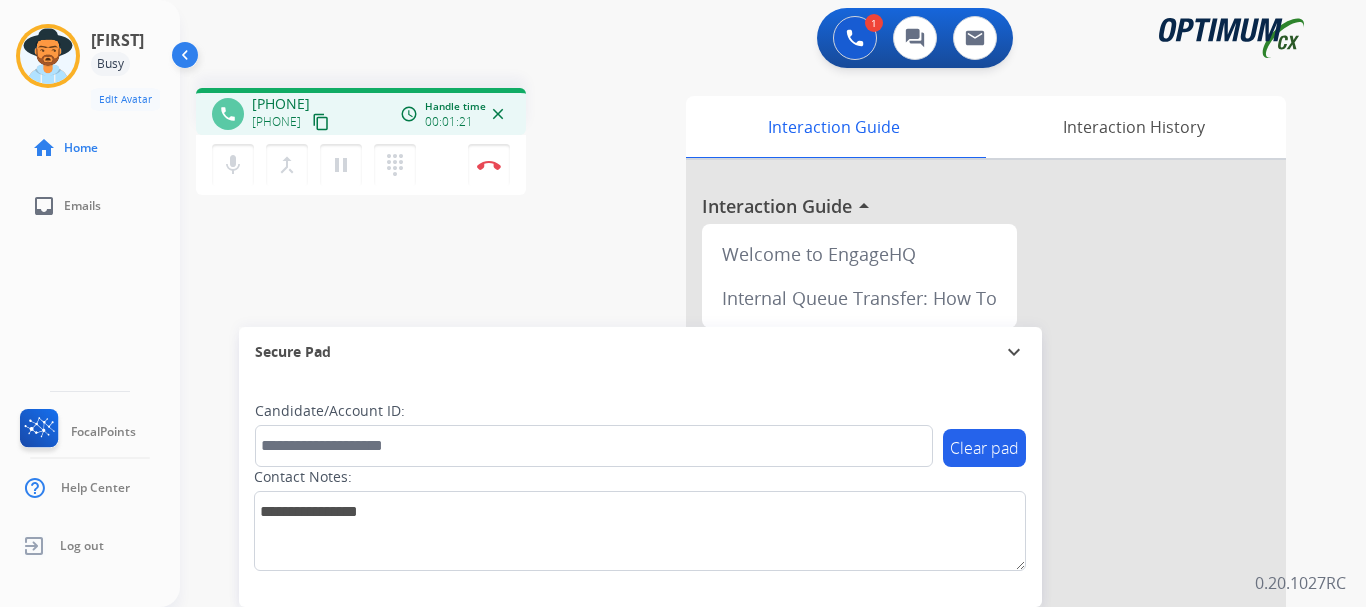 copy on "9734944437" 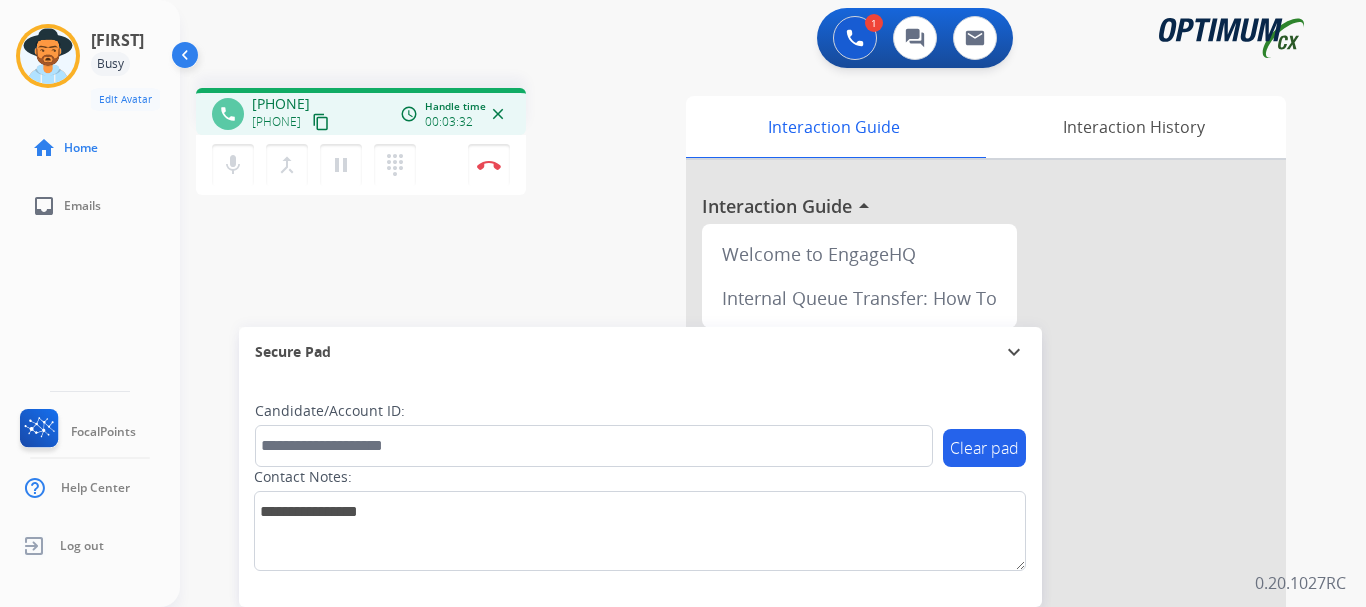 click on "1 Voice Interactions  0  Chat Interactions   0  Email Interactions" at bounding box center [761, 40] 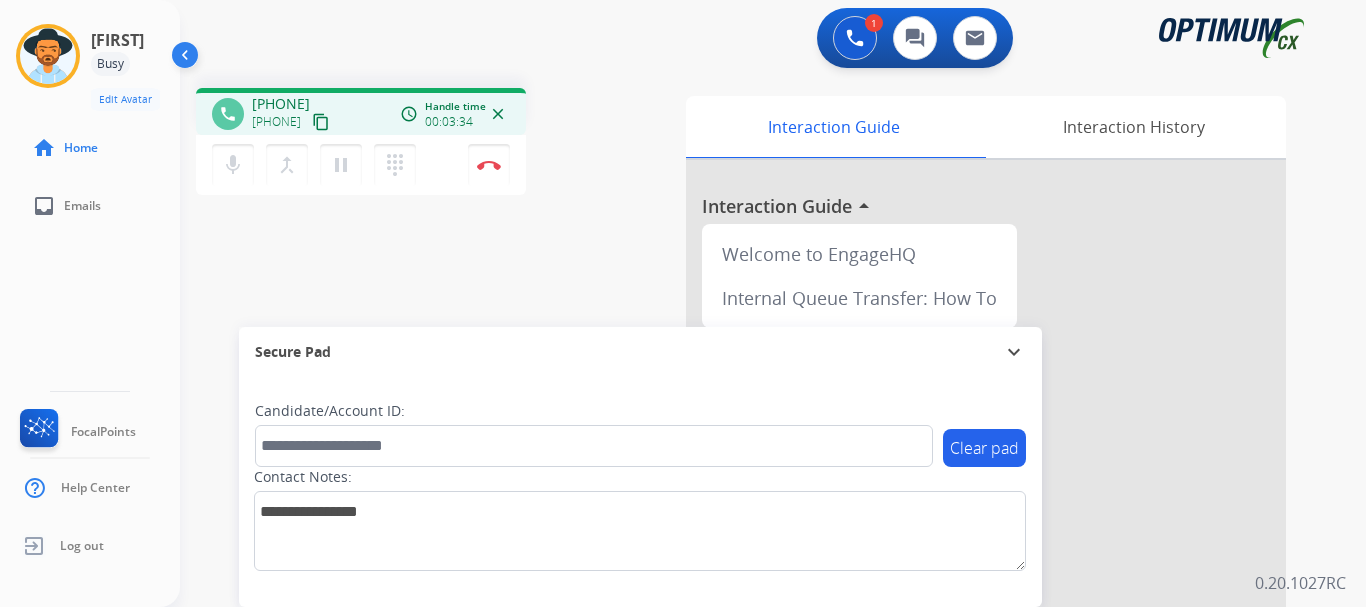 click at bounding box center (489, 165) 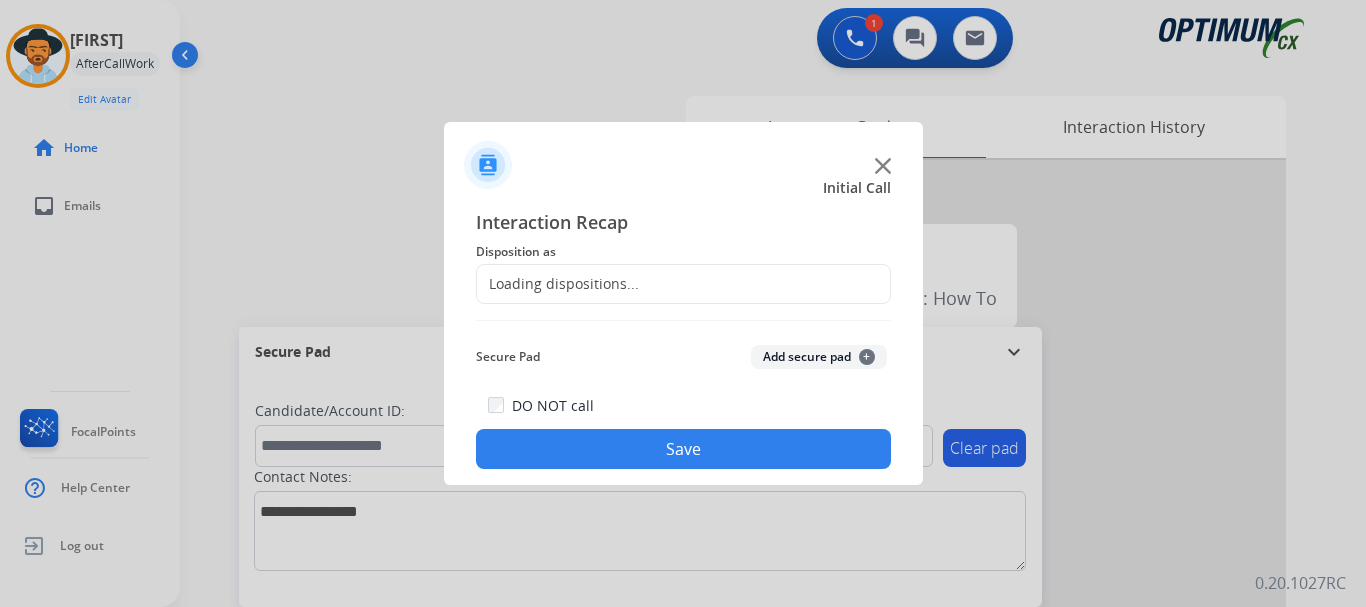click on "Secure Pad  Add secure pad  +" 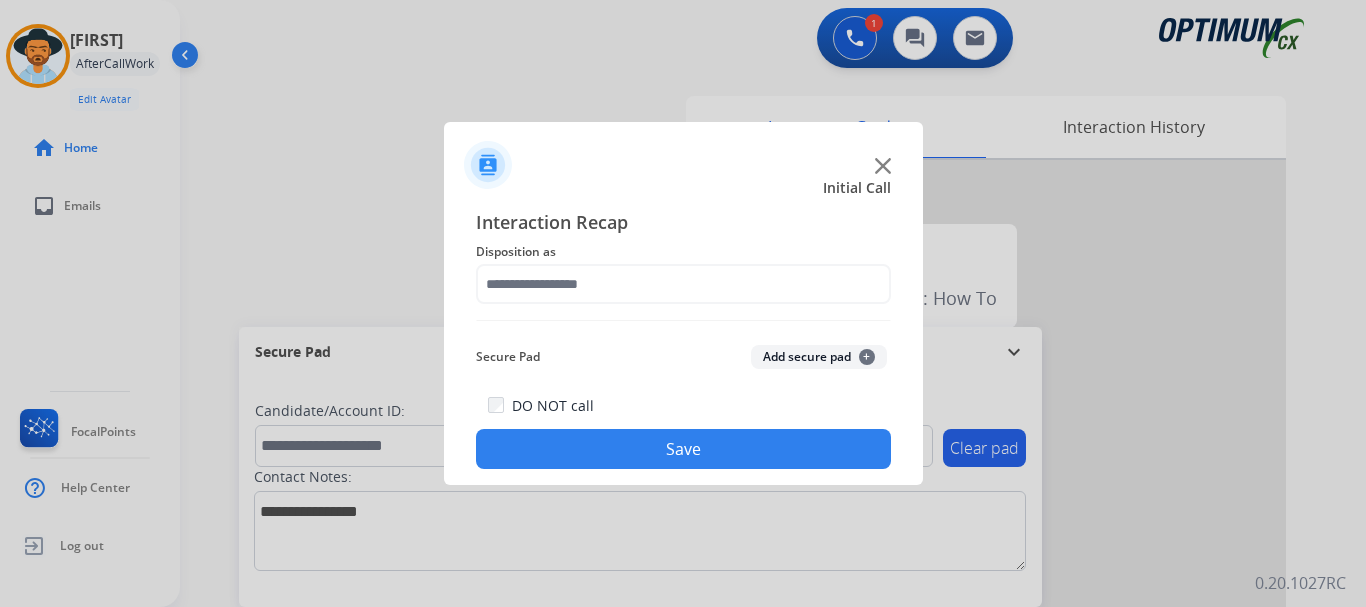 click on "Add secure pad  +" 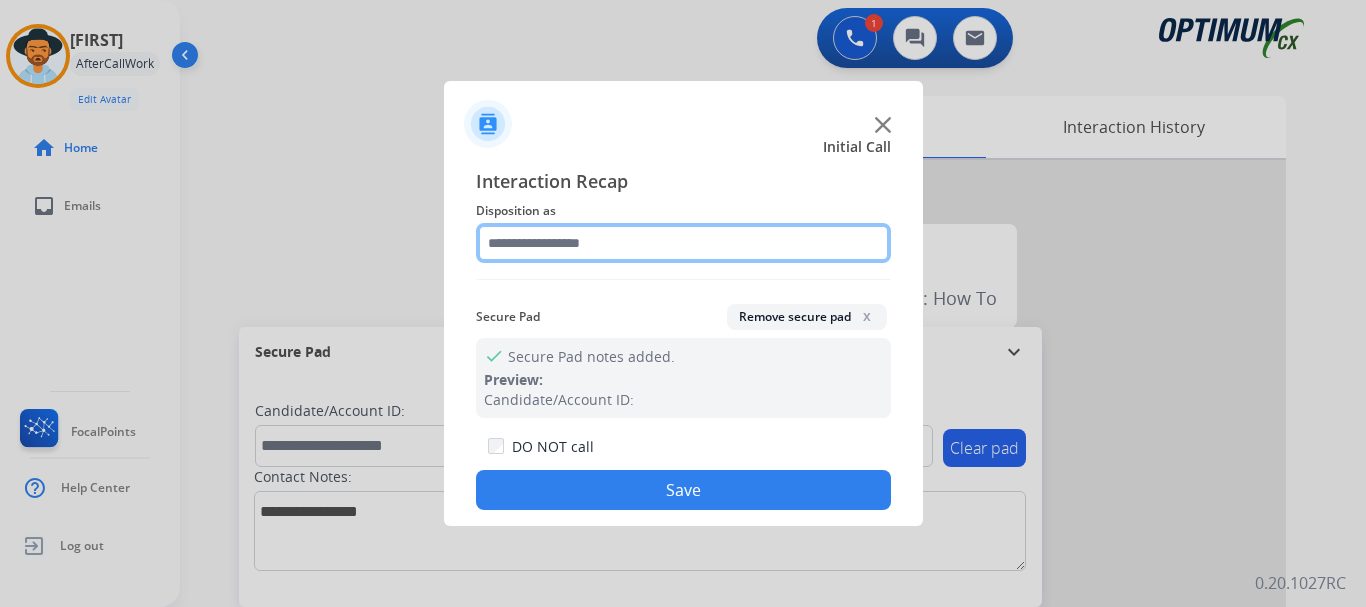 click 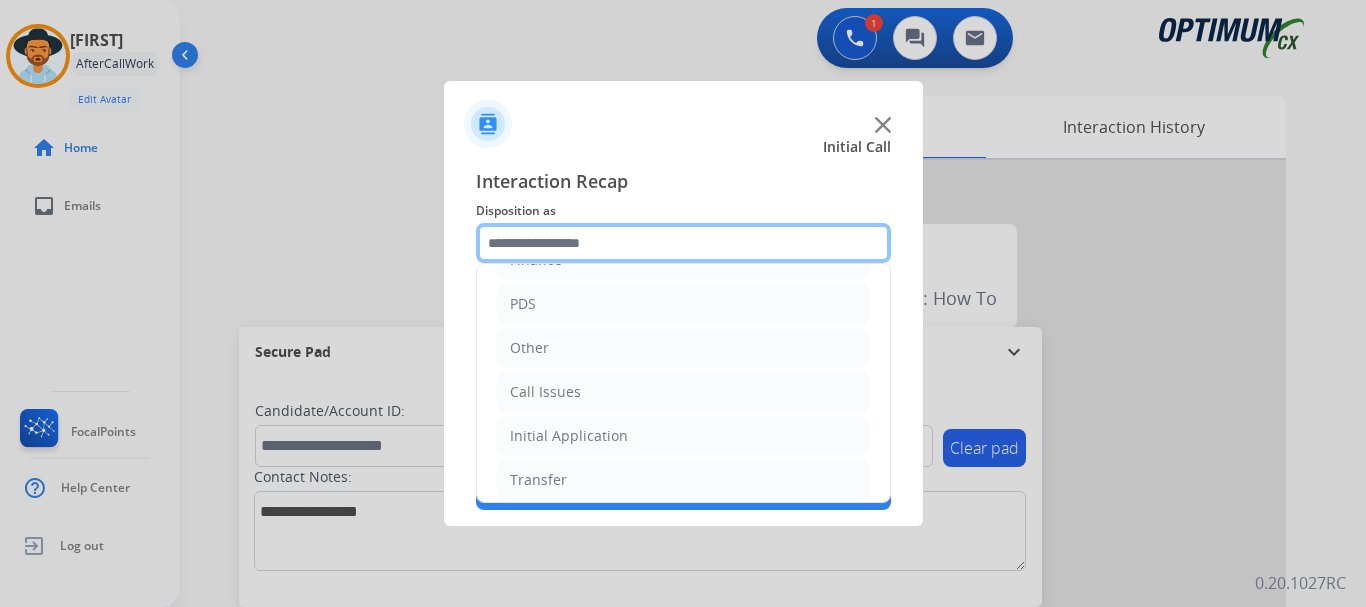 scroll, scrollTop: 136, scrollLeft: 0, axis: vertical 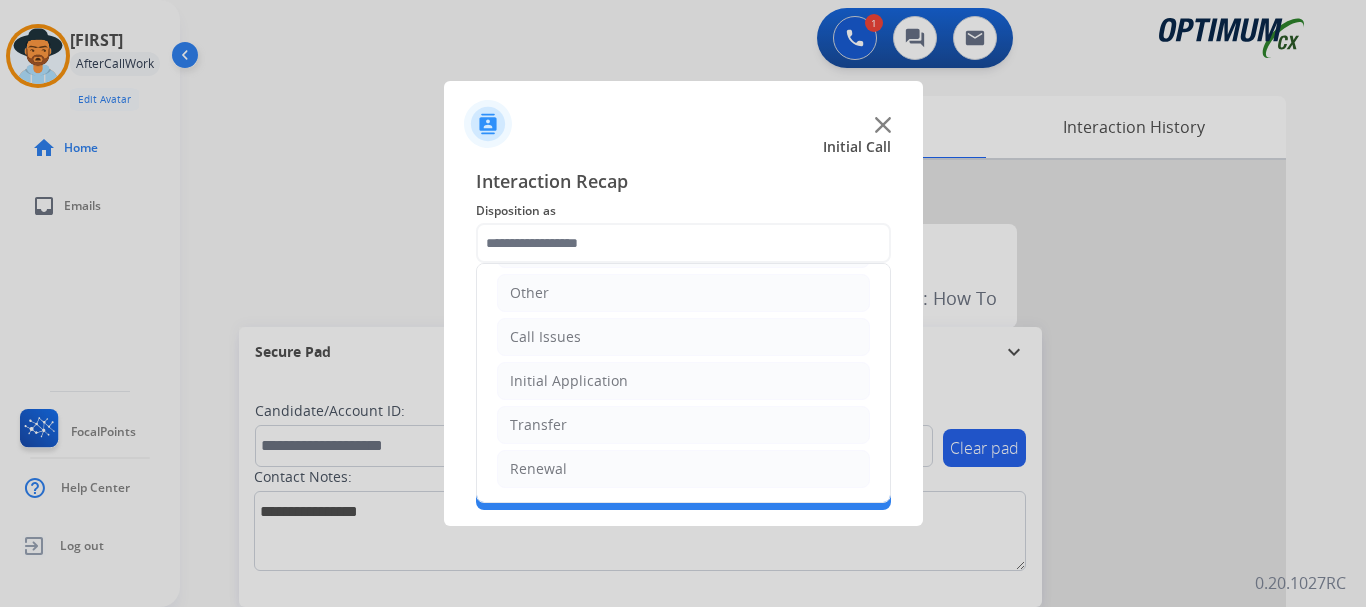 click on "Renewal" 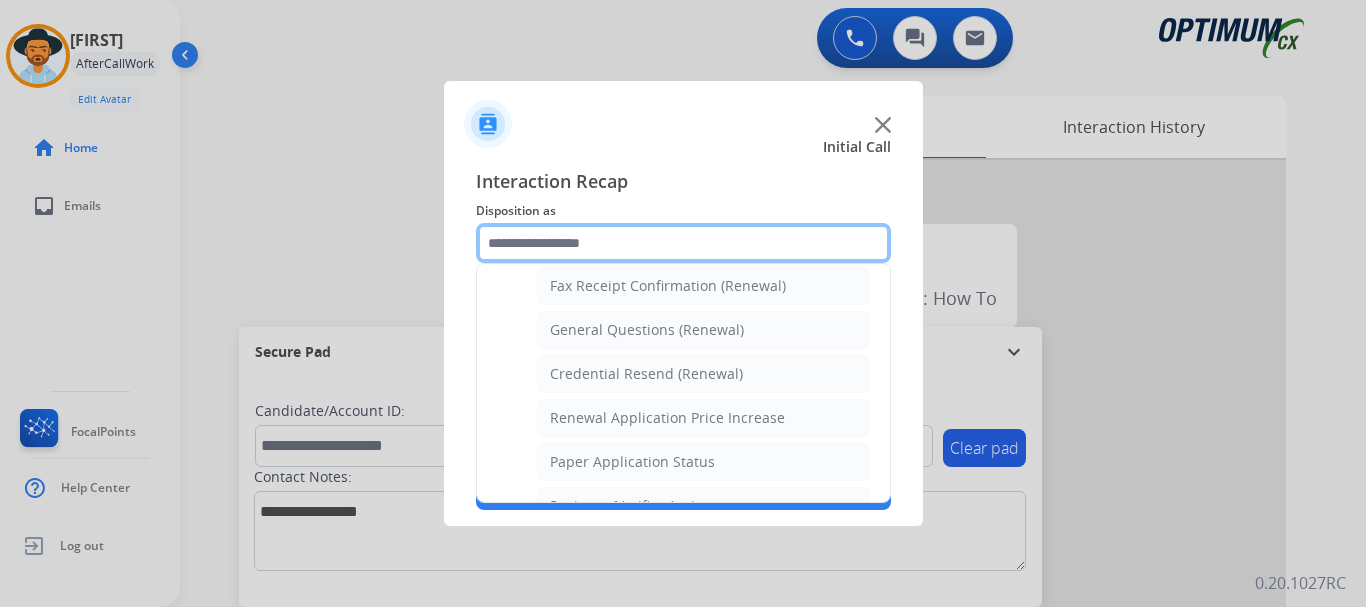 scroll, scrollTop: 552, scrollLeft: 0, axis: vertical 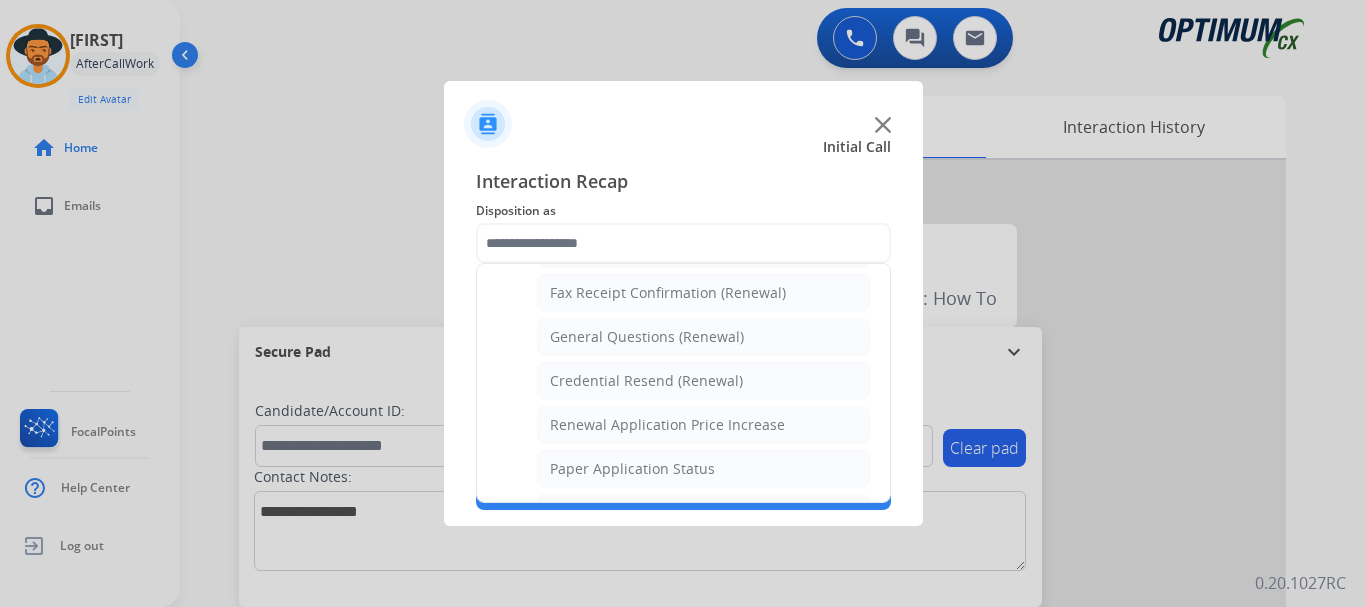 click on "General Questions (Renewal)" 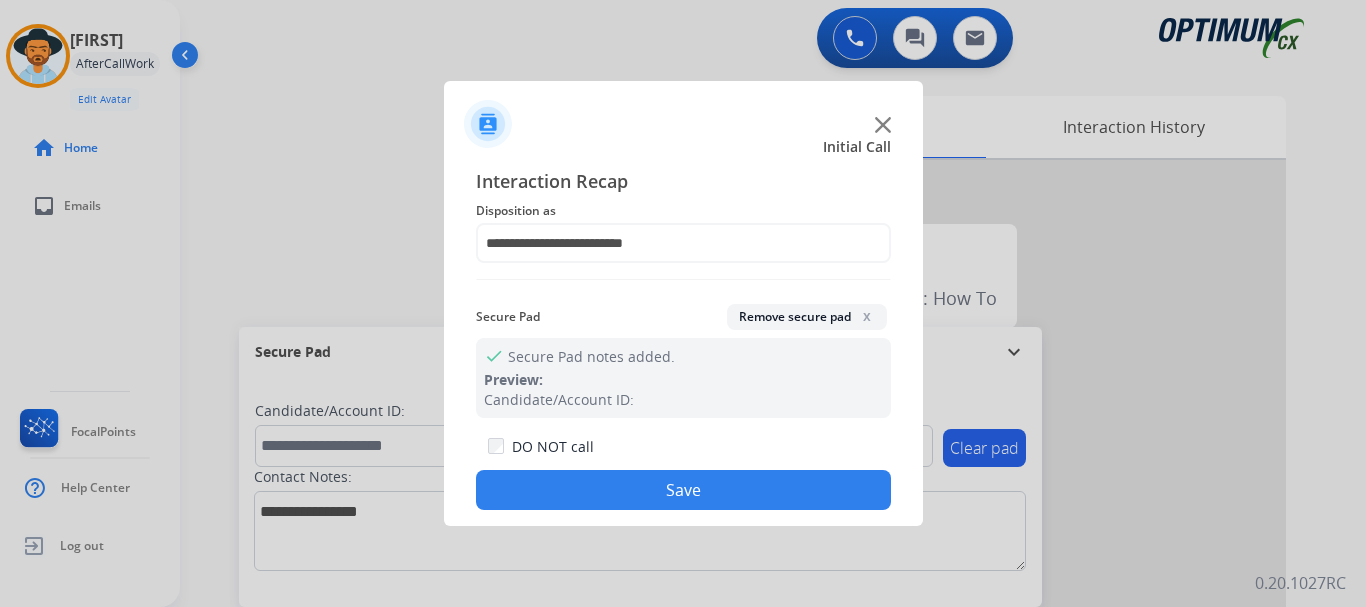click on "Save" 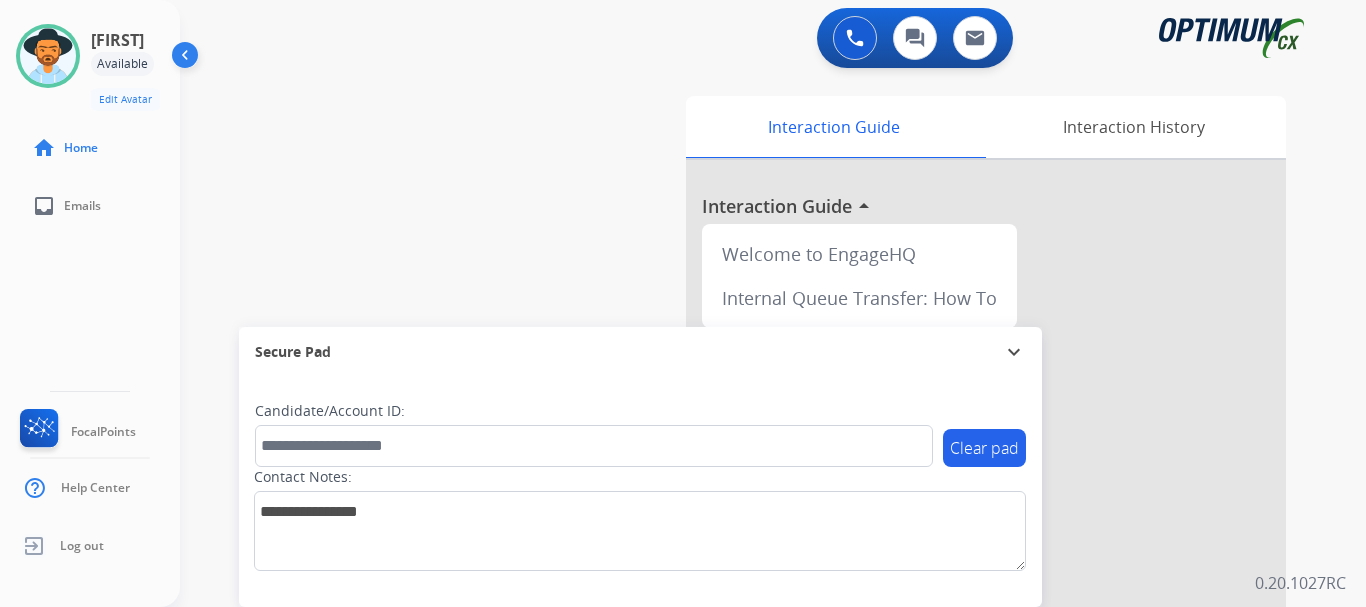 click at bounding box center (187, 59) 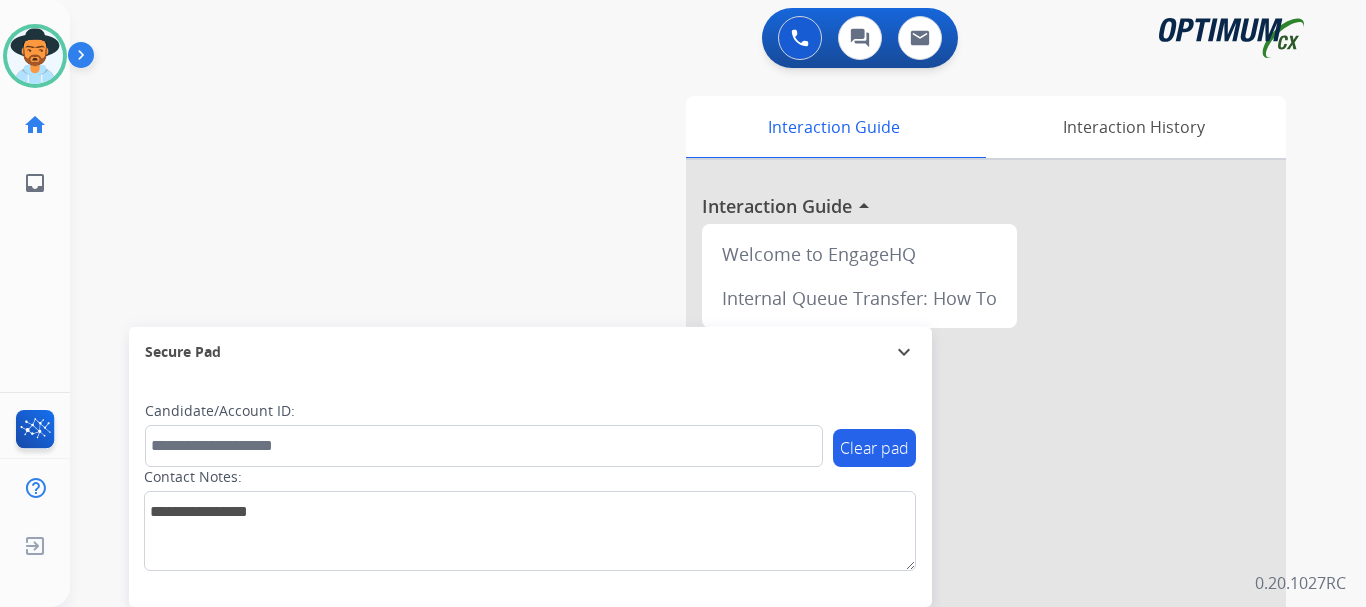 click at bounding box center [85, 59] 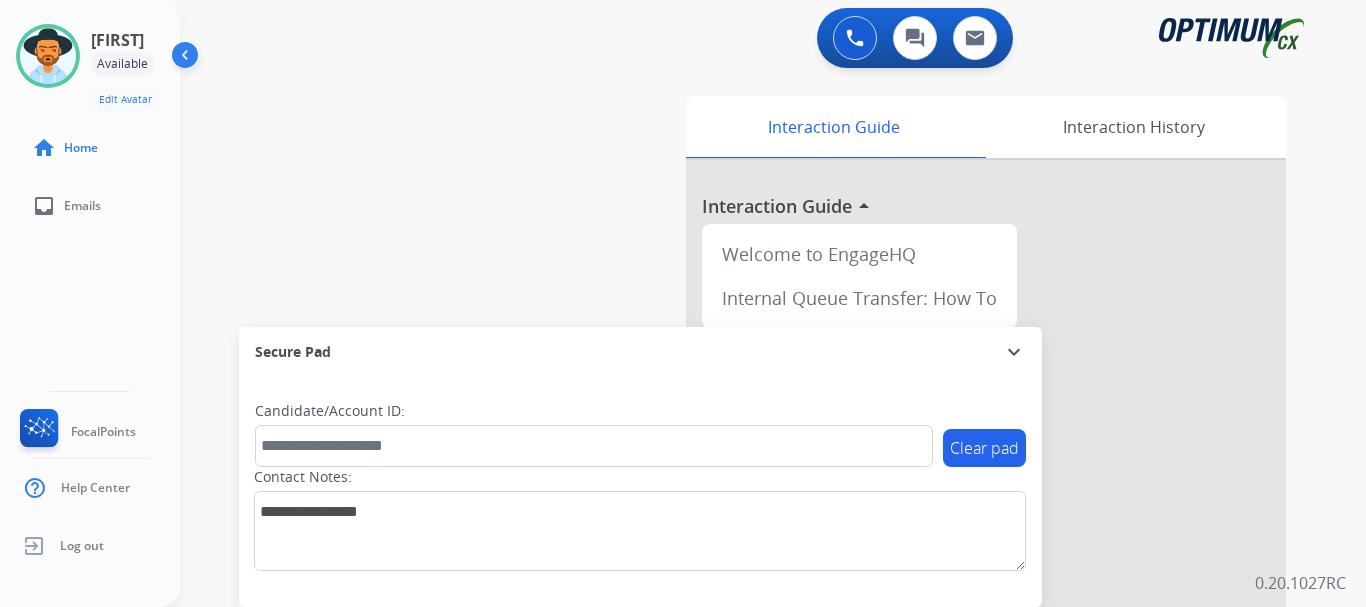 click on "swap_horiz Break voice bridge close_fullscreen Connect 3-Way Call merge_type Separate 3-Way Call  Interaction Guide   Interaction History  Interaction Guide arrow_drop_up  Welcome to EngageHQ   Internal Queue Transfer: How To  Secure Pad expand_more Clear pad Candidate/Account ID: Contact Notes:" at bounding box center (749, 489) 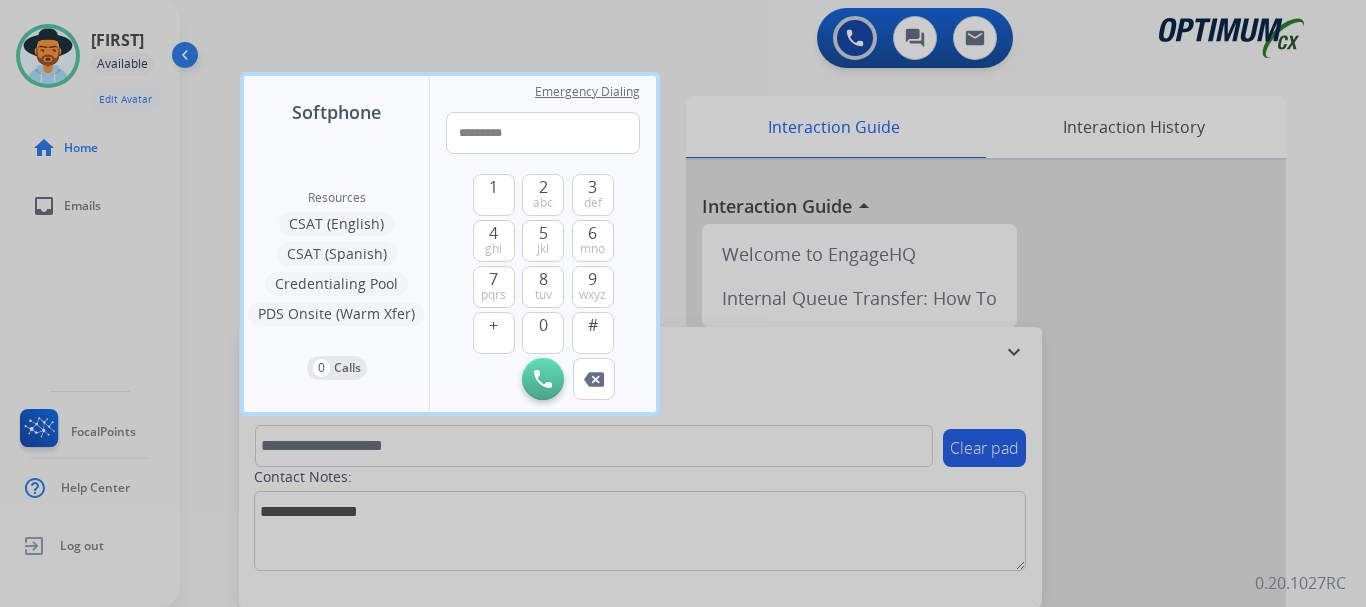 type on "**********" 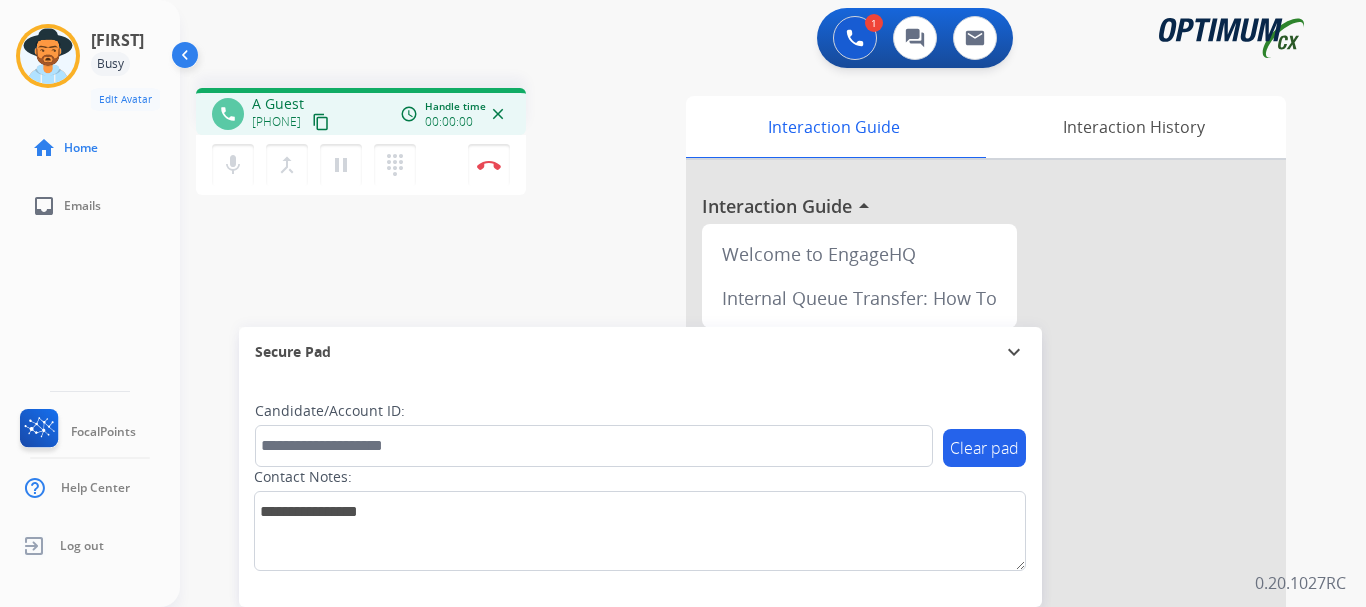 click at bounding box center [489, 165] 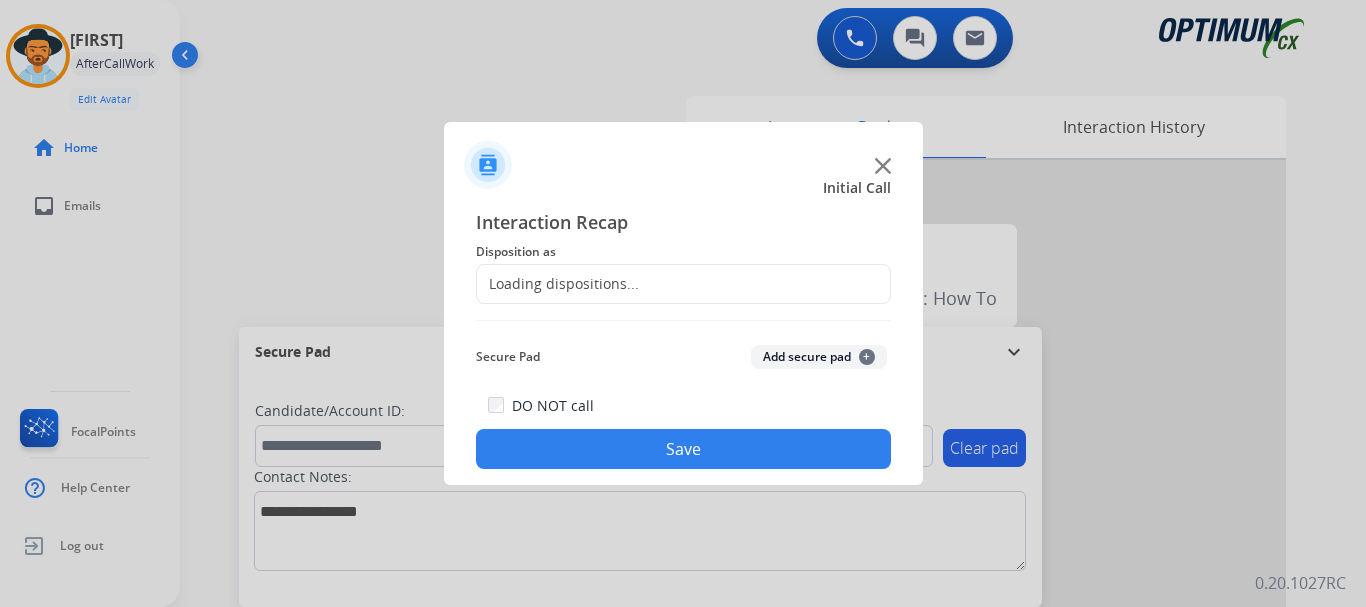 click on "Add secure pad  +" 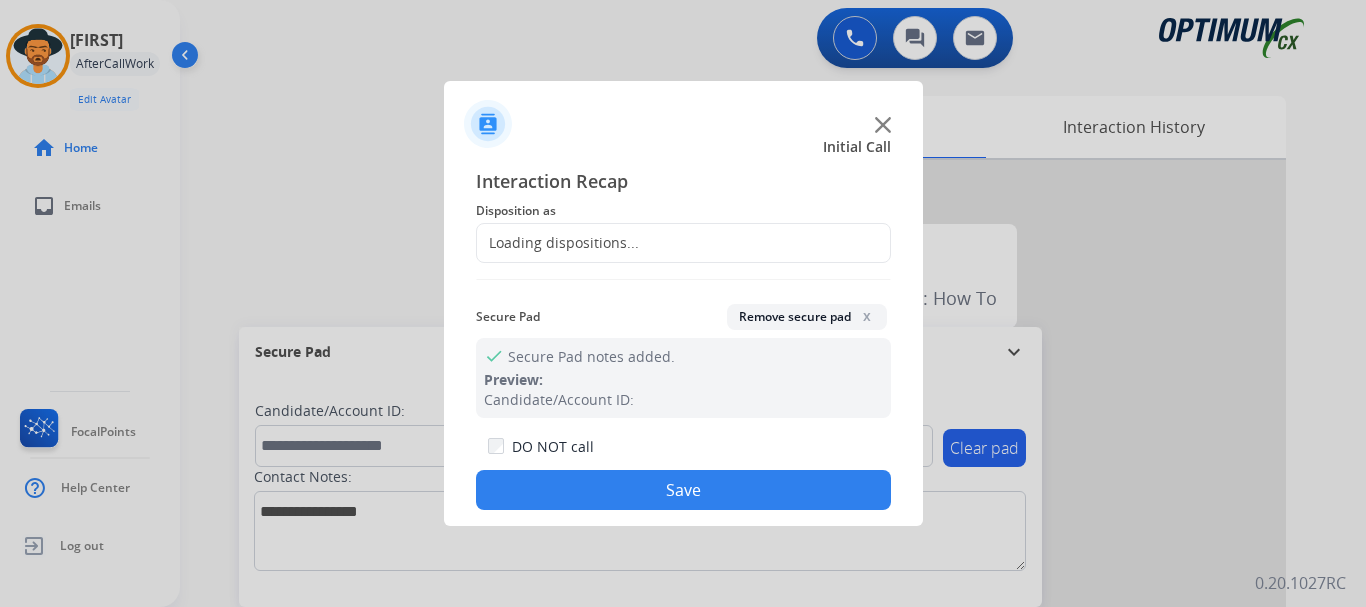 click on "Loading dispositions..." 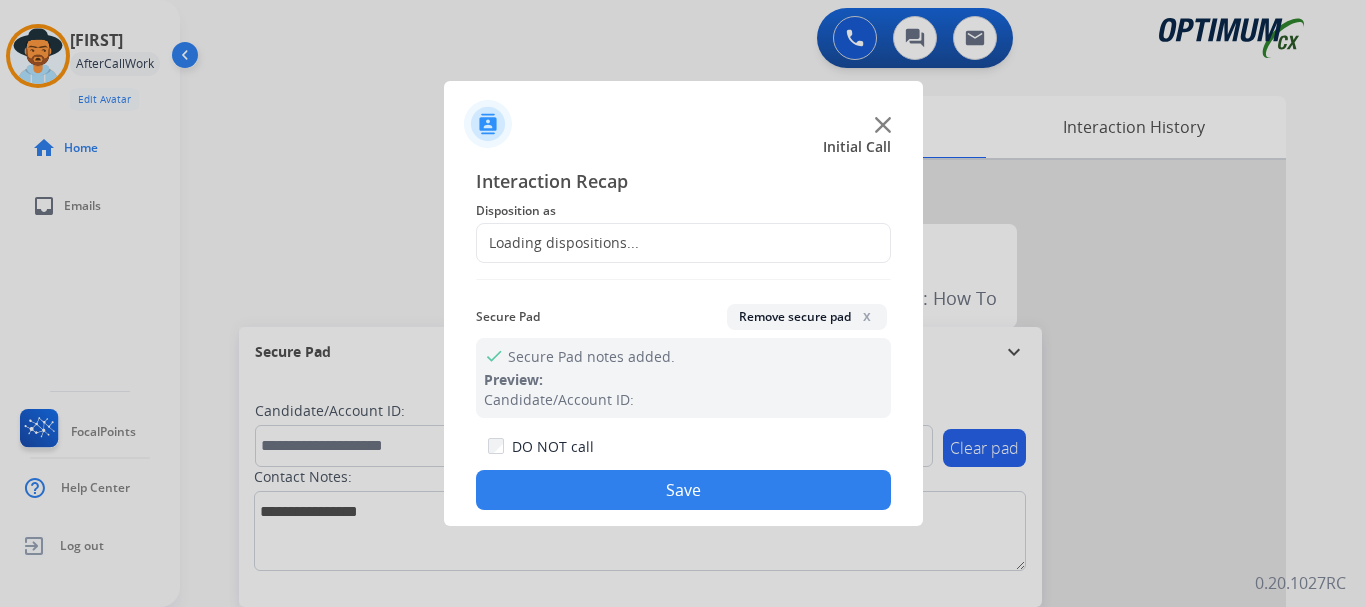 click on "Loading dispositions..." 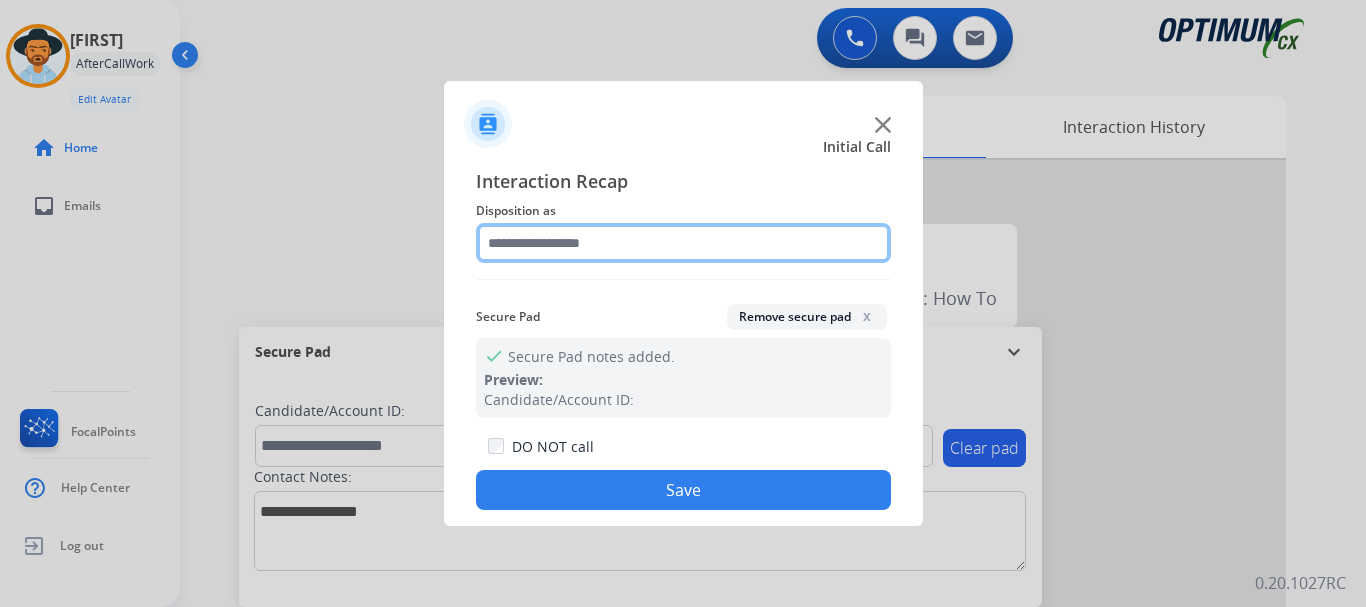 click 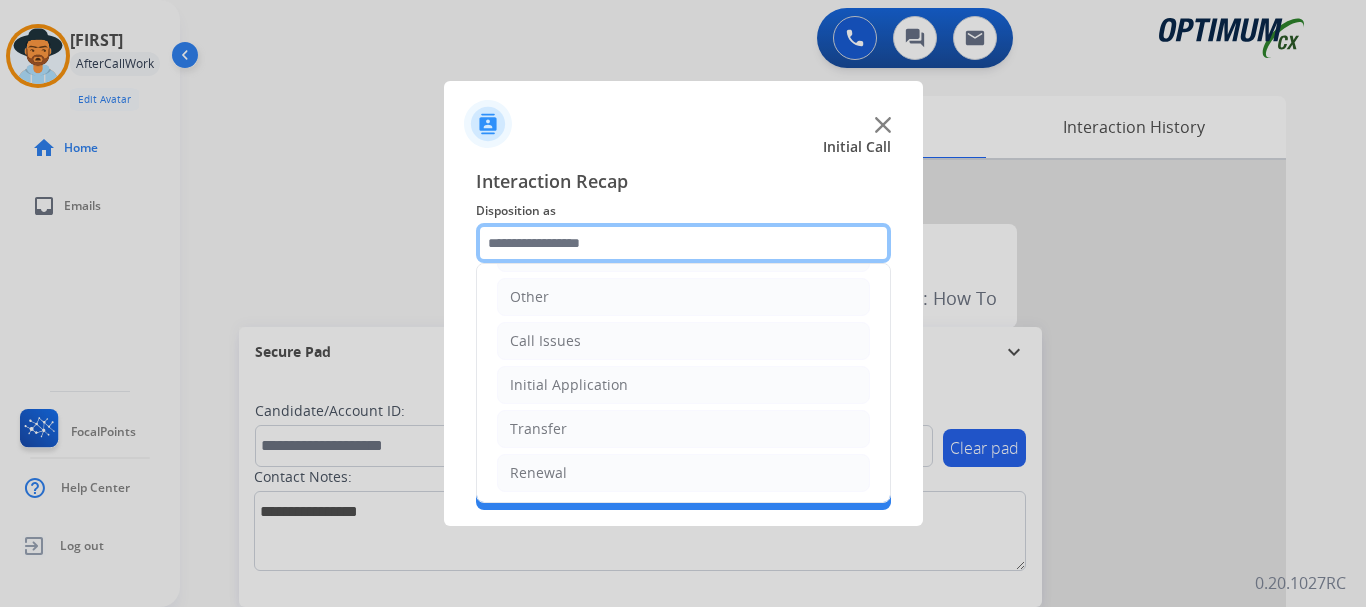 scroll, scrollTop: 136, scrollLeft: 0, axis: vertical 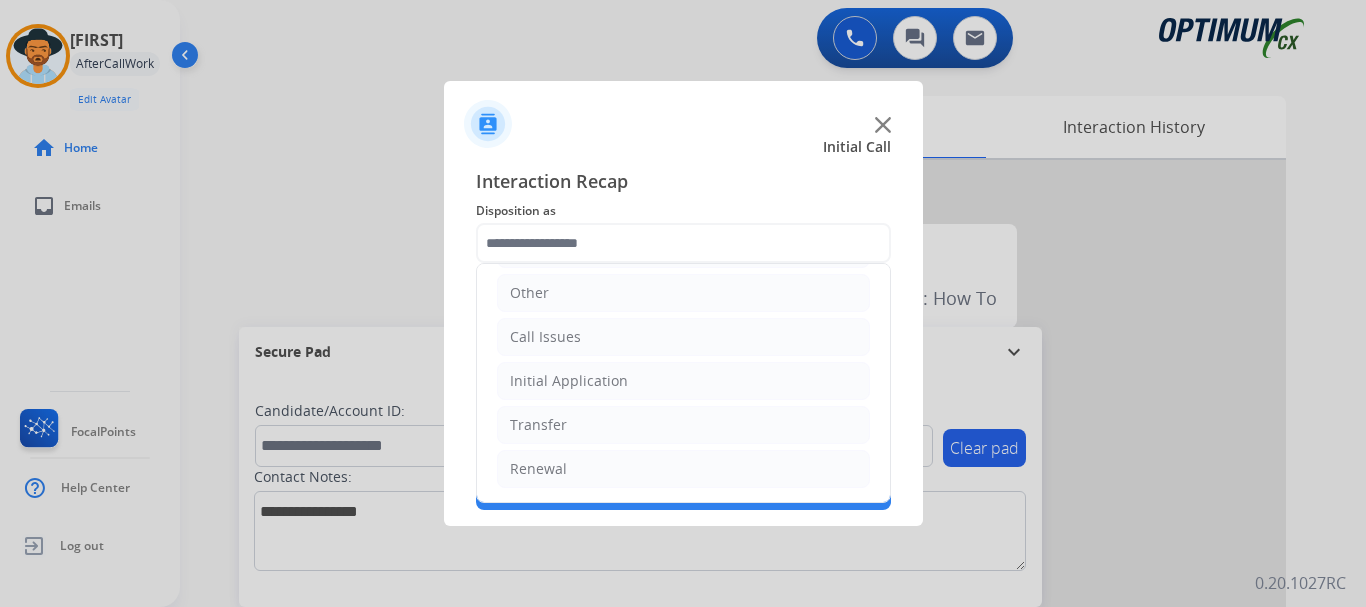 click on "Call Issues" 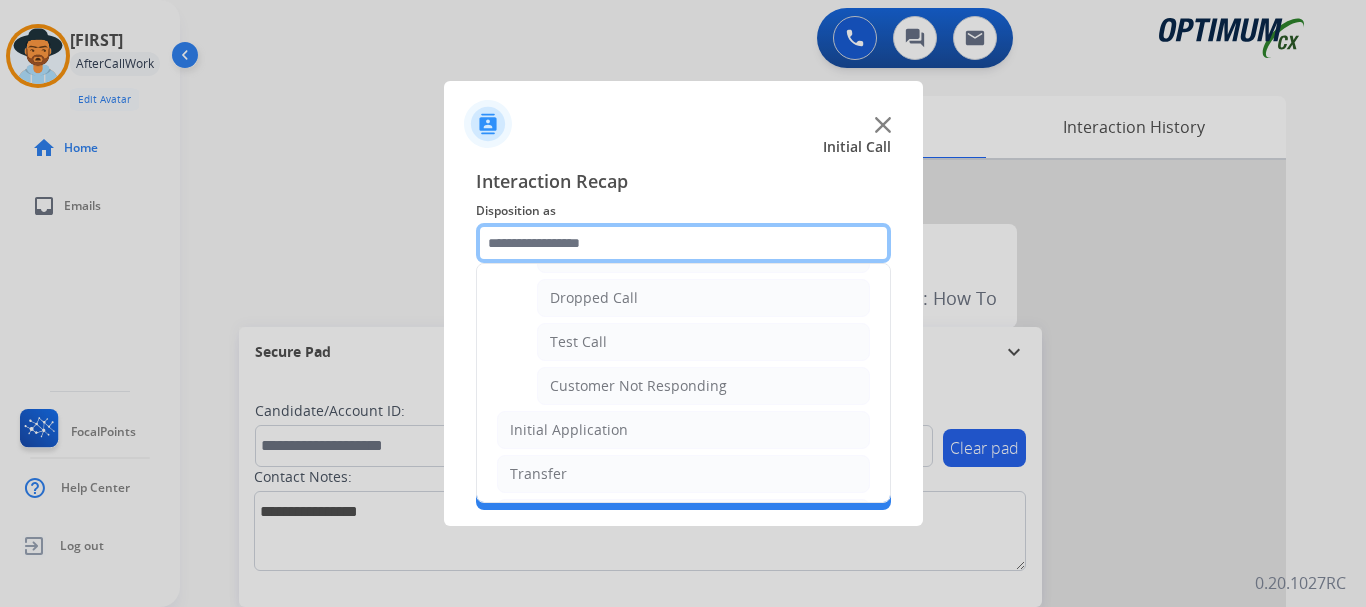 scroll, scrollTop: 308, scrollLeft: 0, axis: vertical 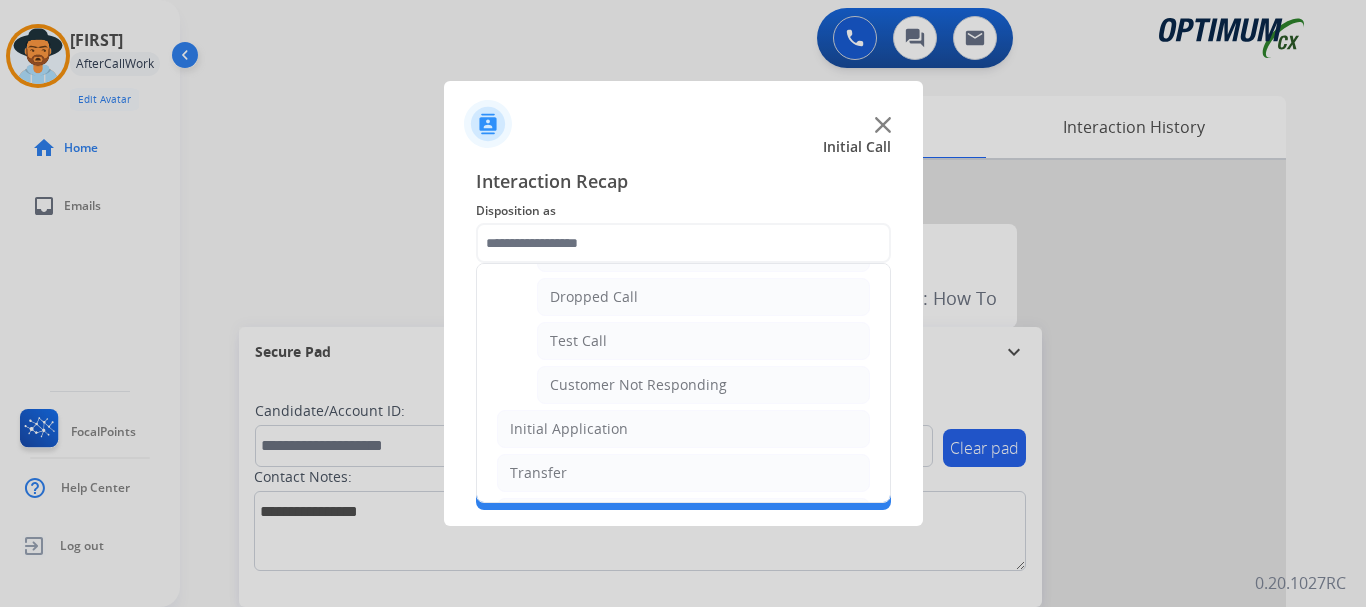 click on "Test Call" 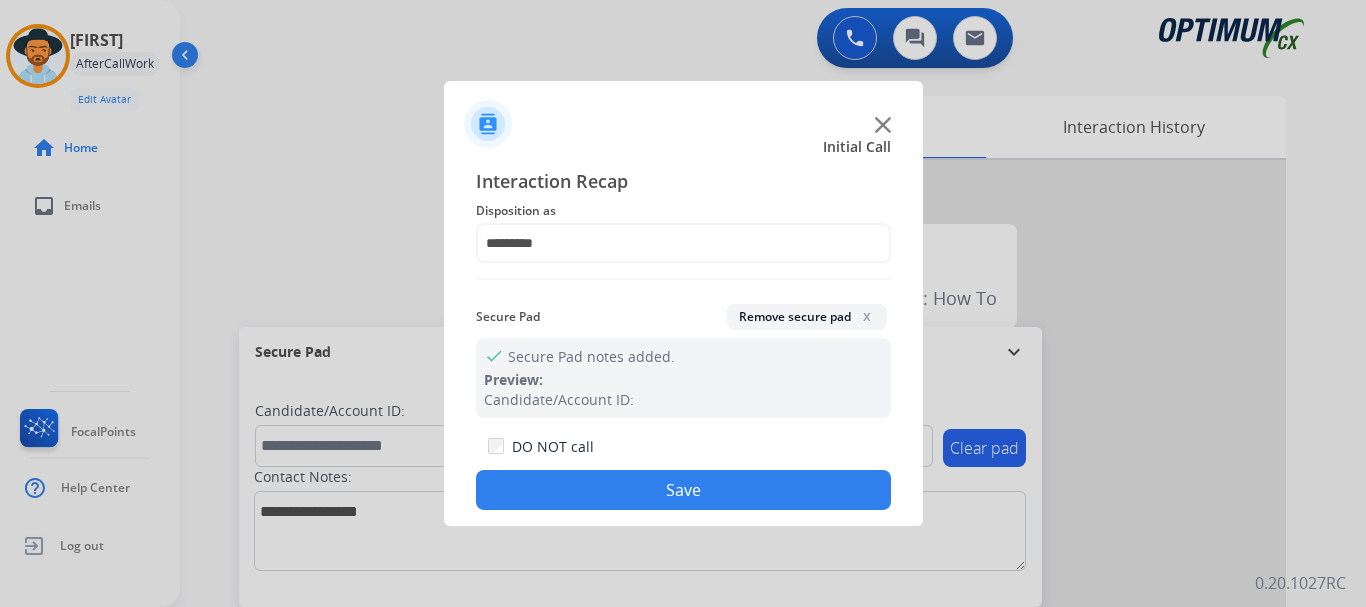 click on "Save" 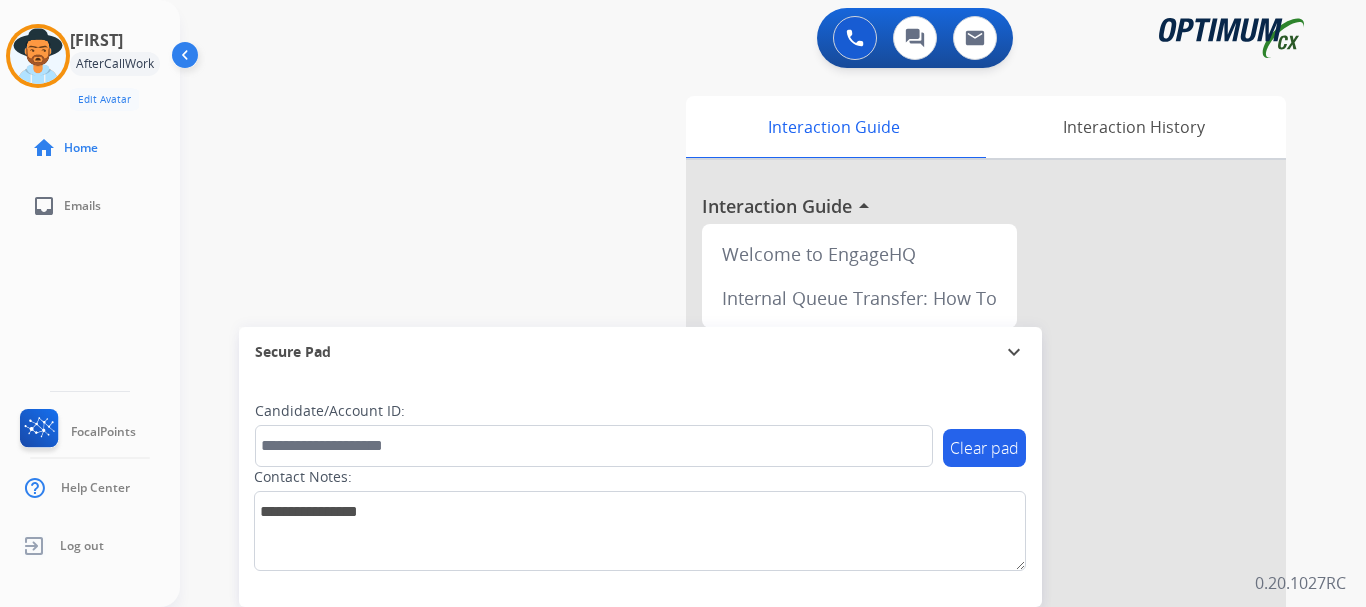 click on "swap_horiz Break voice bridge close_fullscreen Connect 3-Way Call merge_type Separate 3-Way Call  Interaction Guide   Interaction History  Interaction Guide arrow_drop_up  Welcome to EngageHQ   Internal Queue Transfer: How To  Secure Pad expand_more Clear pad Candidate/Account ID: Contact Notes:" at bounding box center [749, 489] 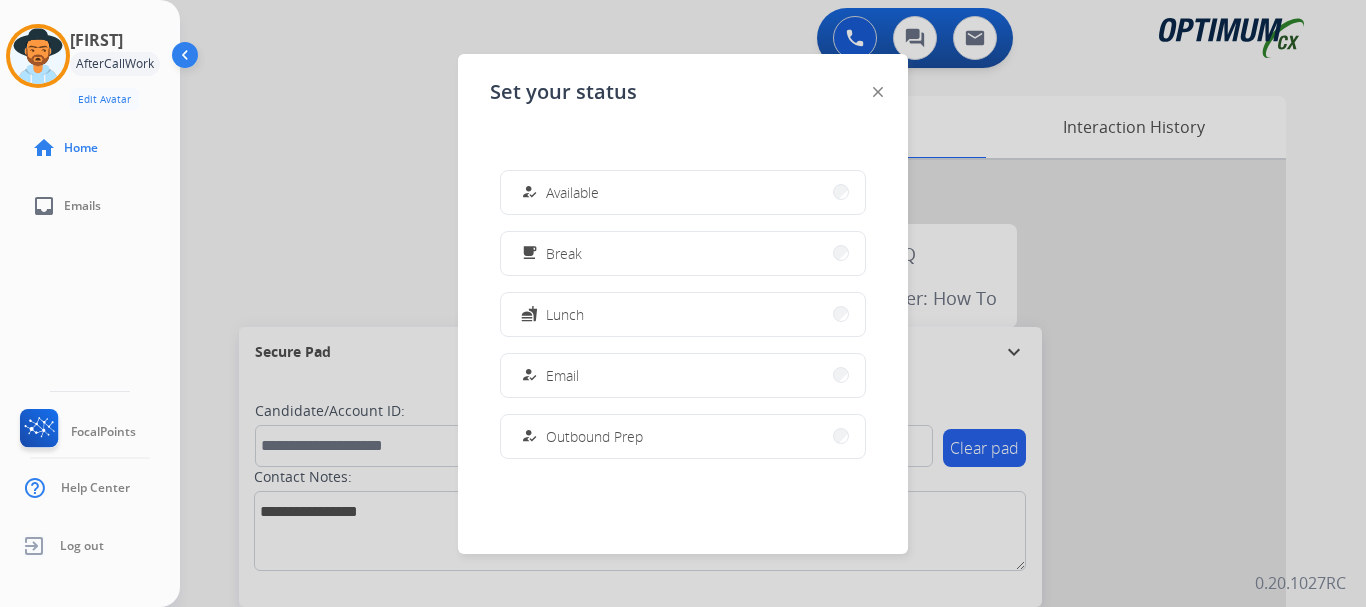 click on "free_breakfast Break" at bounding box center [683, 253] 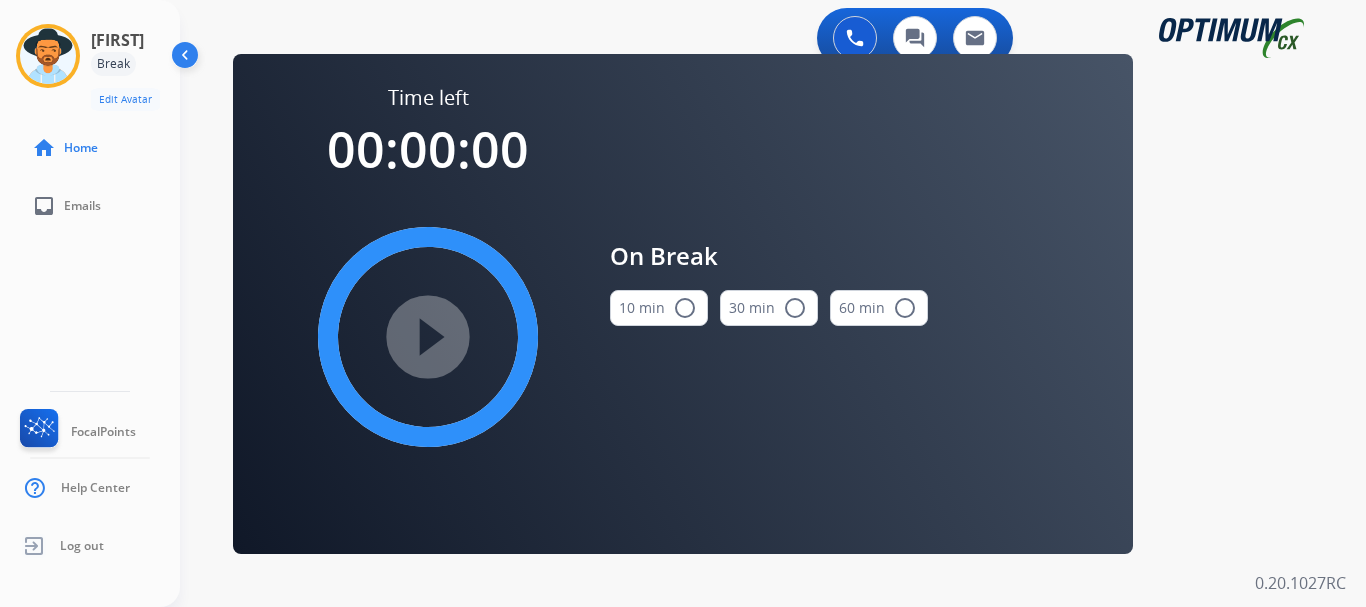 click on "10 min  radio_button_unchecked" at bounding box center (659, 308) 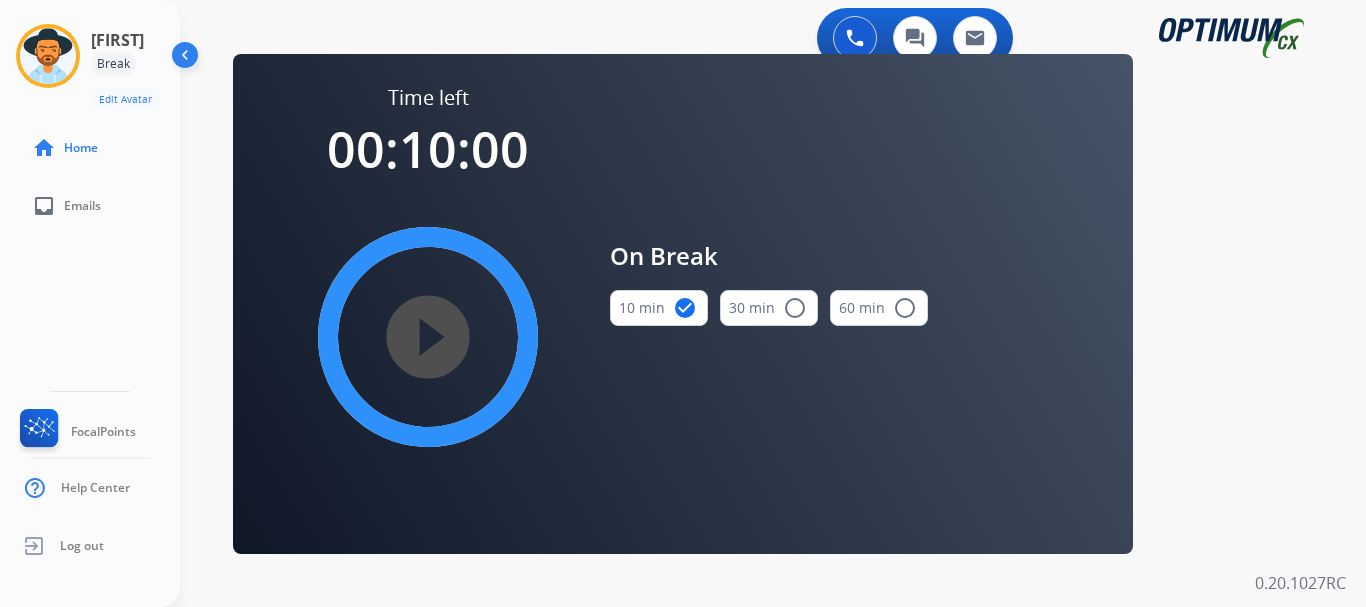 click on "play_circle_filled" at bounding box center [428, 337] 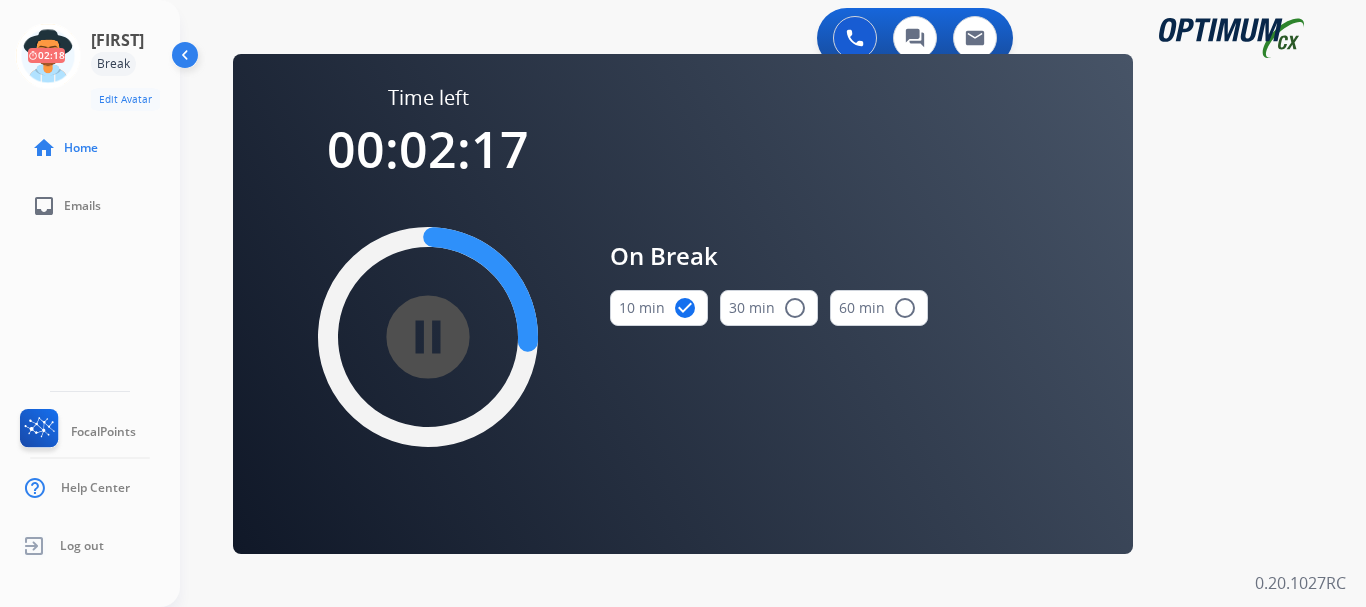 click on "On Break  10 min  check_circle  30 min  radio_button_unchecked  60 min  radio_button_unchecked" at bounding box center [769, 290] 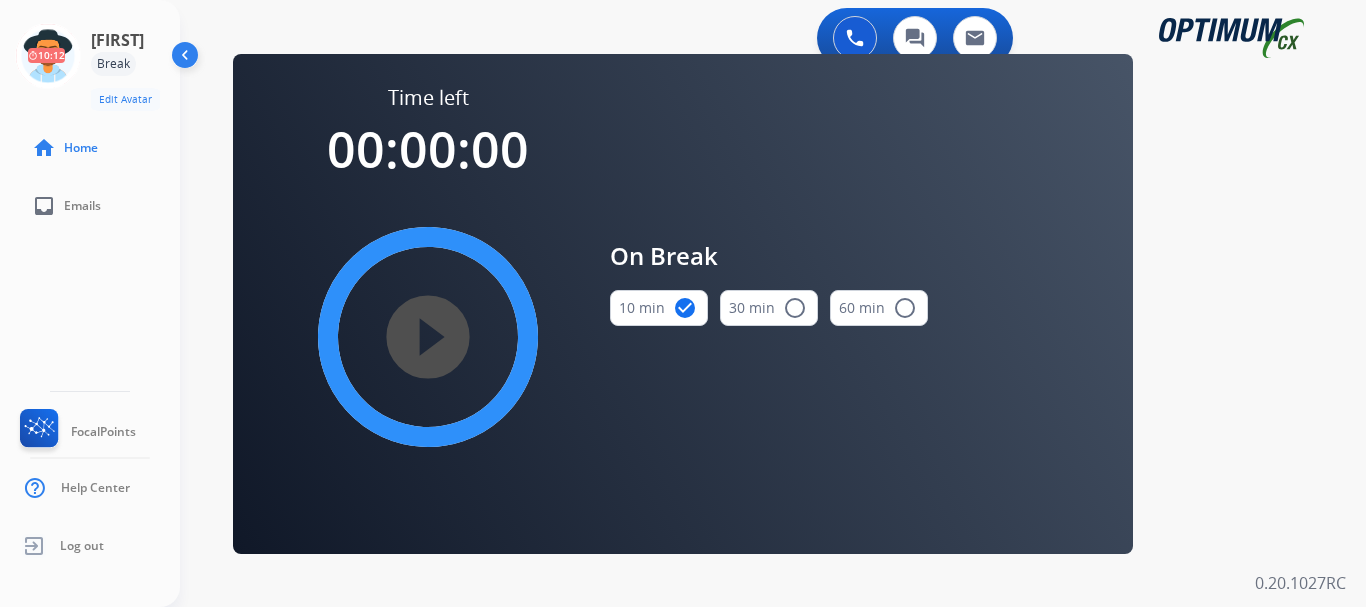 click 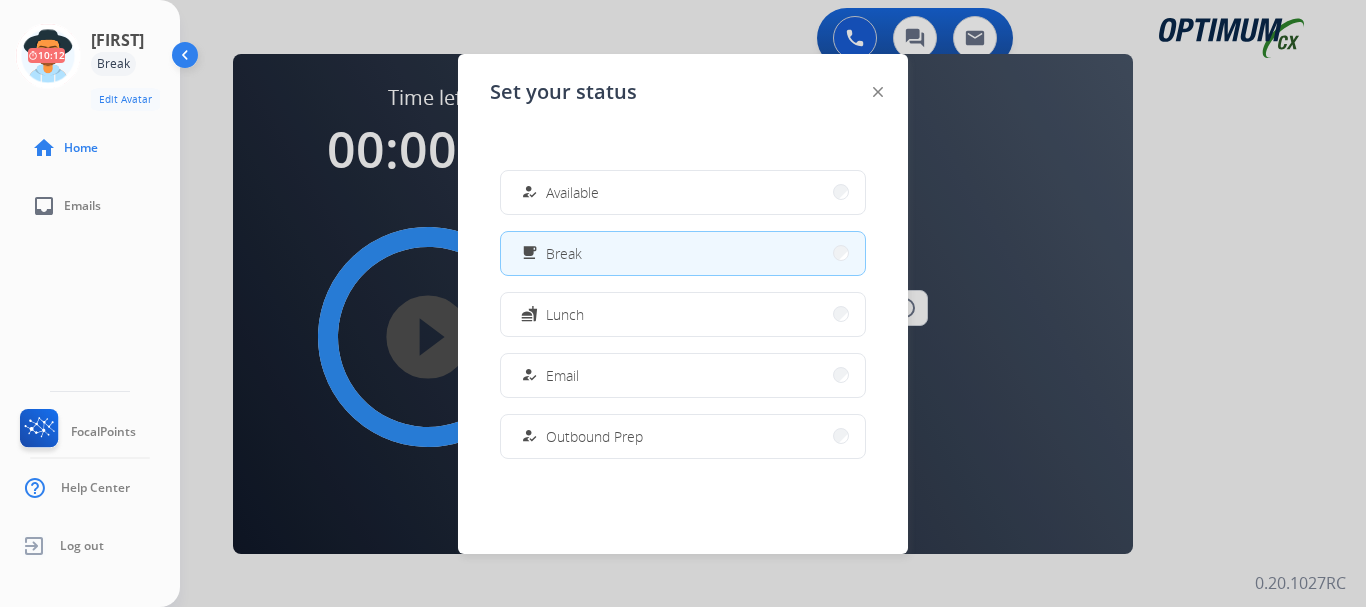 click on "how_to_reg Available" at bounding box center [683, 192] 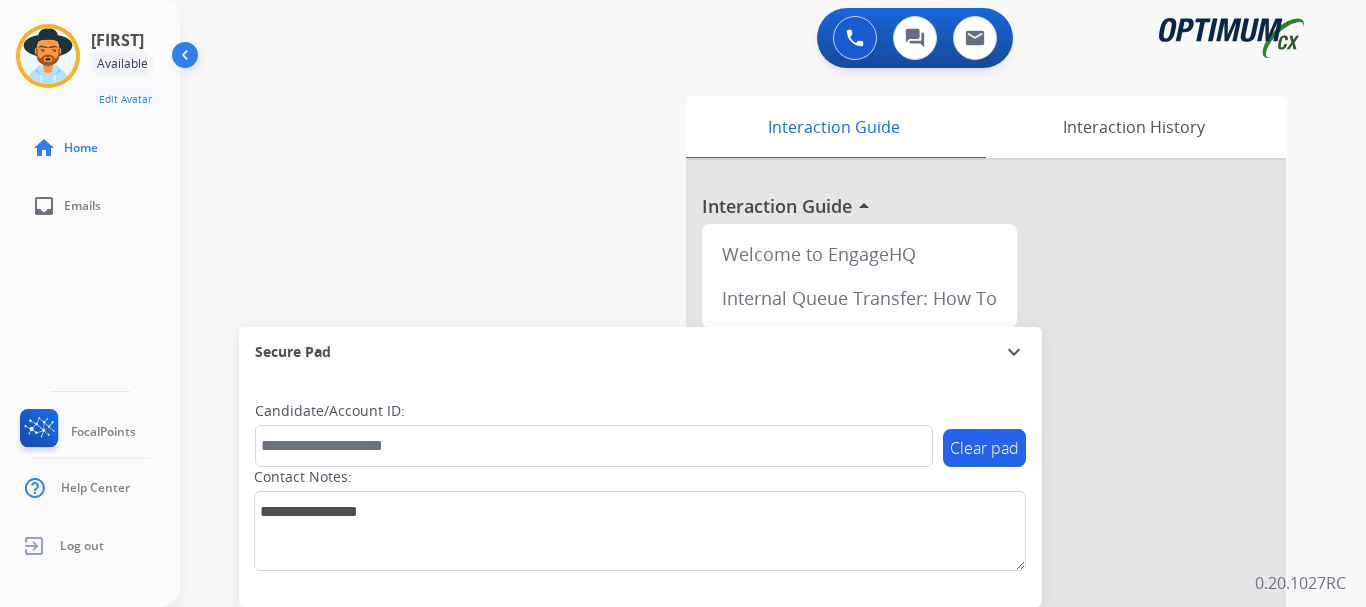 click on "swap_horiz Break voice bridge close_fullscreen Connect 3-Way Call merge_type Separate 3-Way Call  Interaction Guide   Interaction History  Interaction Guide arrow_drop_up  Welcome to EngageHQ   Internal Queue Transfer: How To  Secure Pad expand_more Clear pad Candidate/Account ID: Contact Notes:" at bounding box center (749, 489) 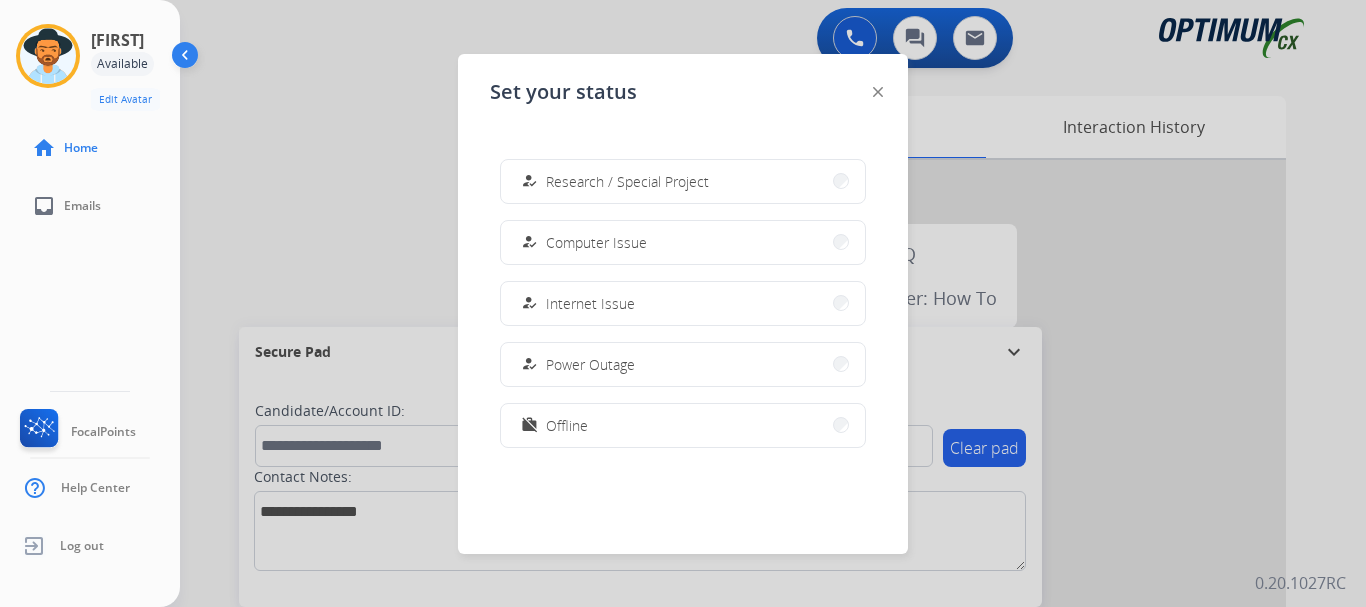 scroll, scrollTop: 0, scrollLeft: 0, axis: both 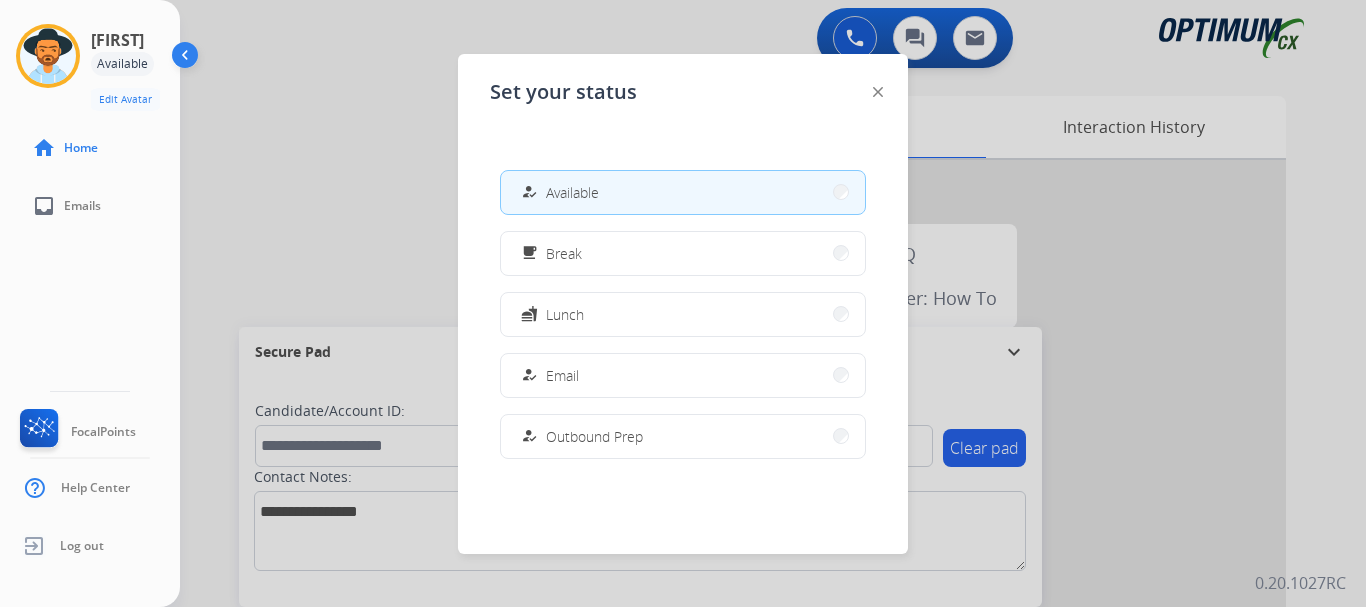 click on "how_to_reg Email" at bounding box center [683, 375] 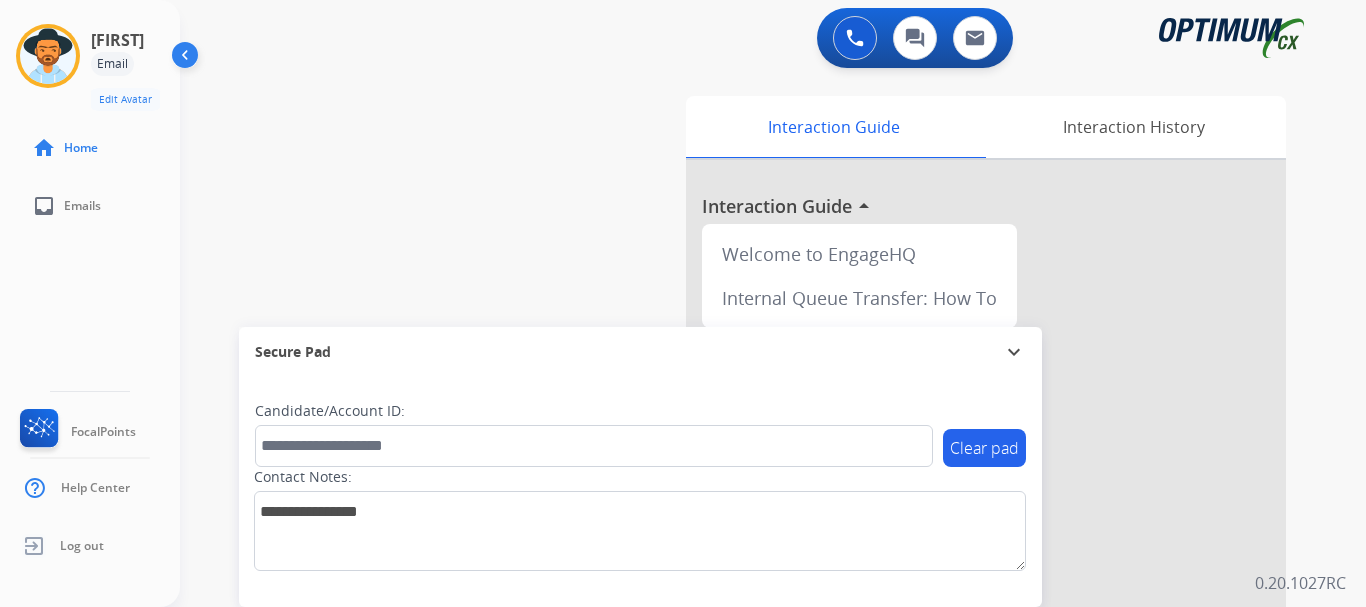 click on "swap_horiz Break voice bridge close_fullscreen Connect 3-Way Call merge_type Separate 3-Way Call  Interaction Guide   Interaction History  Interaction Guide arrow_drop_up  Welcome to EngageHQ   Internal Queue Transfer: How To  Secure Pad expand_more Clear pad Candidate/Account ID: Contact Notes:" at bounding box center (749, 489) 